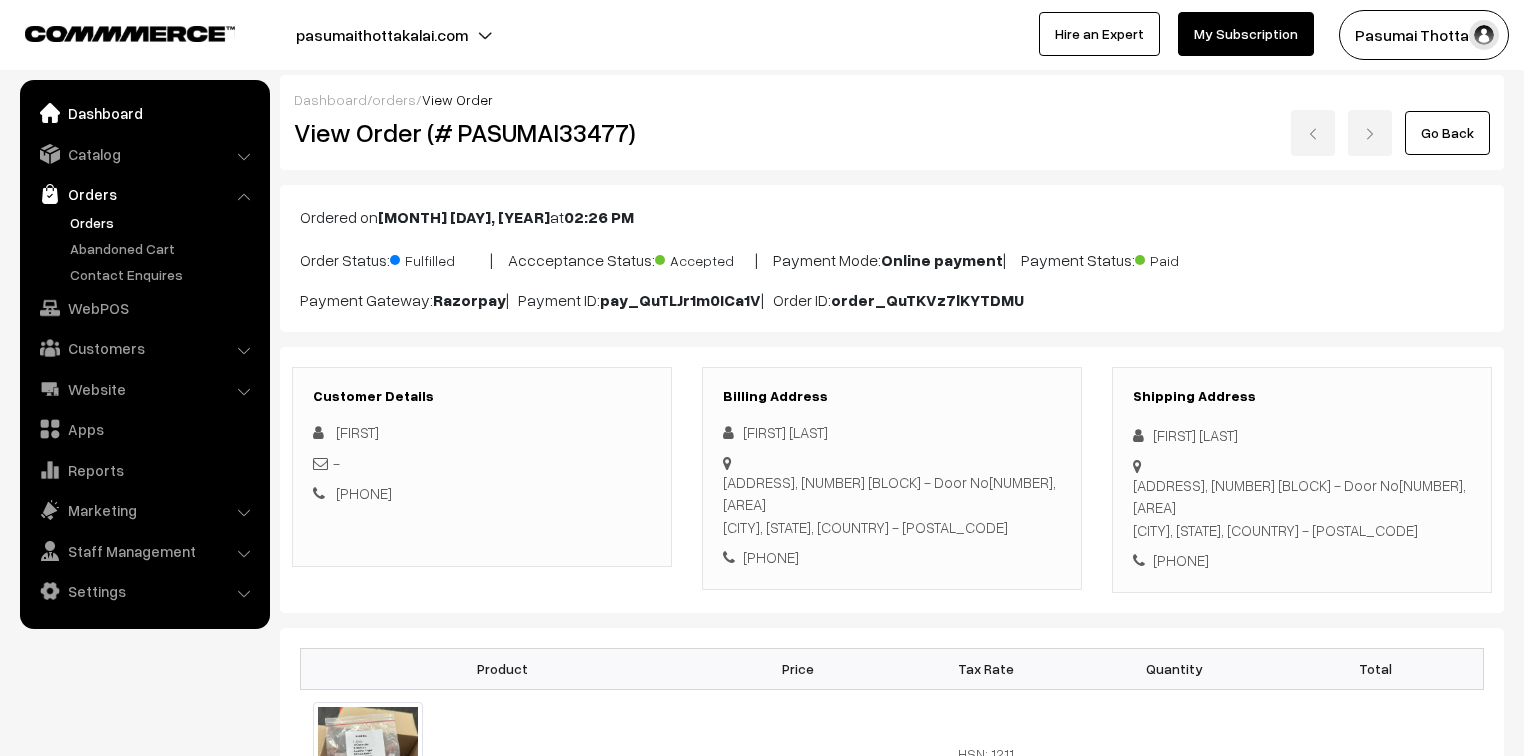 scroll, scrollTop: 400, scrollLeft: 0, axis: vertical 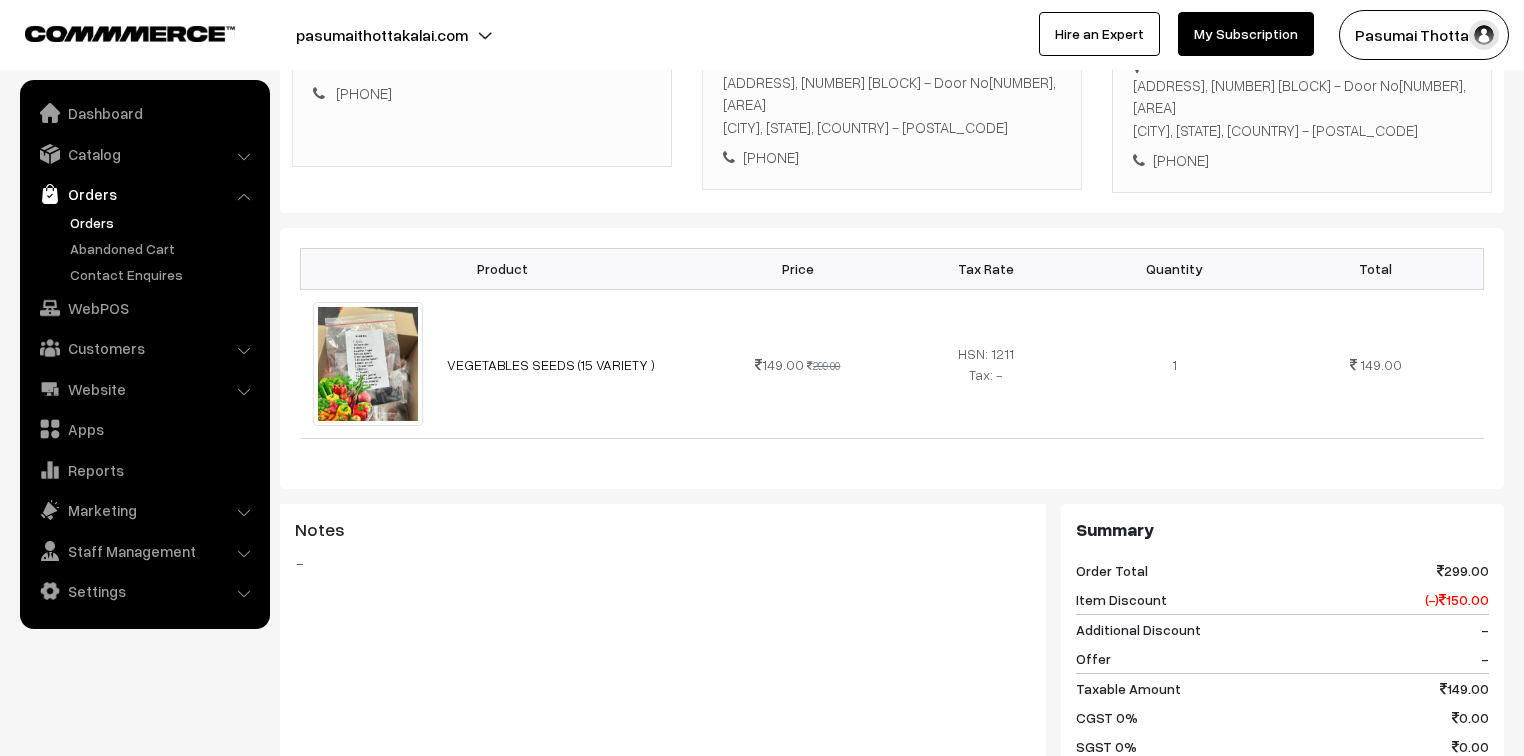 click on "Orders" at bounding box center [164, 222] 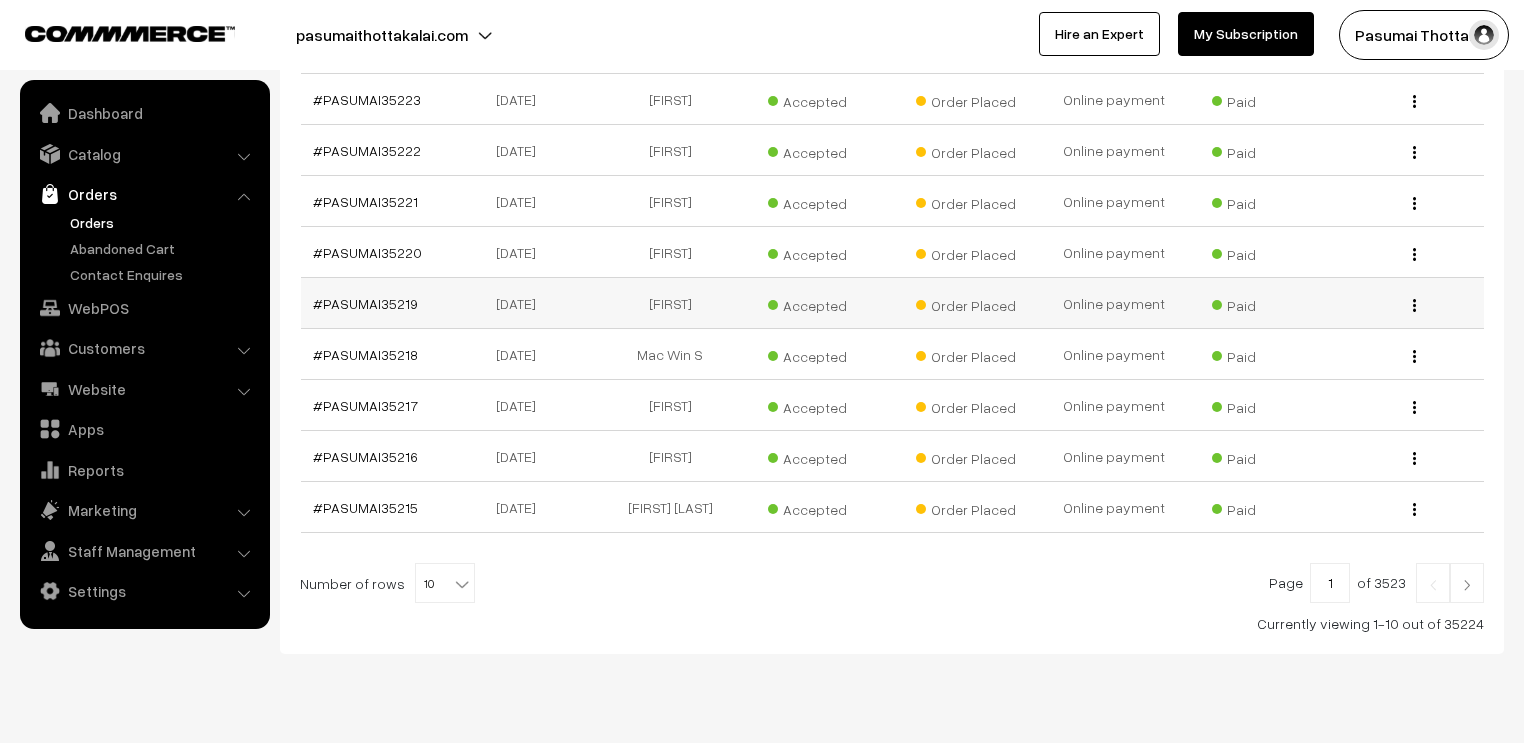 scroll, scrollTop: 451, scrollLeft: 0, axis: vertical 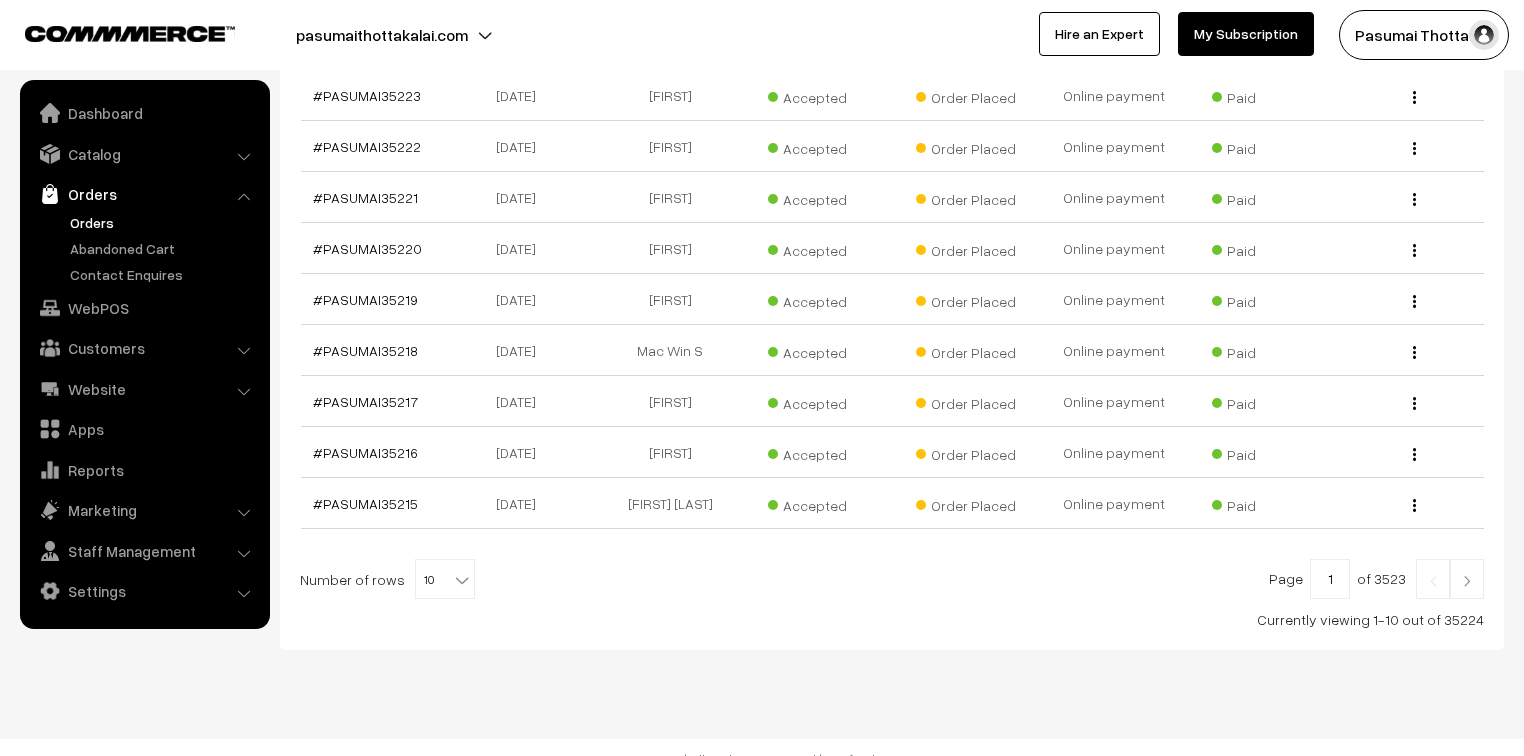 click at bounding box center [462, 580] 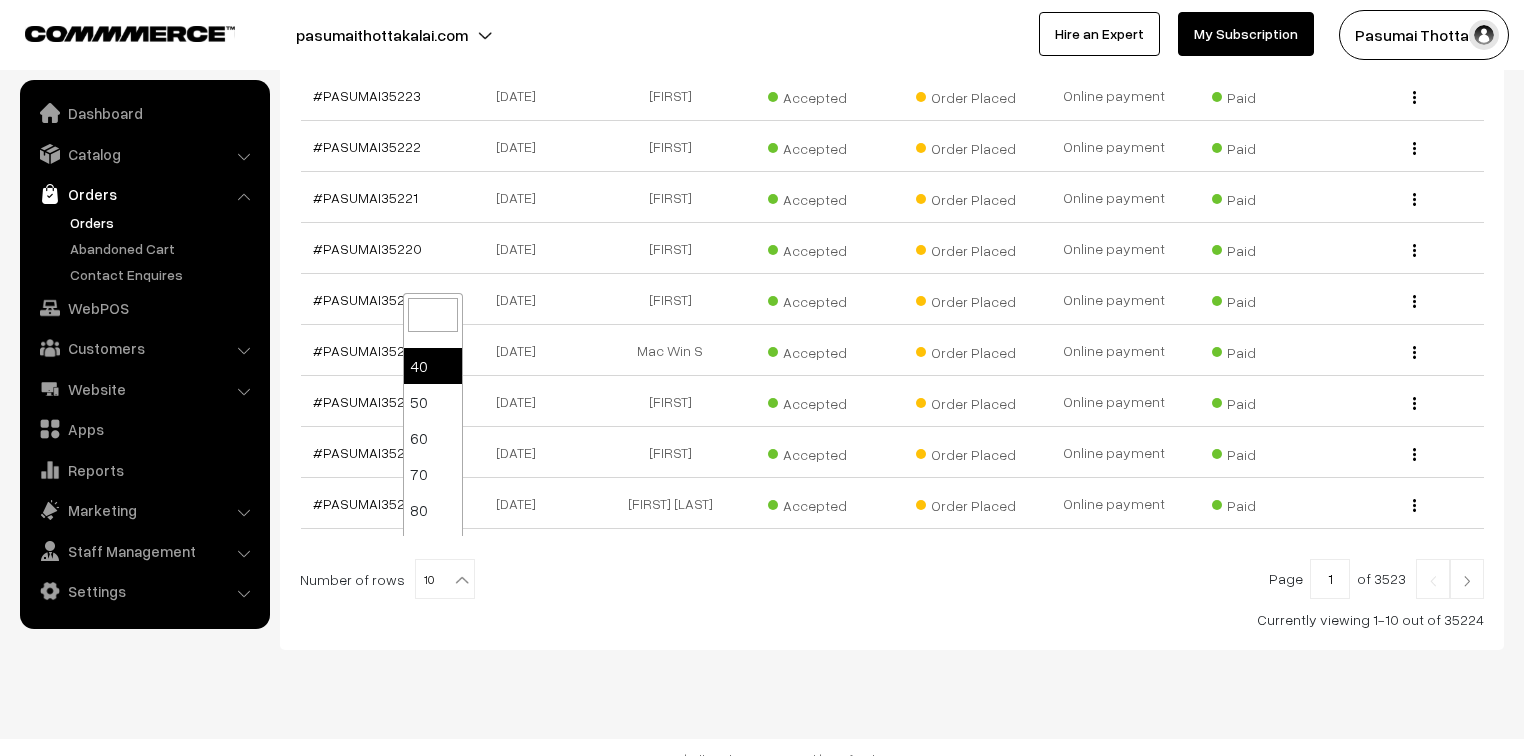 scroll, scrollTop: 104, scrollLeft: 0, axis: vertical 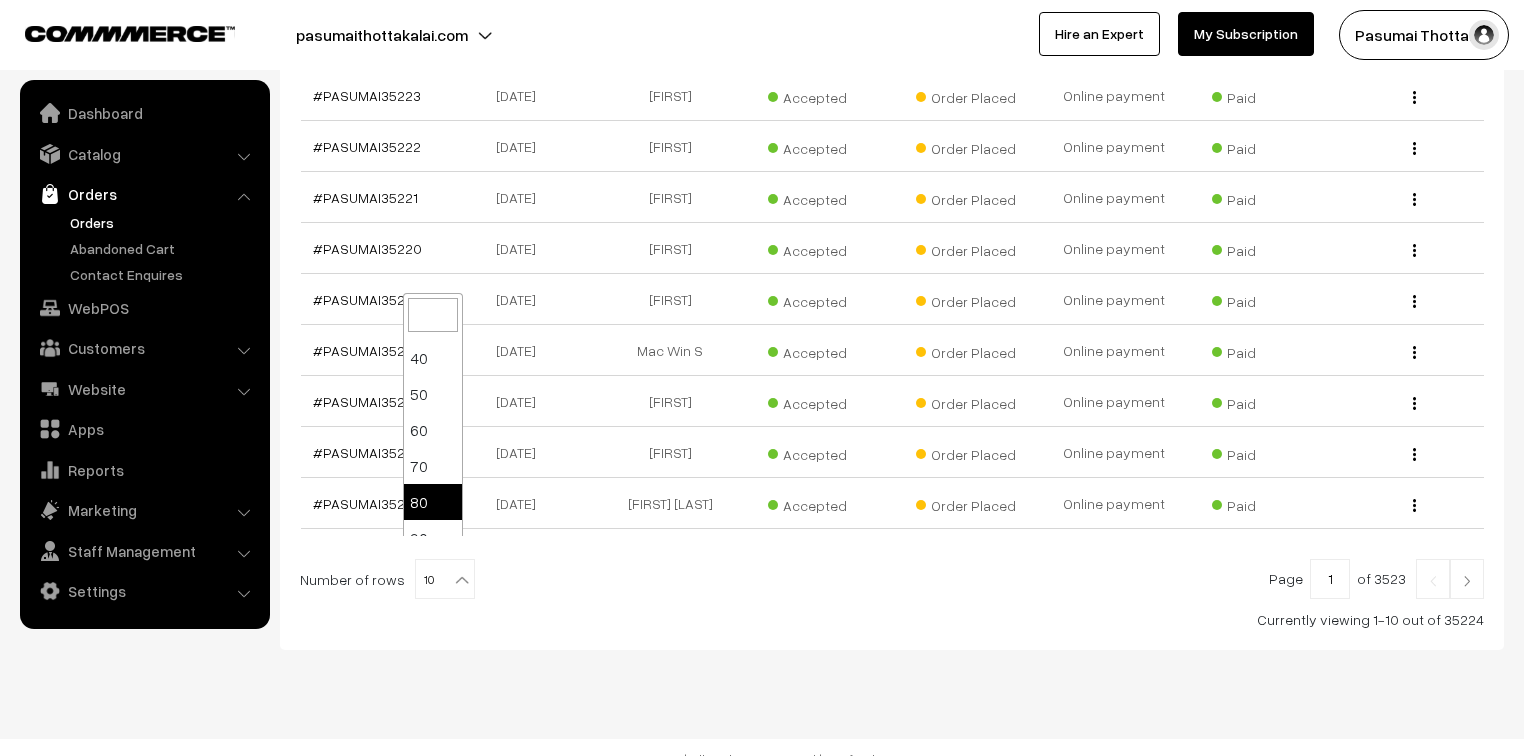 select on "80" 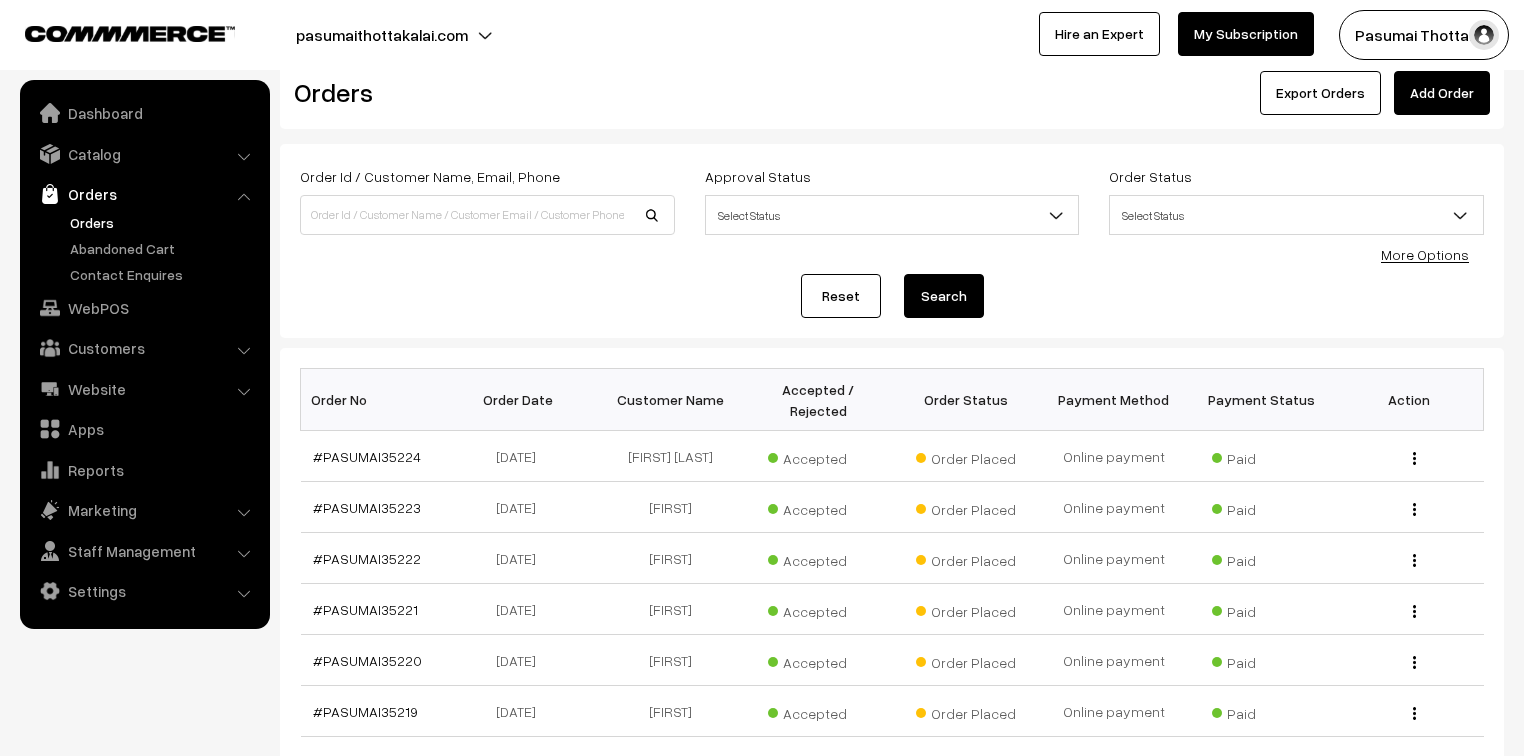 scroll, scrollTop: 0, scrollLeft: 0, axis: both 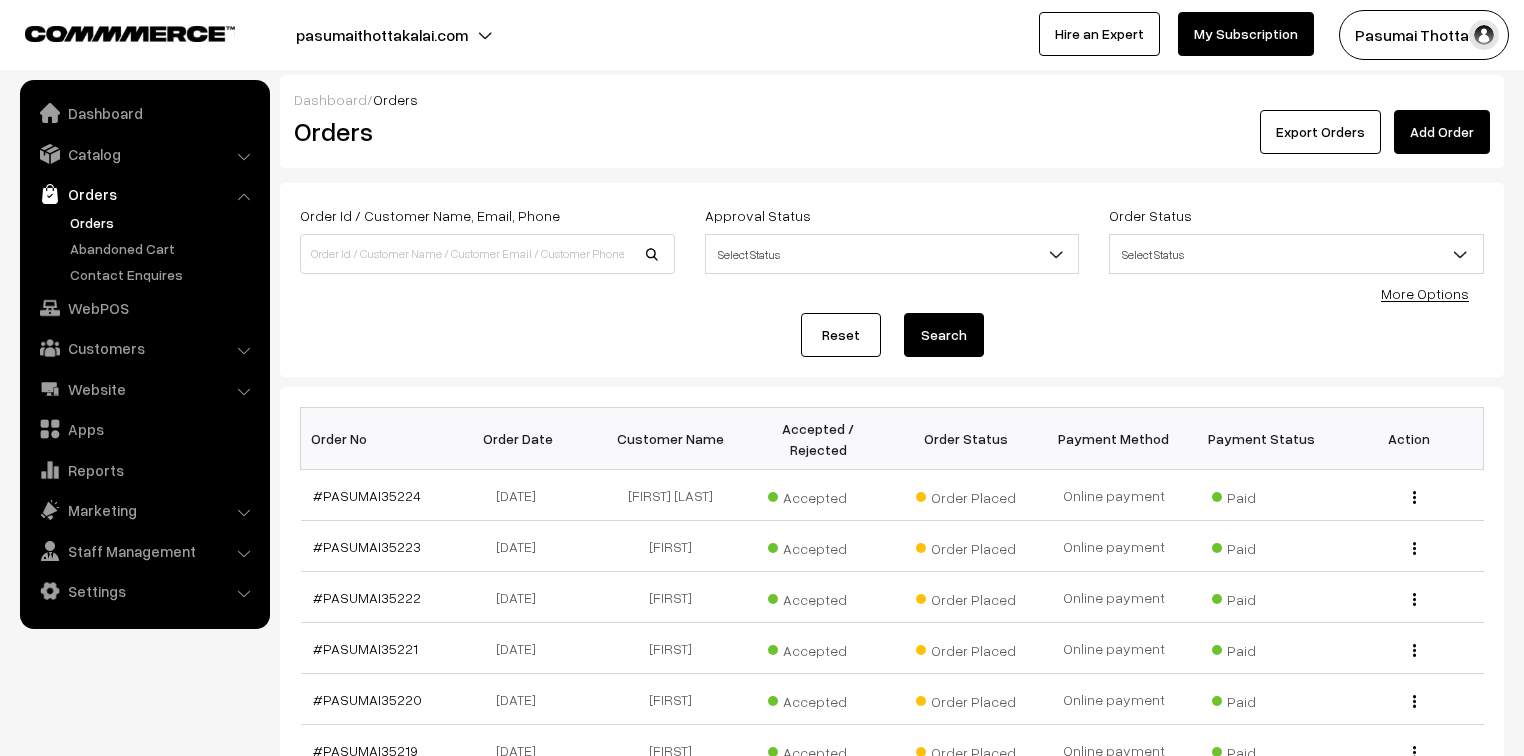 click on "More Options" at bounding box center (1425, 293) 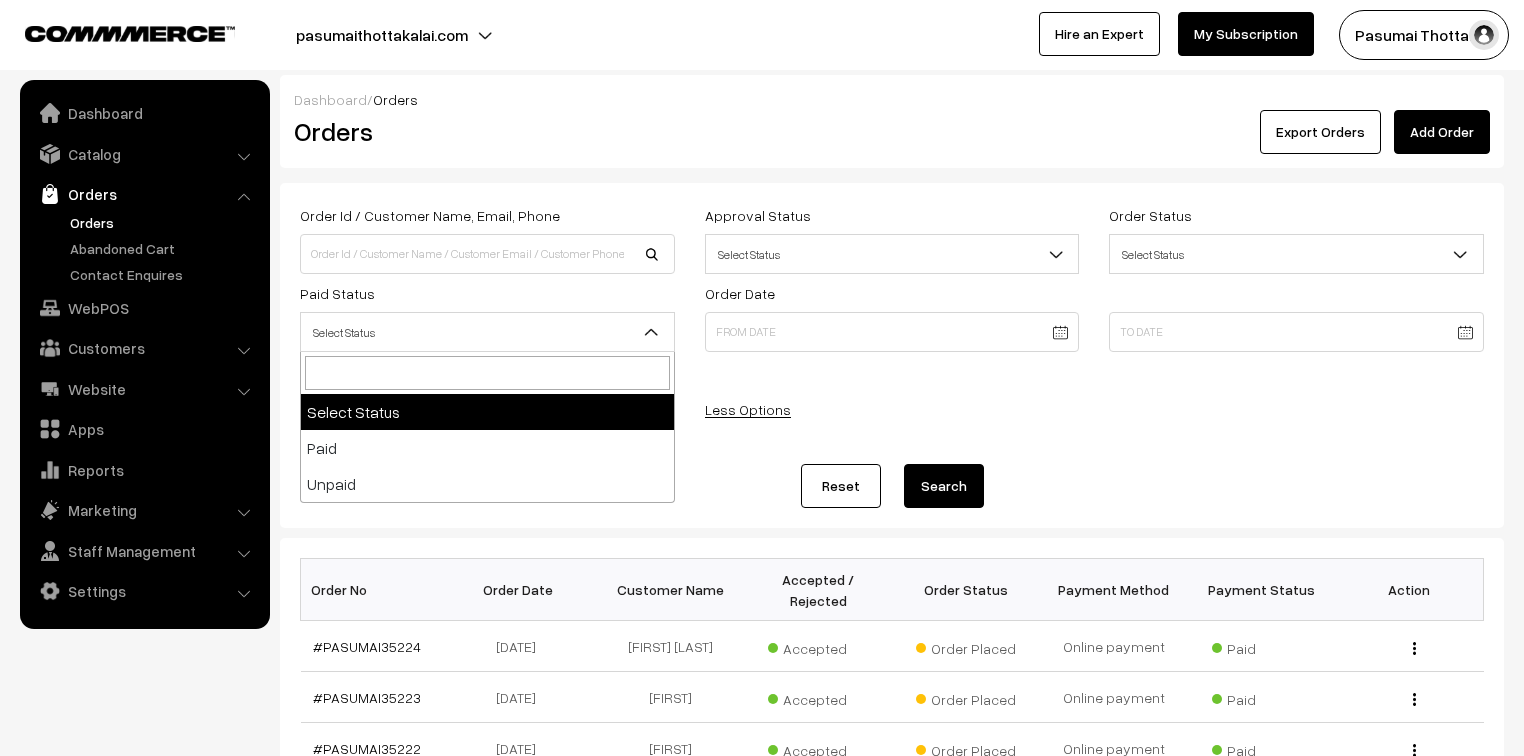 click on "Select Status" at bounding box center [487, 332] 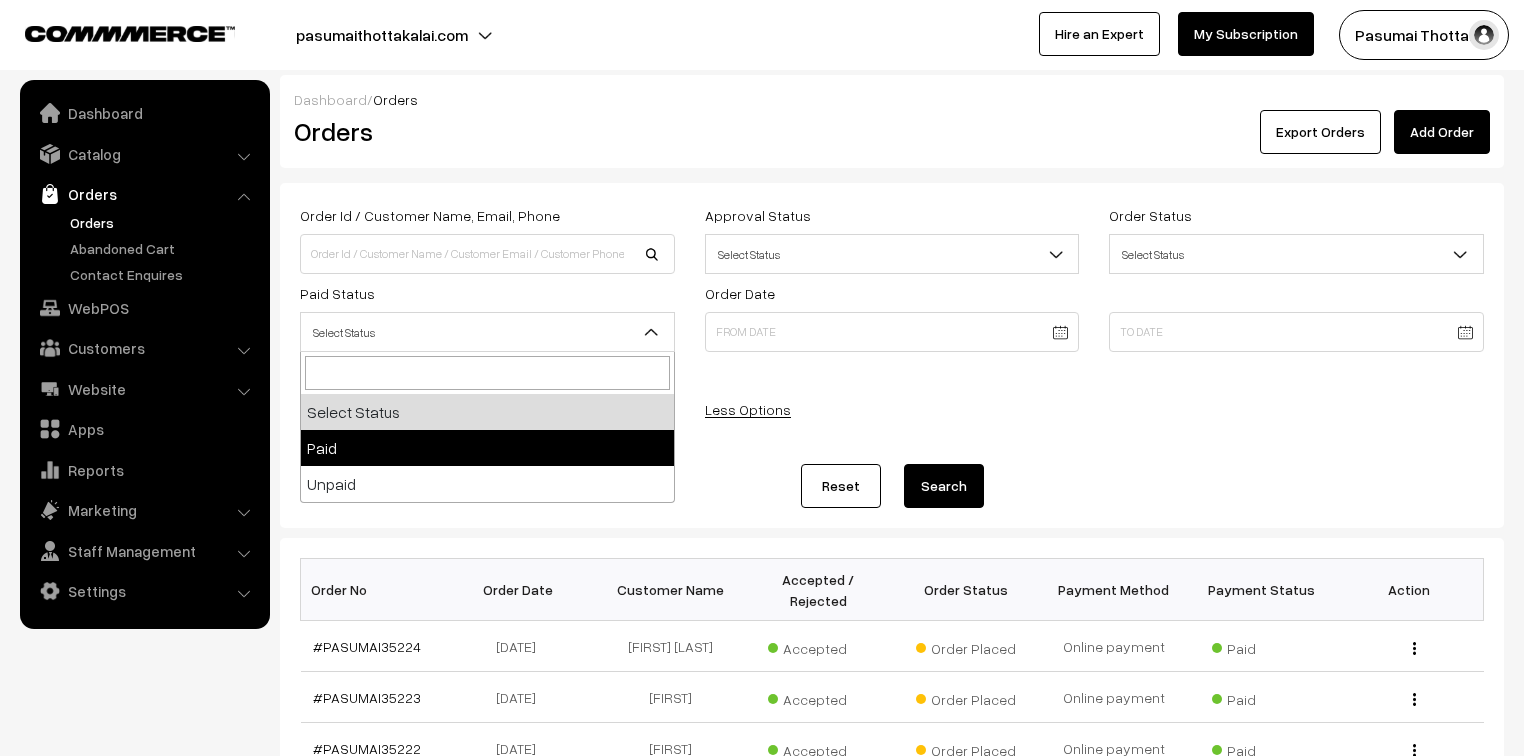 select on "1" 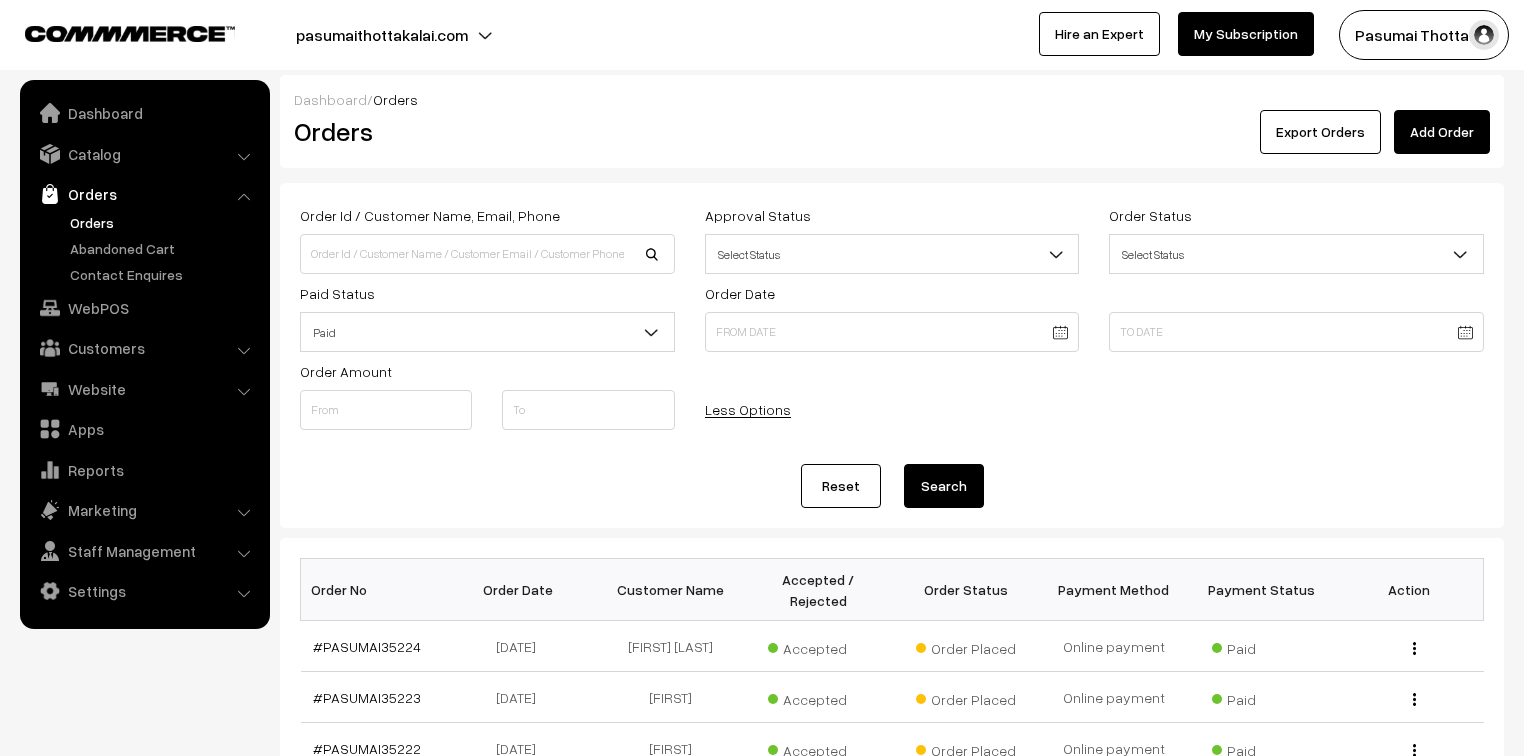 click on "Search" at bounding box center (944, 486) 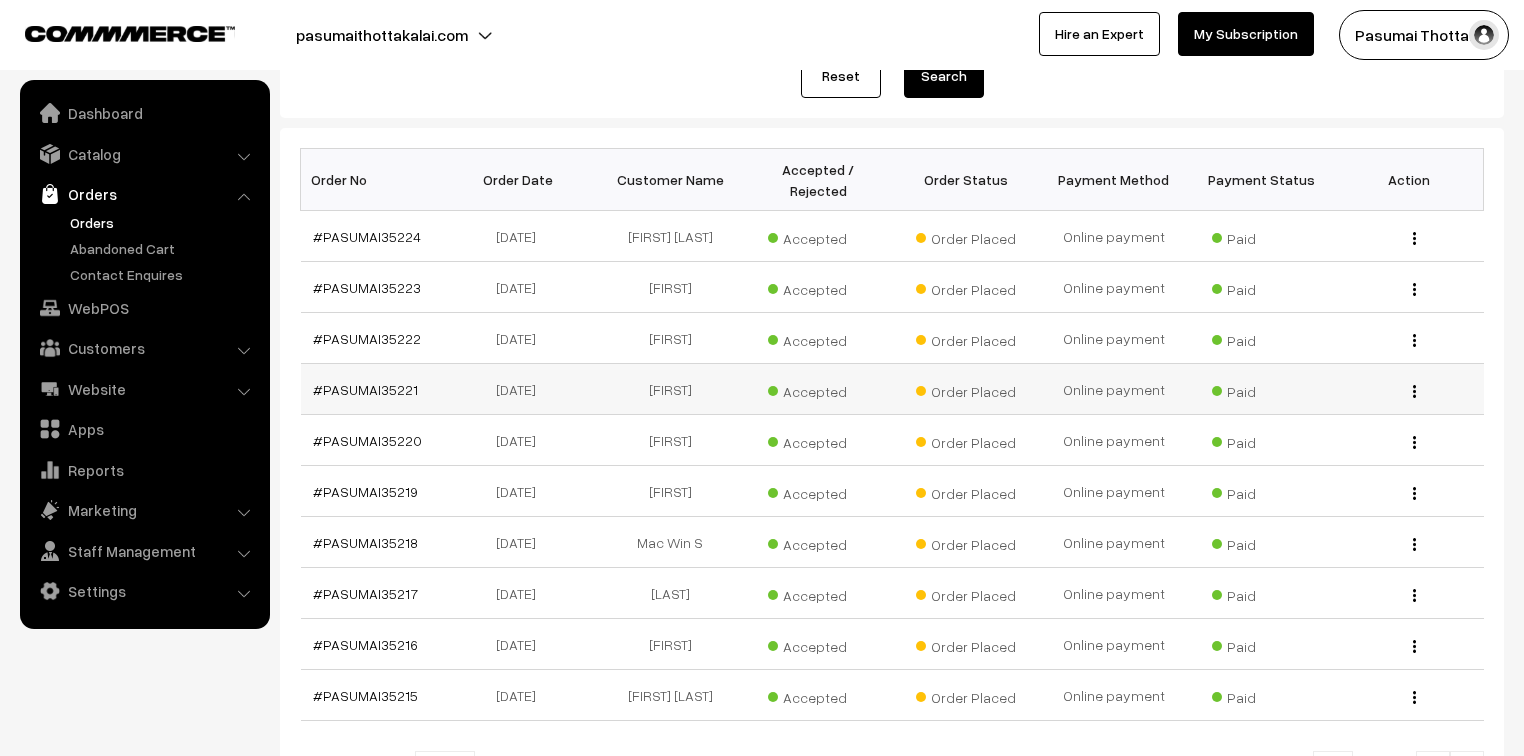 scroll, scrollTop: 603, scrollLeft: 0, axis: vertical 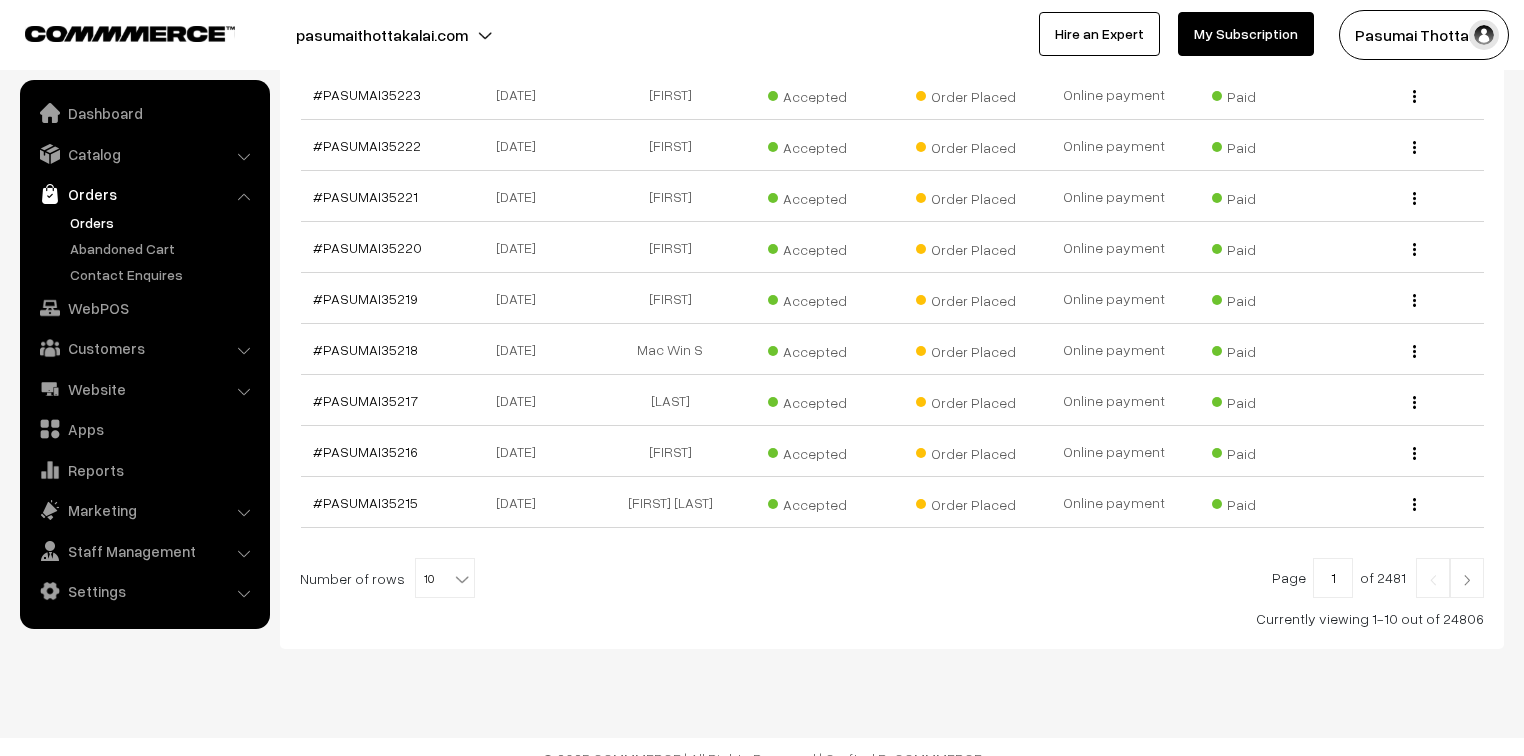click at bounding box center [462, 579] 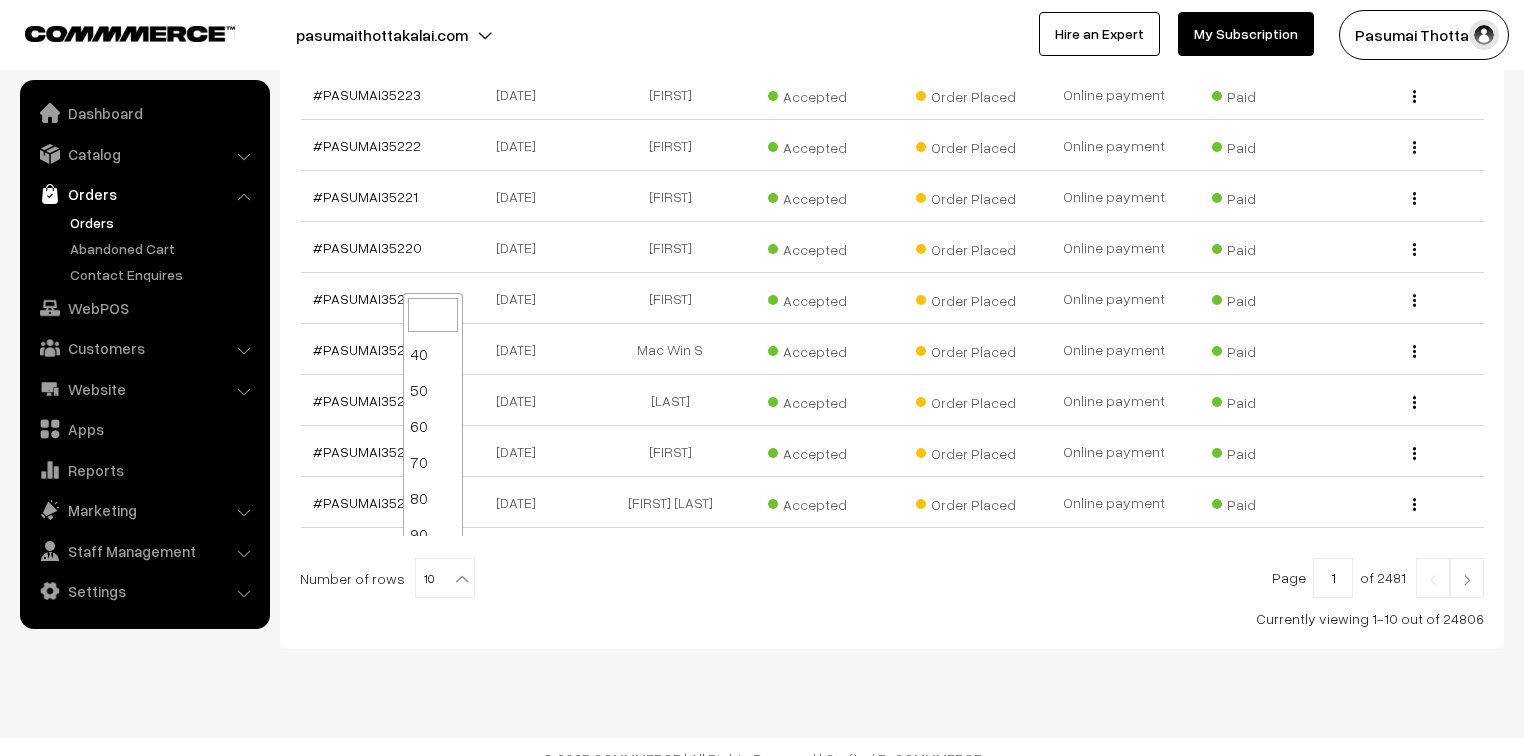 scroll, scrollTop: 160, scrollLeft: 0, axis: vertical 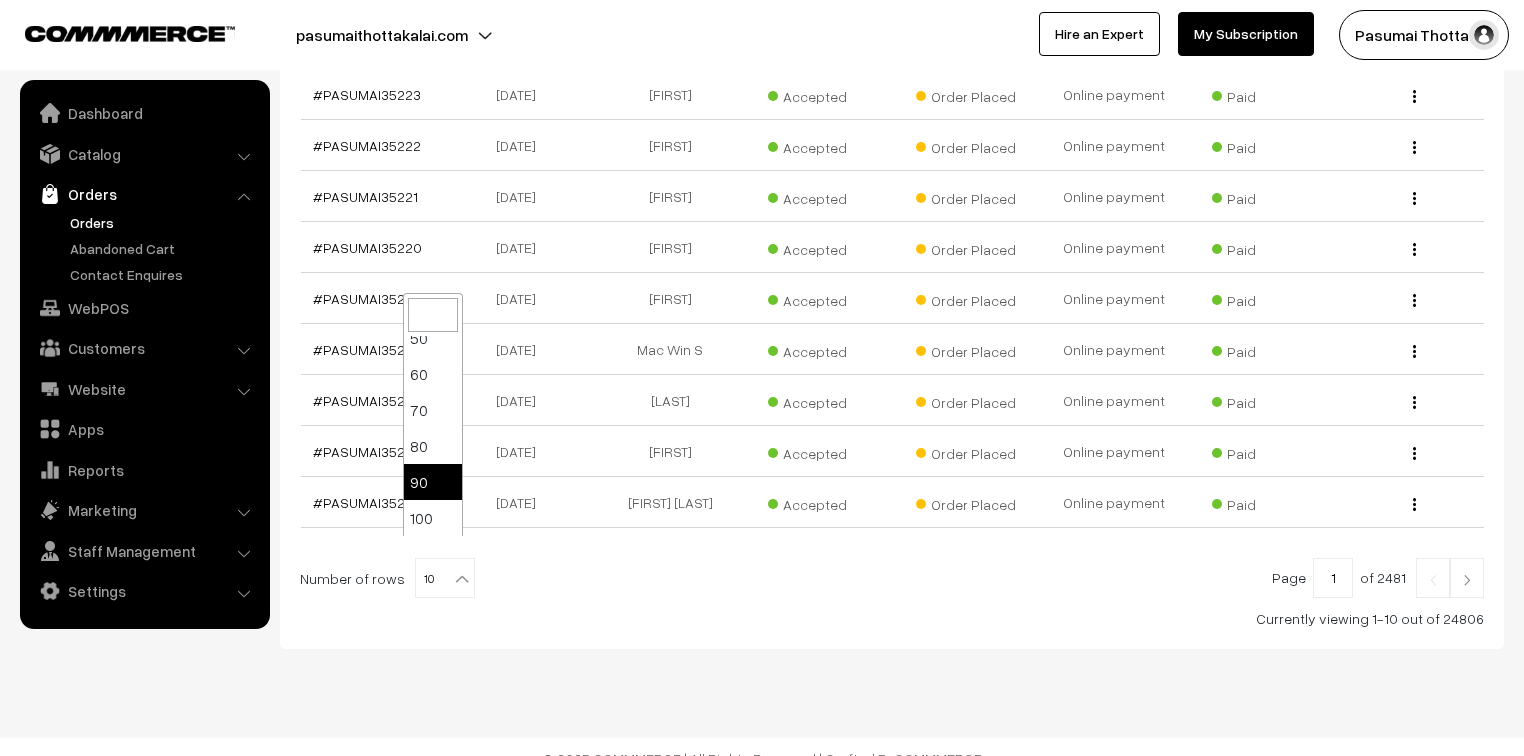 select on "90" 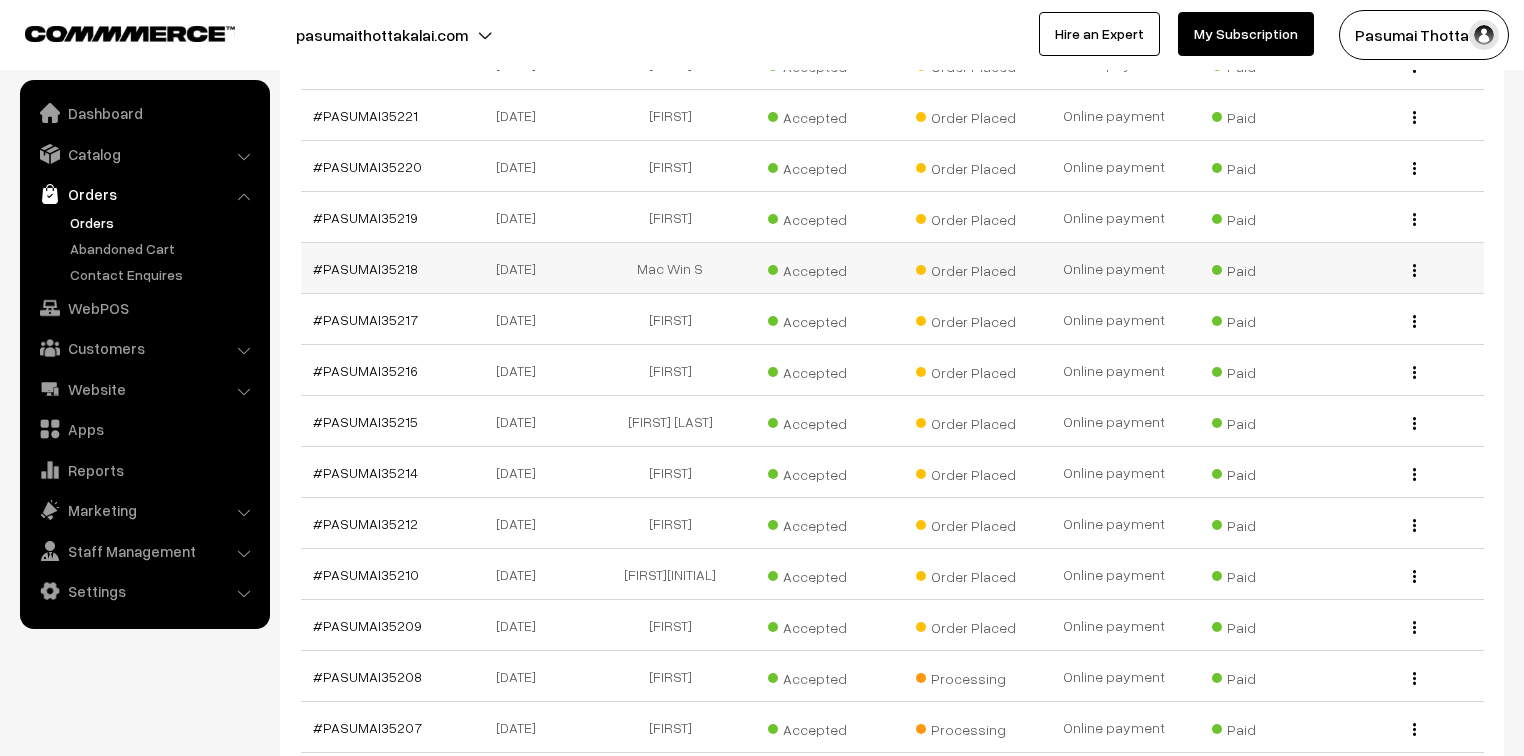 scroll, scrollTop: 720, scrollLeft: 0, axis: vertical 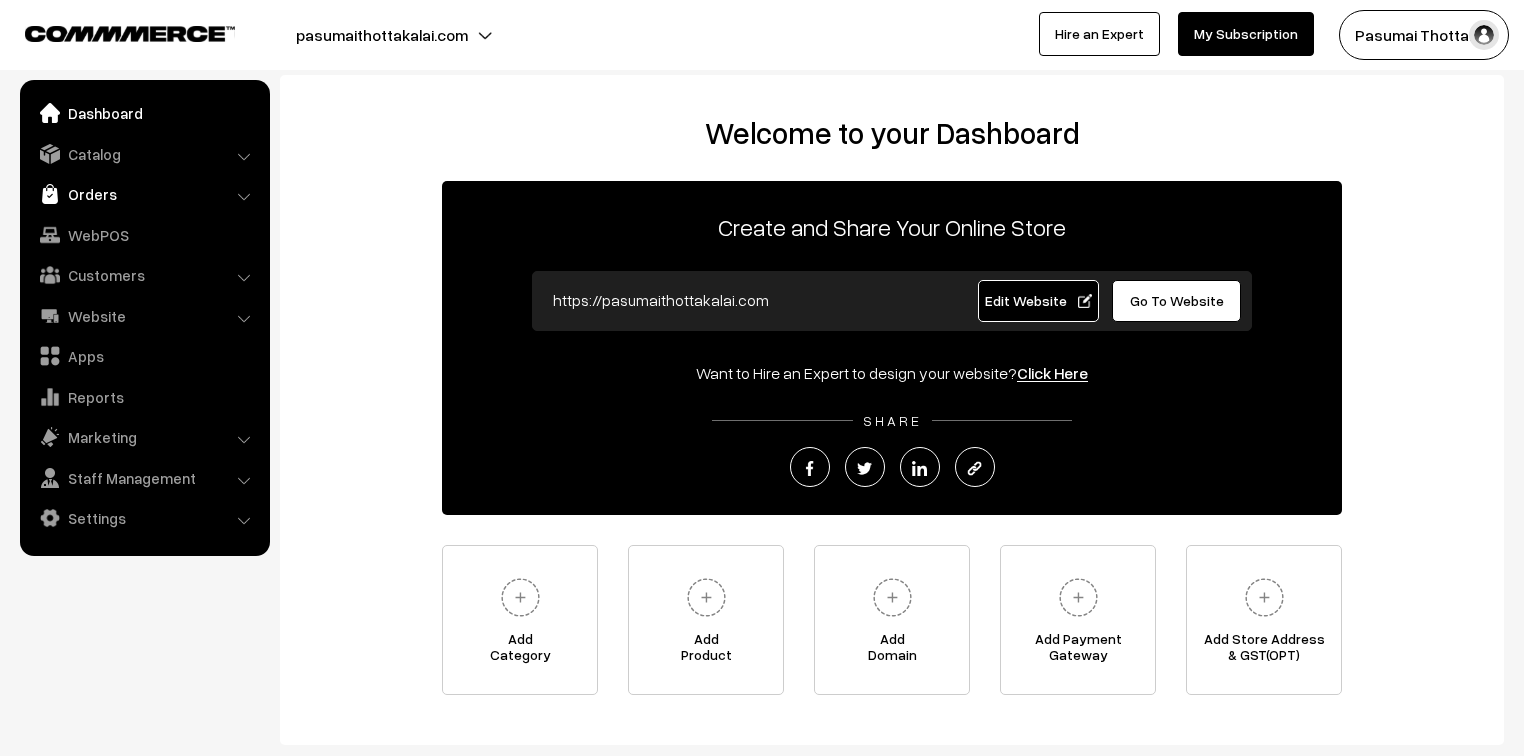 click on "Orders" at bounding box center (144, 194) 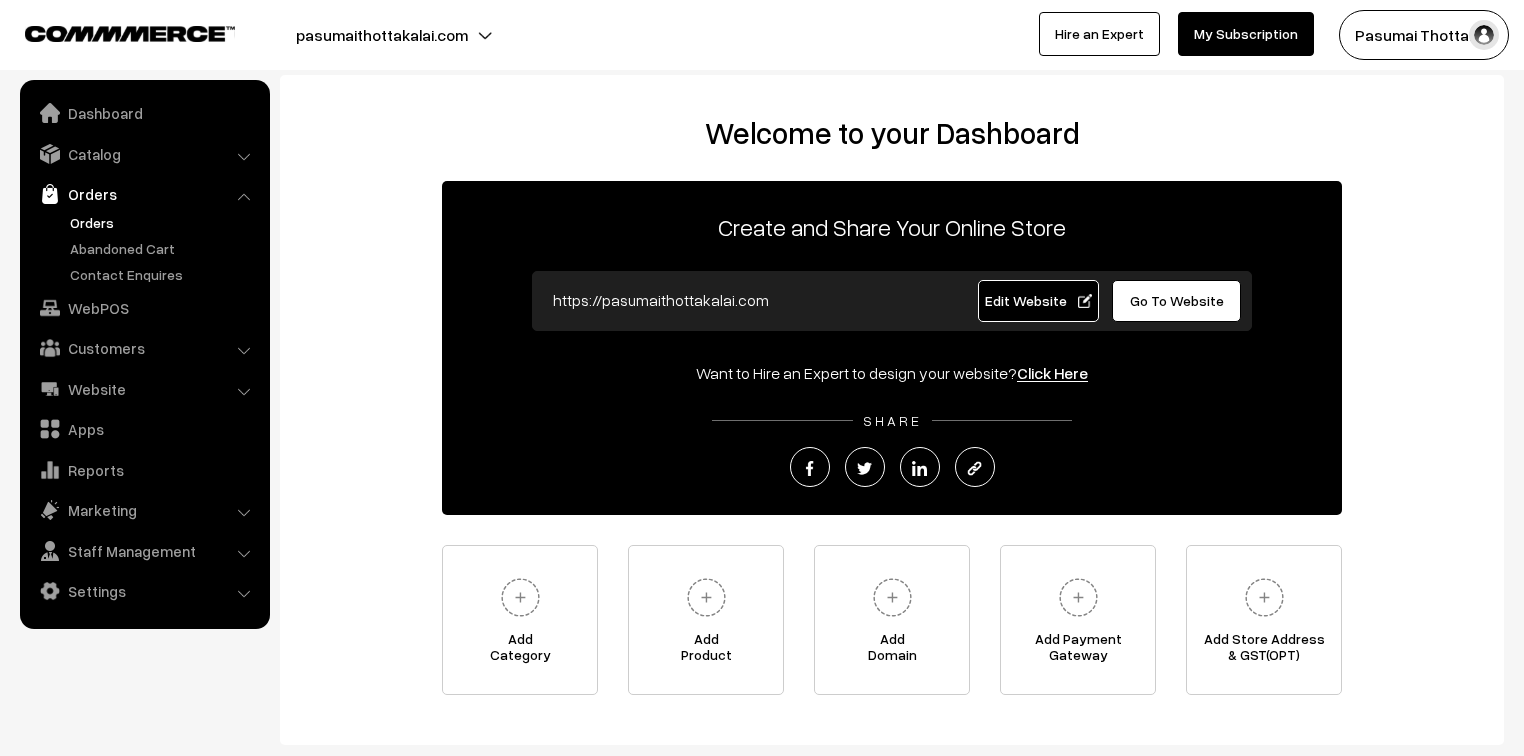 click on "Orders" at bounding box center (164, 222) 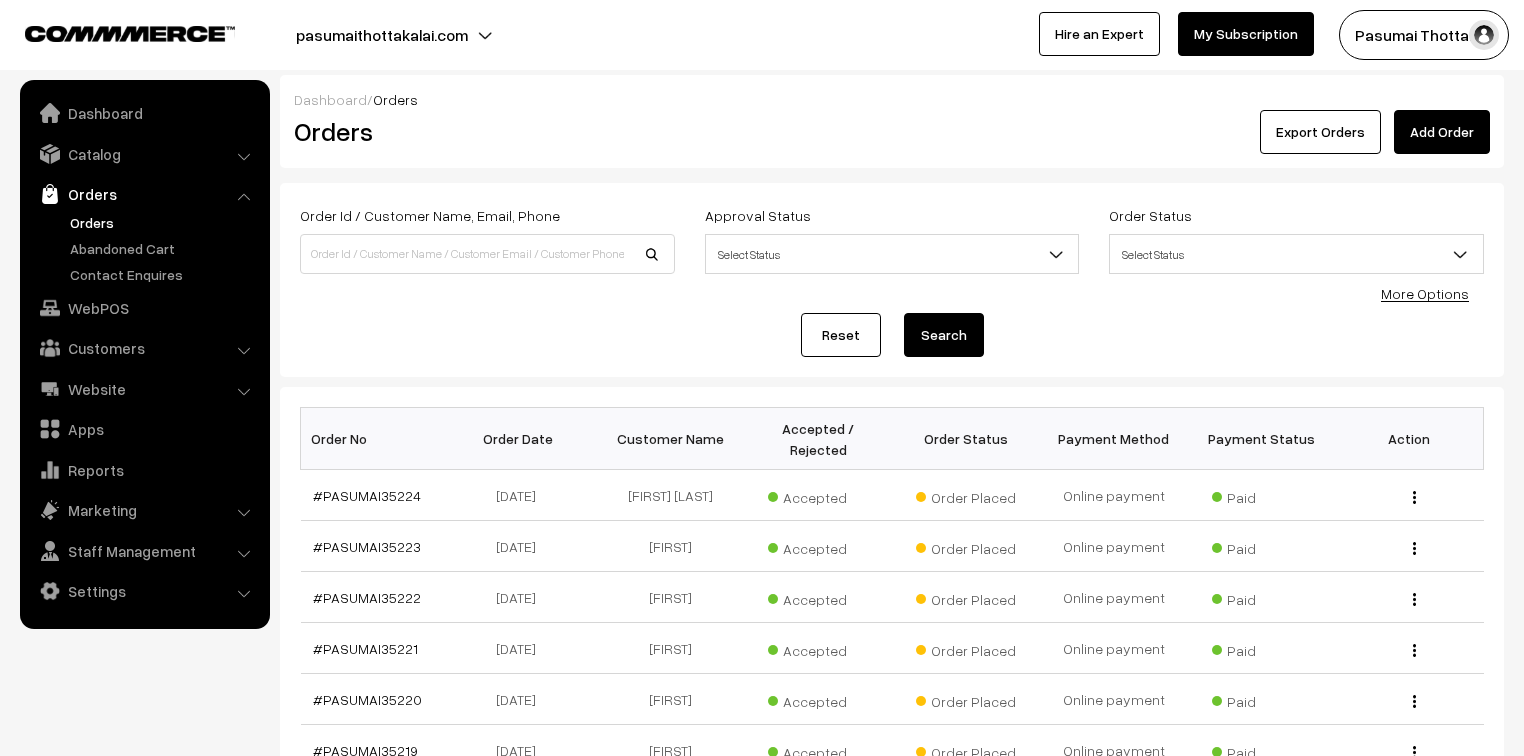 scroll, scrollTop: 451, scrollLeft: 0, axis: vertical 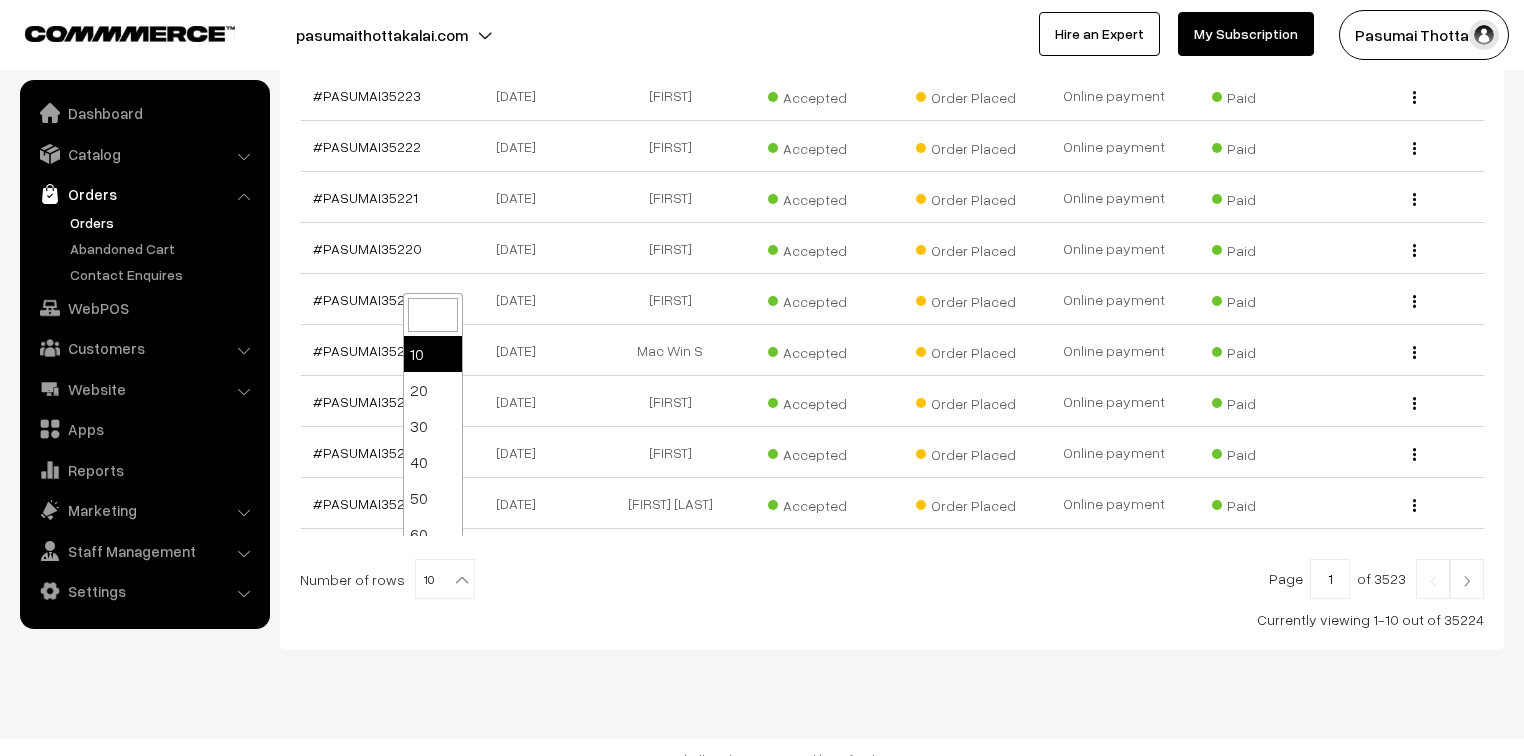 click at bounding box center [462, 580] 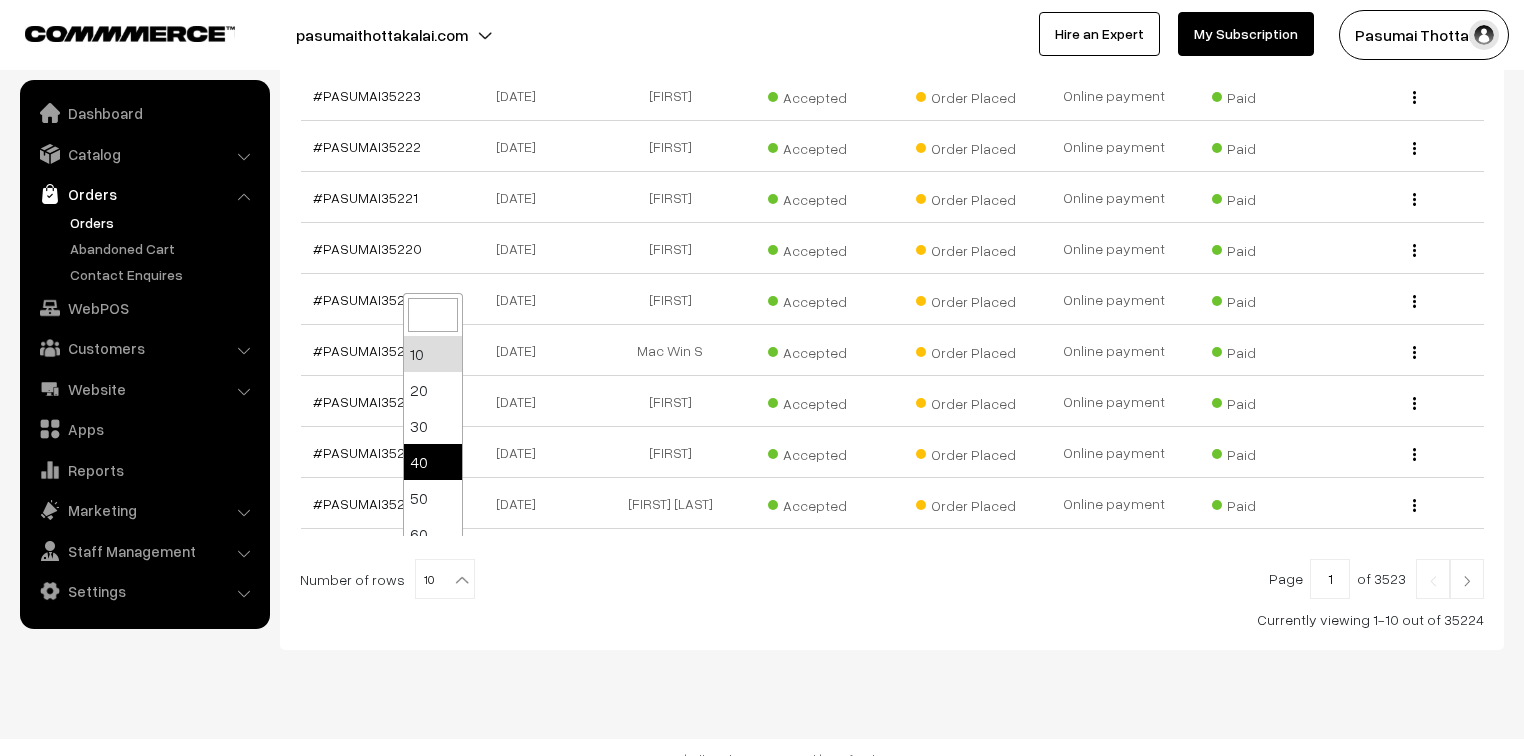 select on "40" 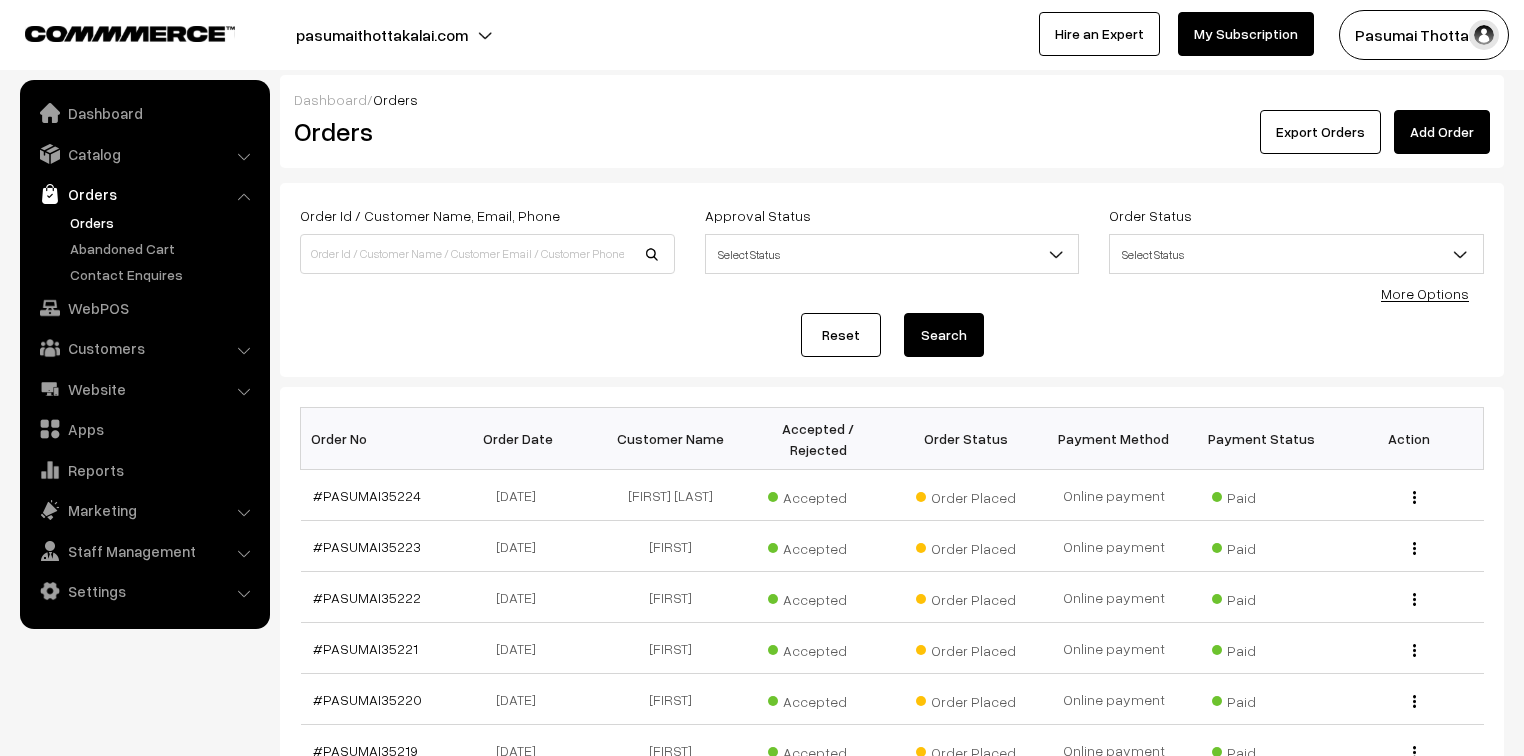 scroll, scrollTop: 0, scrollLeft: 0, axis: both 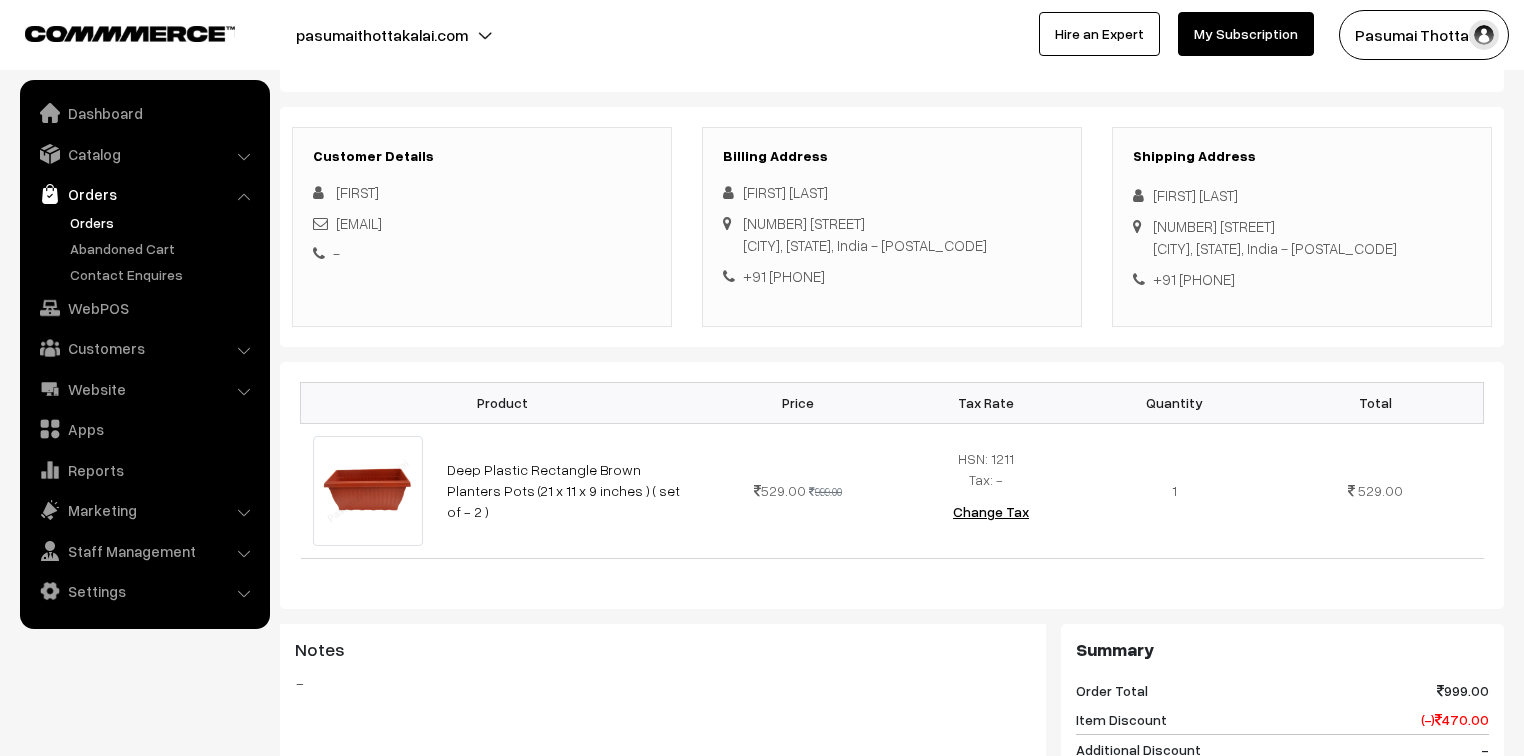drag, startPoint x: 1152, startPoint y: 196, endPoint x: 1262, endPoint y: 284, distance: 140.86873 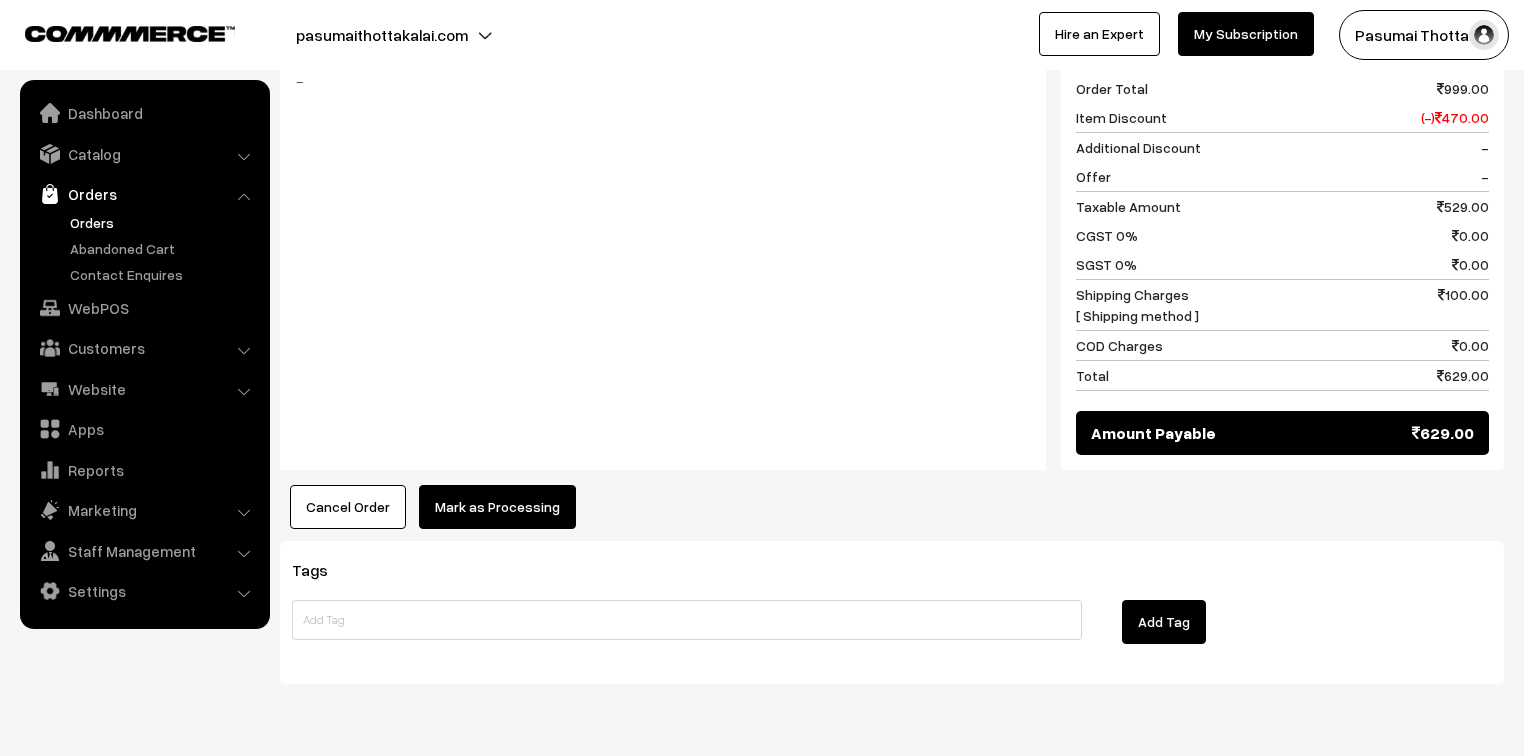 scroll, scrollTop: 896, scrollLeft: 0, axis: vertical 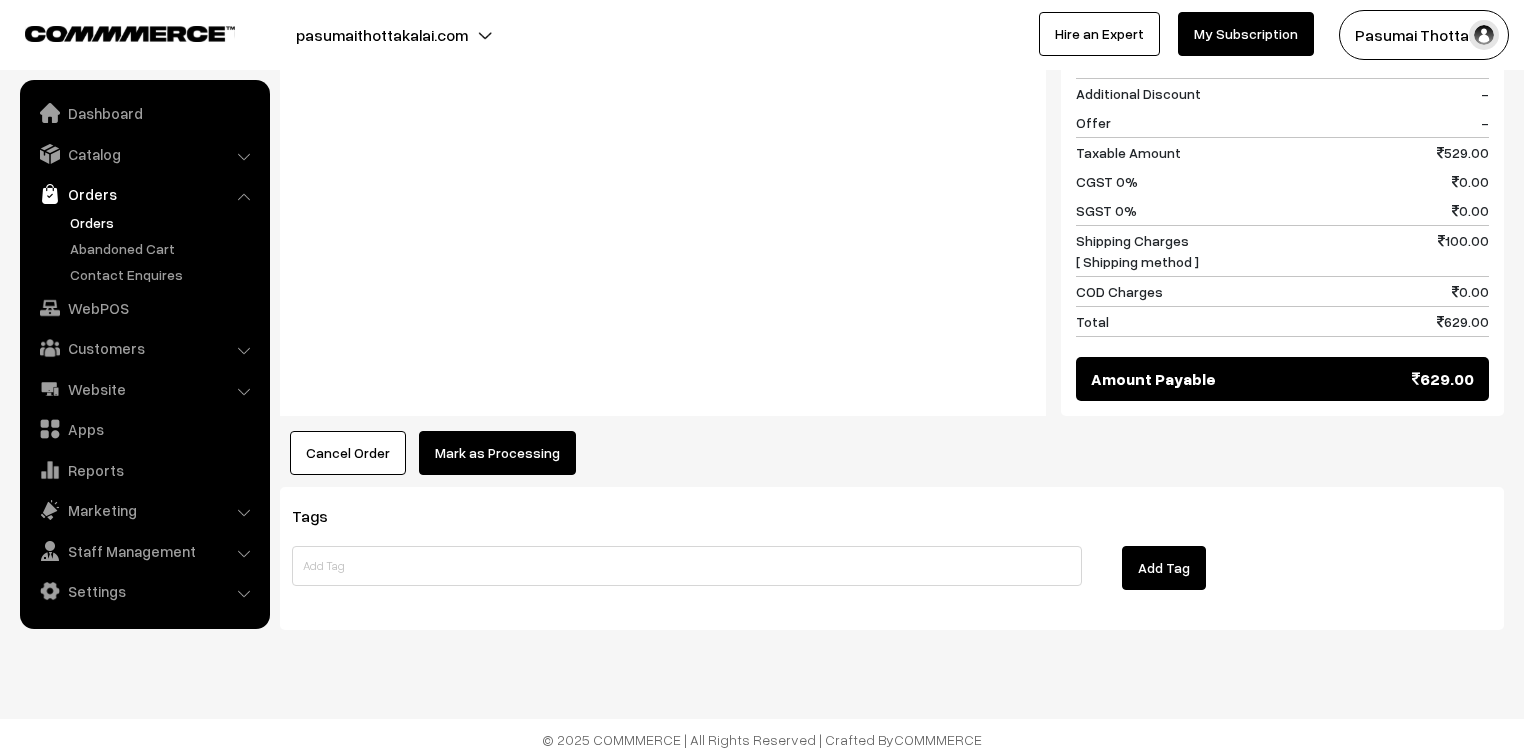 click on "Mark as Processing" at bounding box center (497, 453) 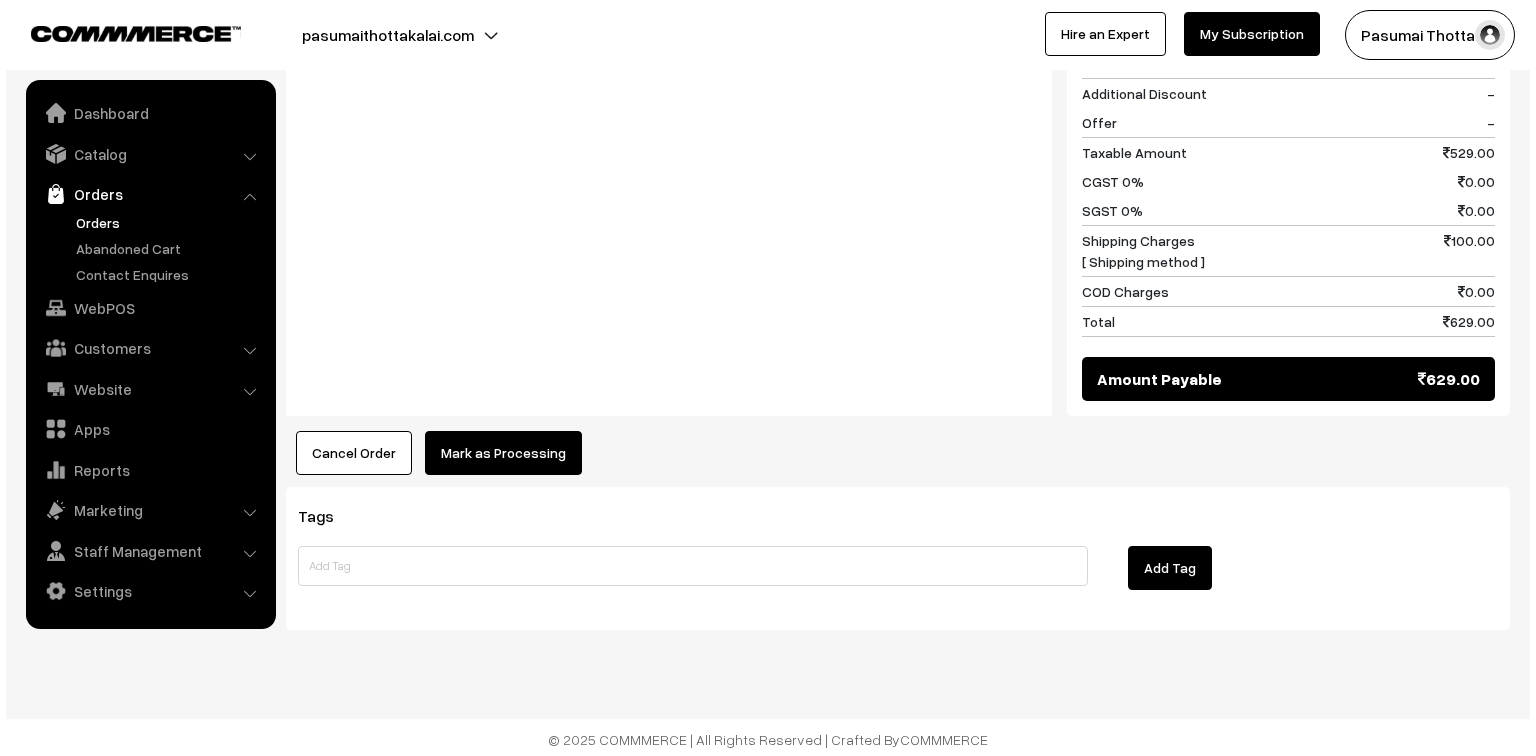 scroll, scrollTop: 898, scrollLeft: 0, axis: vertical 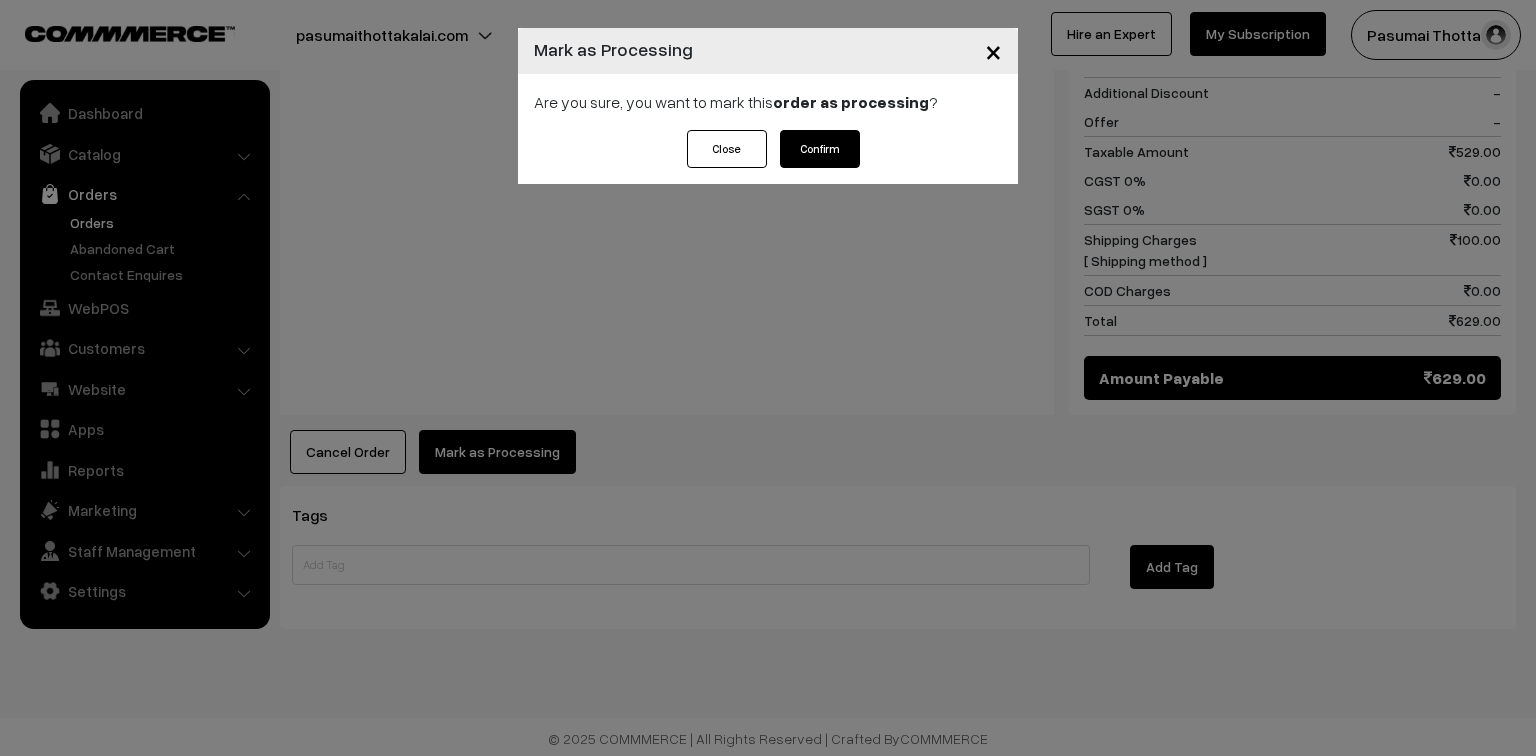 click on "Confirm" at bounding box center (820, 149) 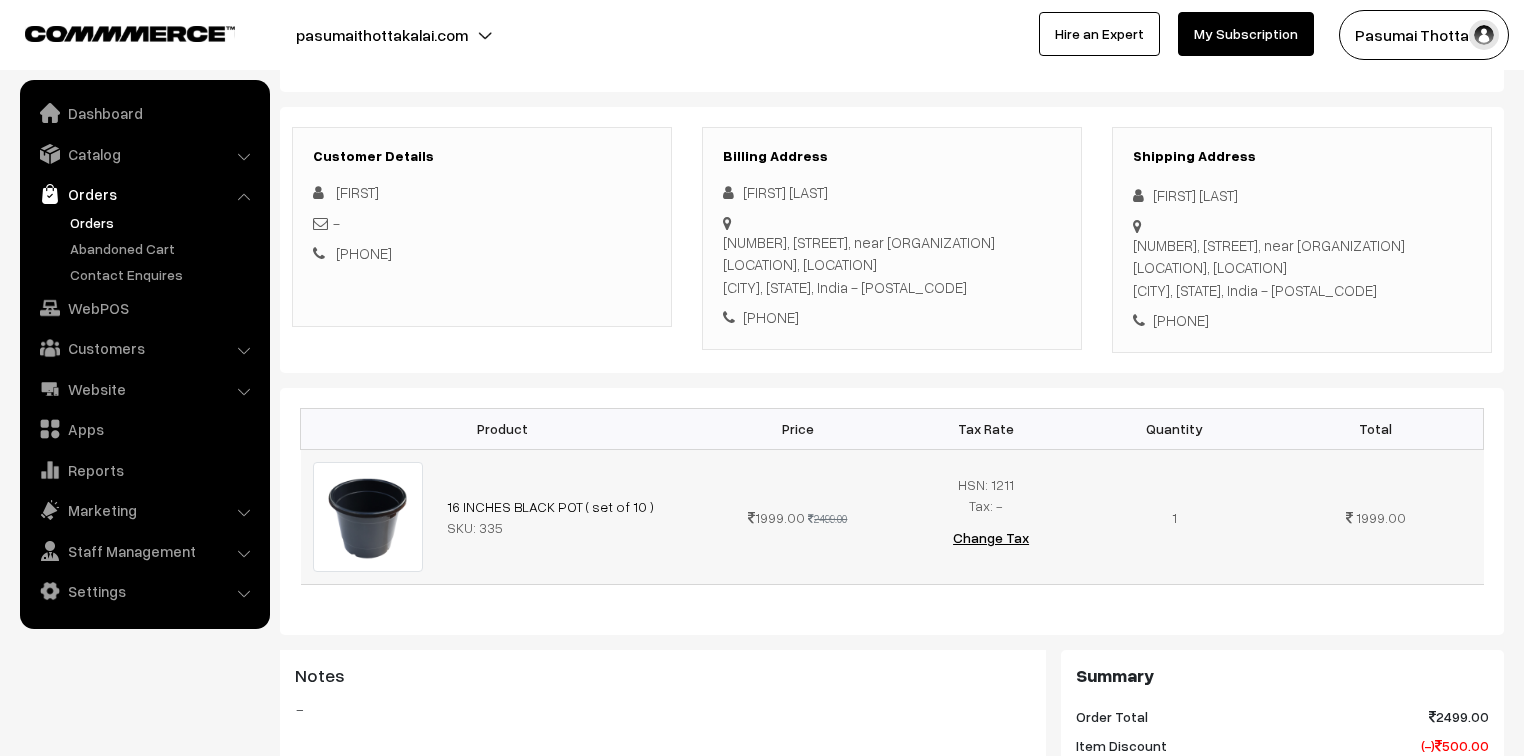 scroll, scrollTop: 160, scrollLeft: 0, axis: vertical 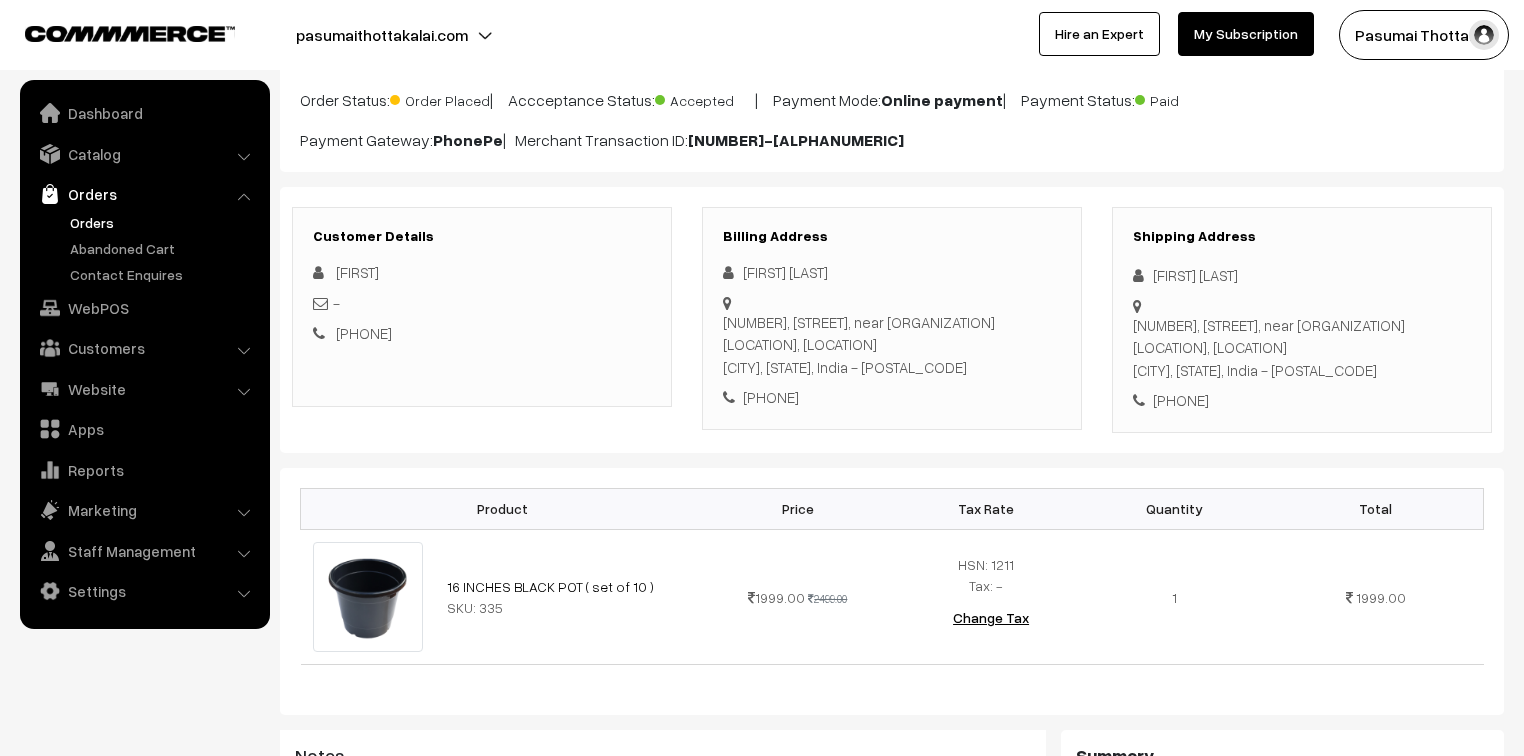 click at bounding box center [1143, 275] 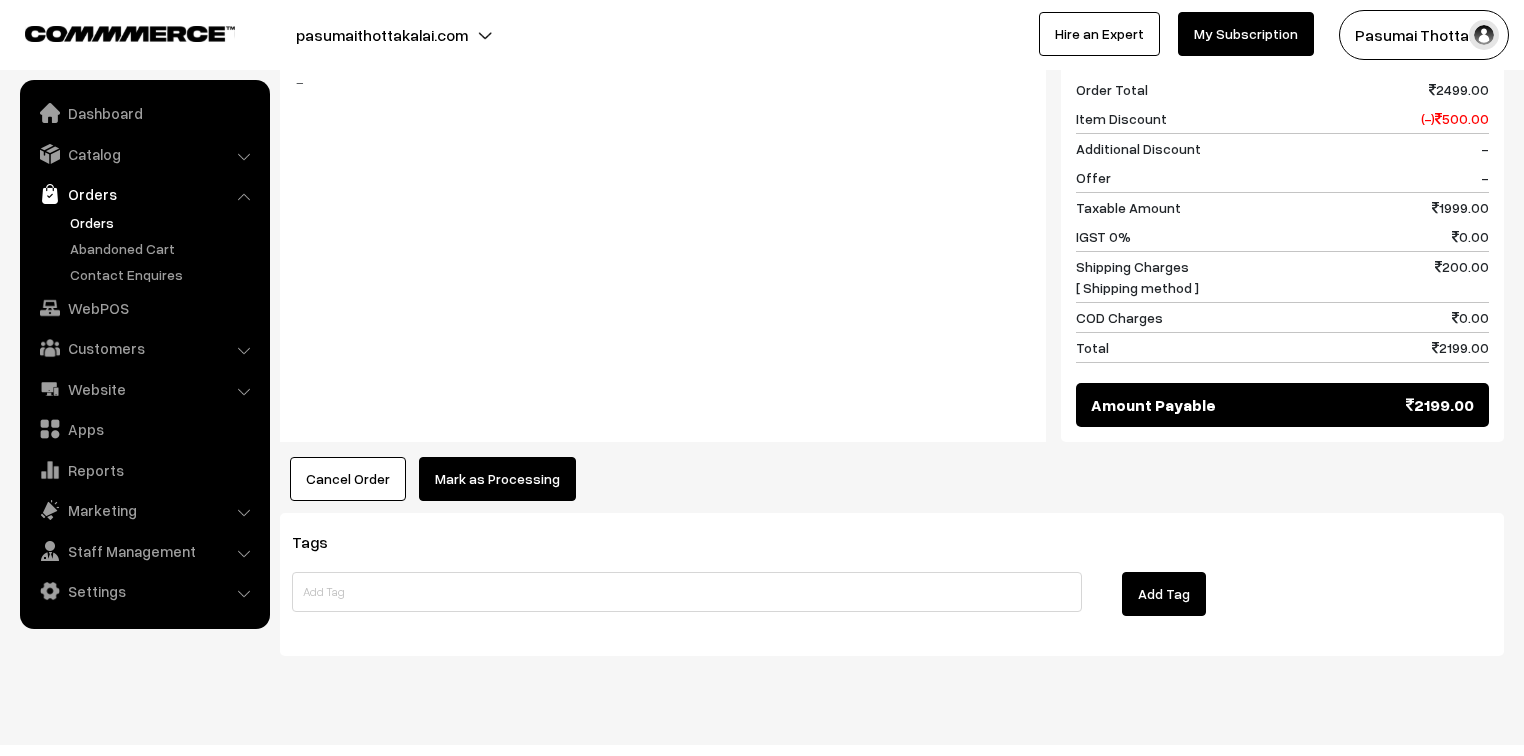 scroll, scrollTop: 894, scrollLeft: 0, axis: vertical 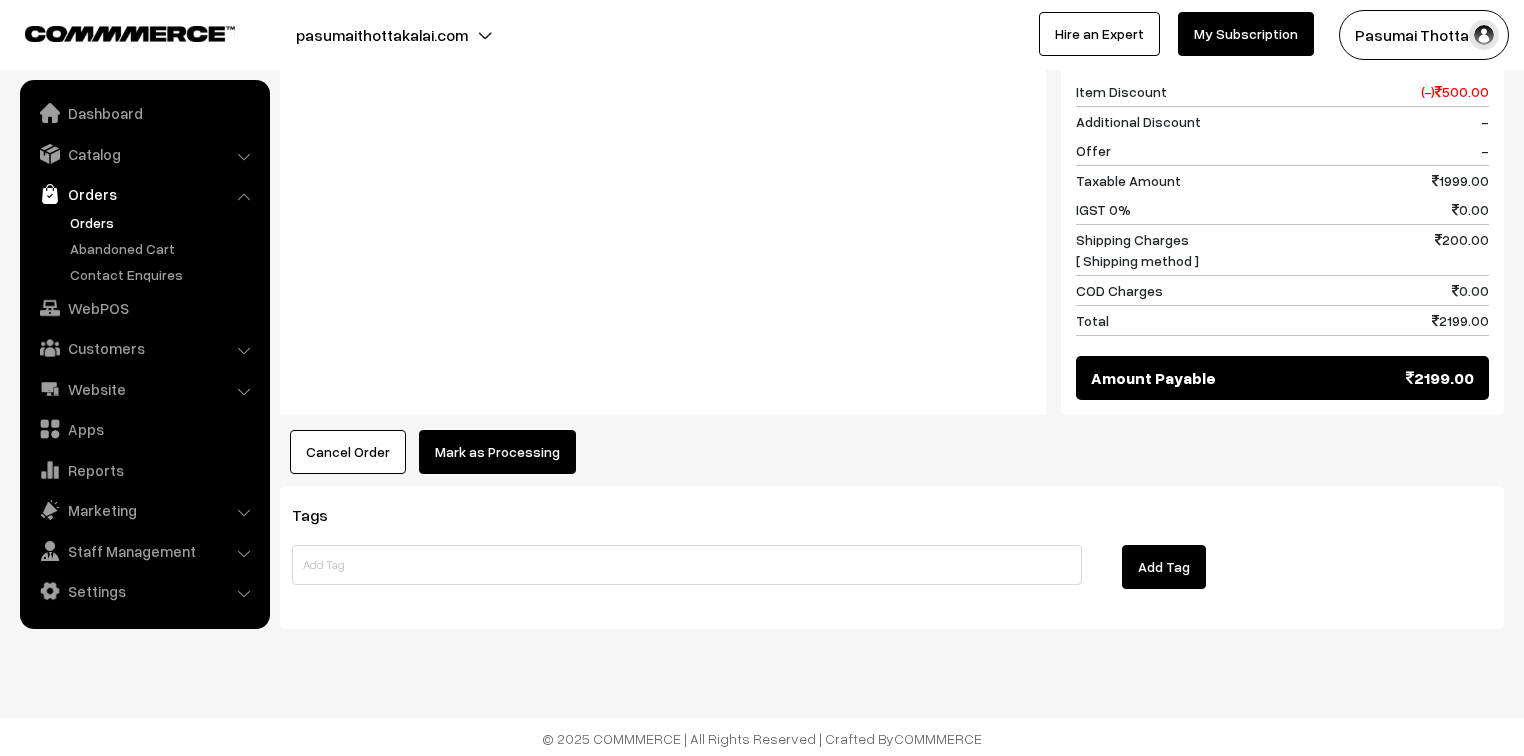 click on "Mark as Processing" at bounding box center (497, 452) 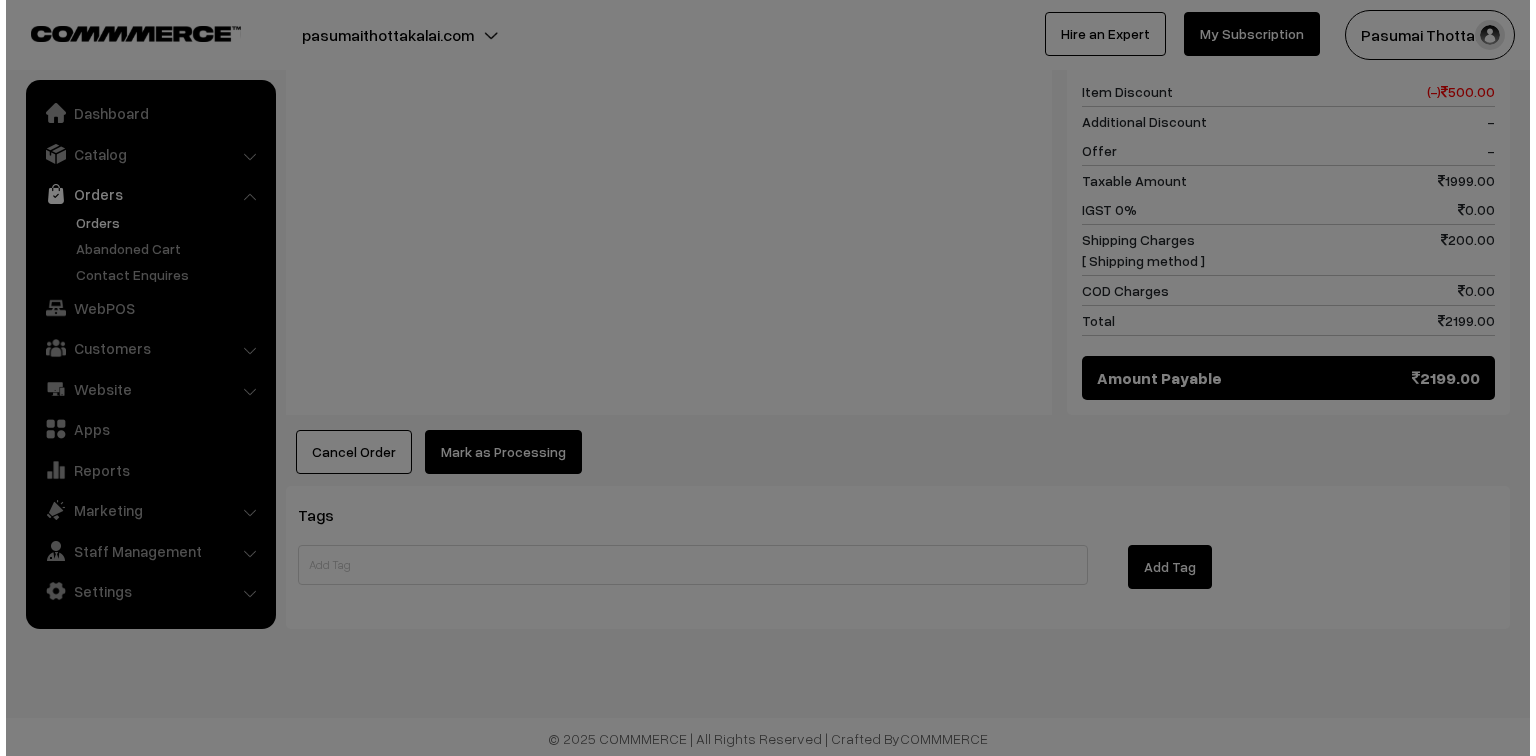 scroll, scrollTop: 895, scrollLeft: 0, axis: vertical 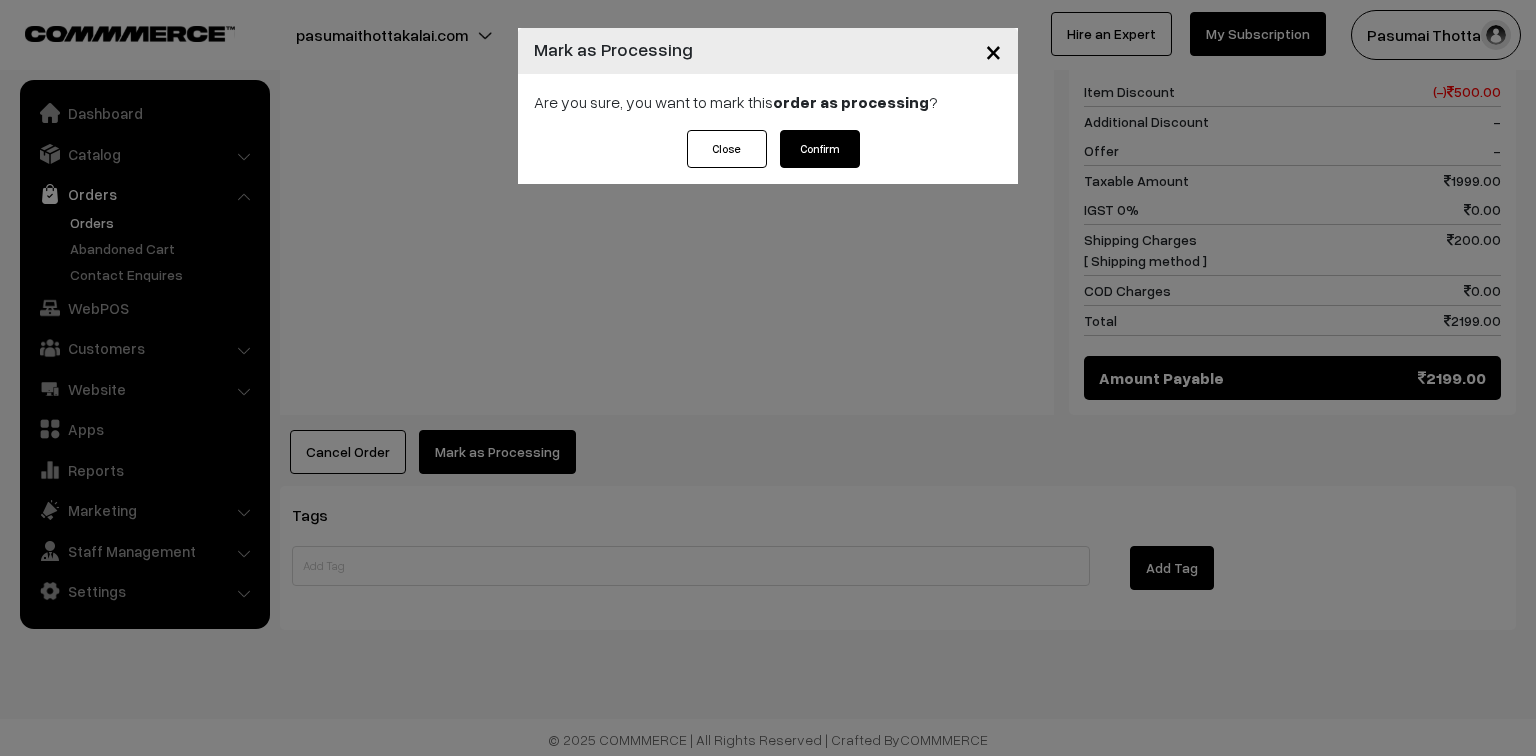 click on "Confirm" at bounding box center (820, 149) 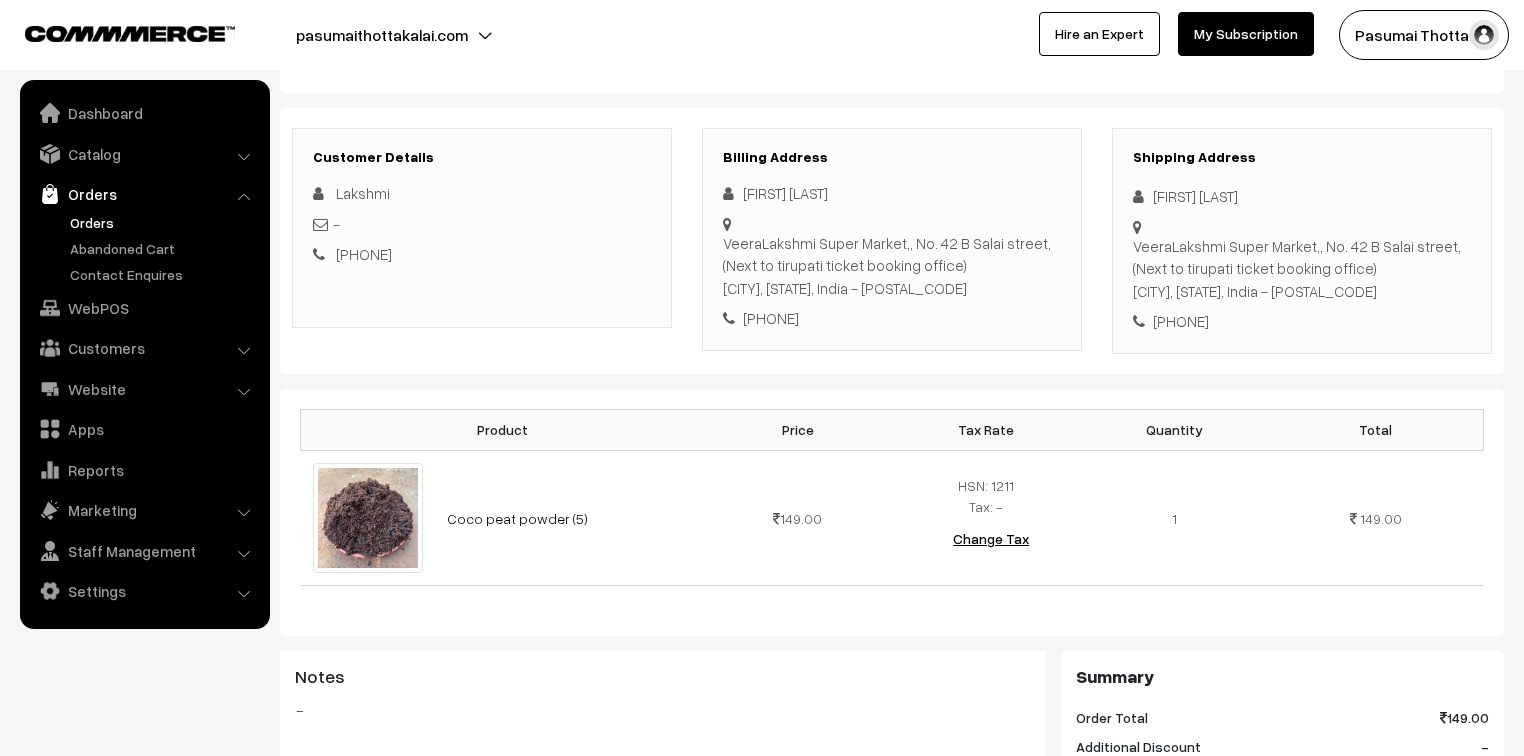 scroll, scrollTop: 240, scrollLeft: 0, axis: vertical 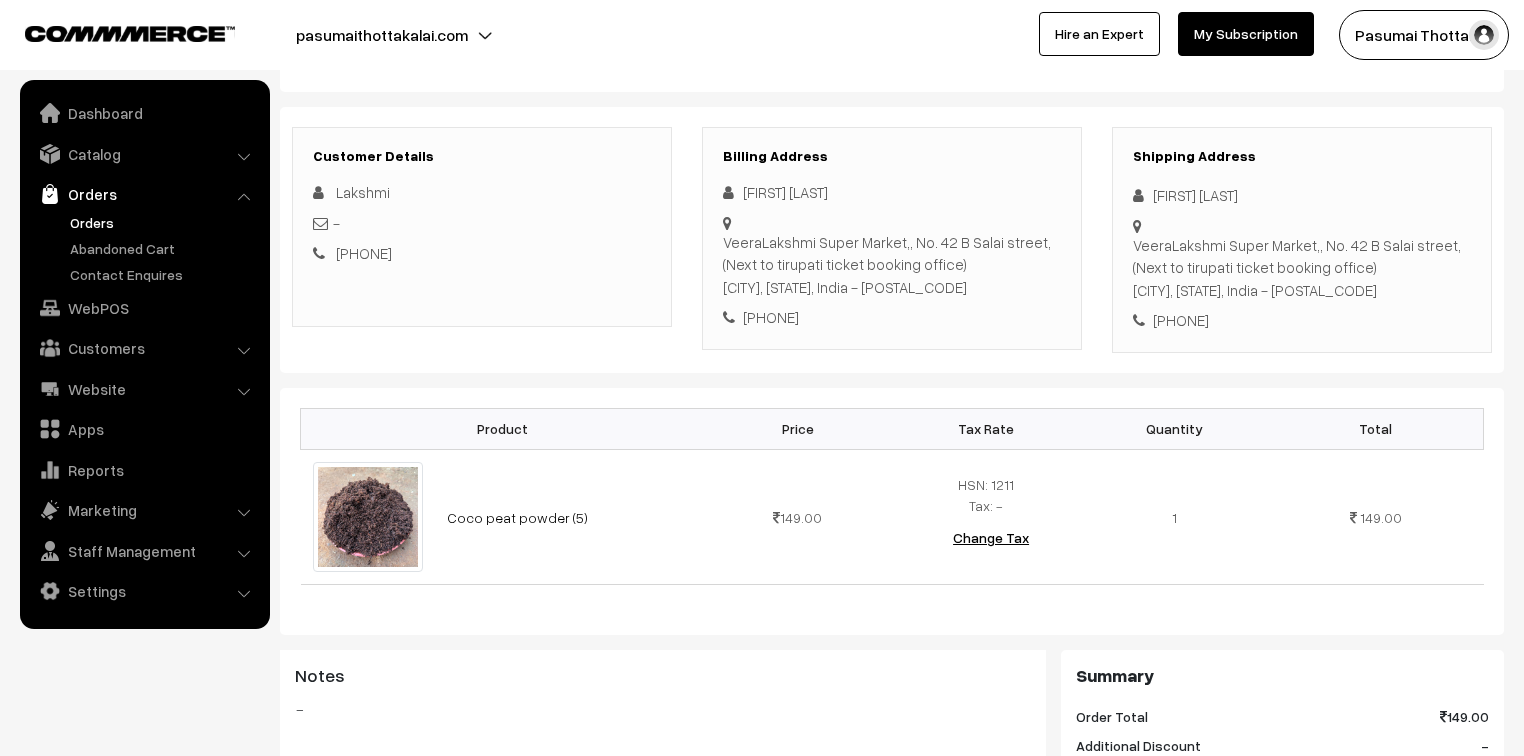 drag, startPoint x: 1149, startPoint y: 198, endPoint x: 1289, endPoint y: 316, distance: 183.0956 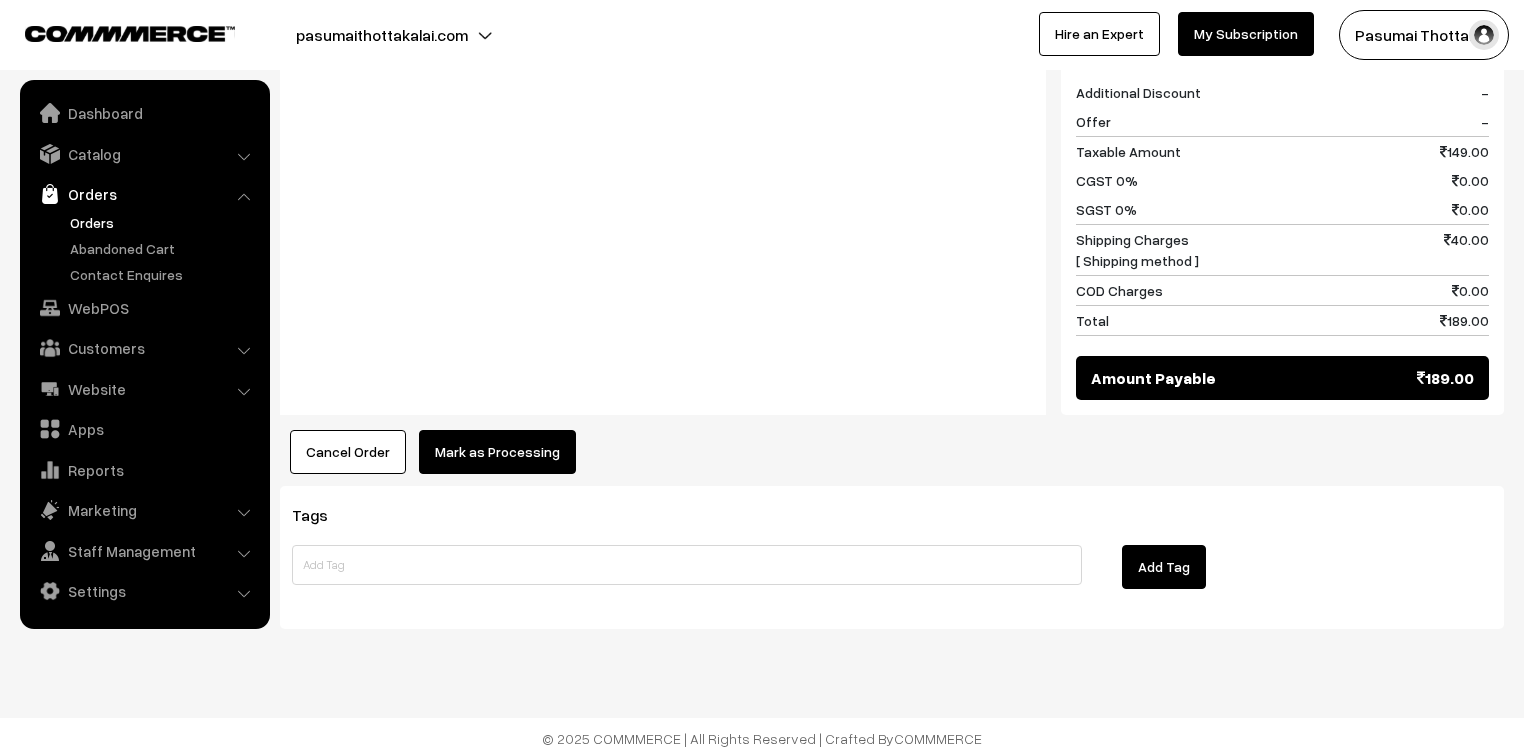 click on "Mark as Processing" at bounding box center (497, 452) 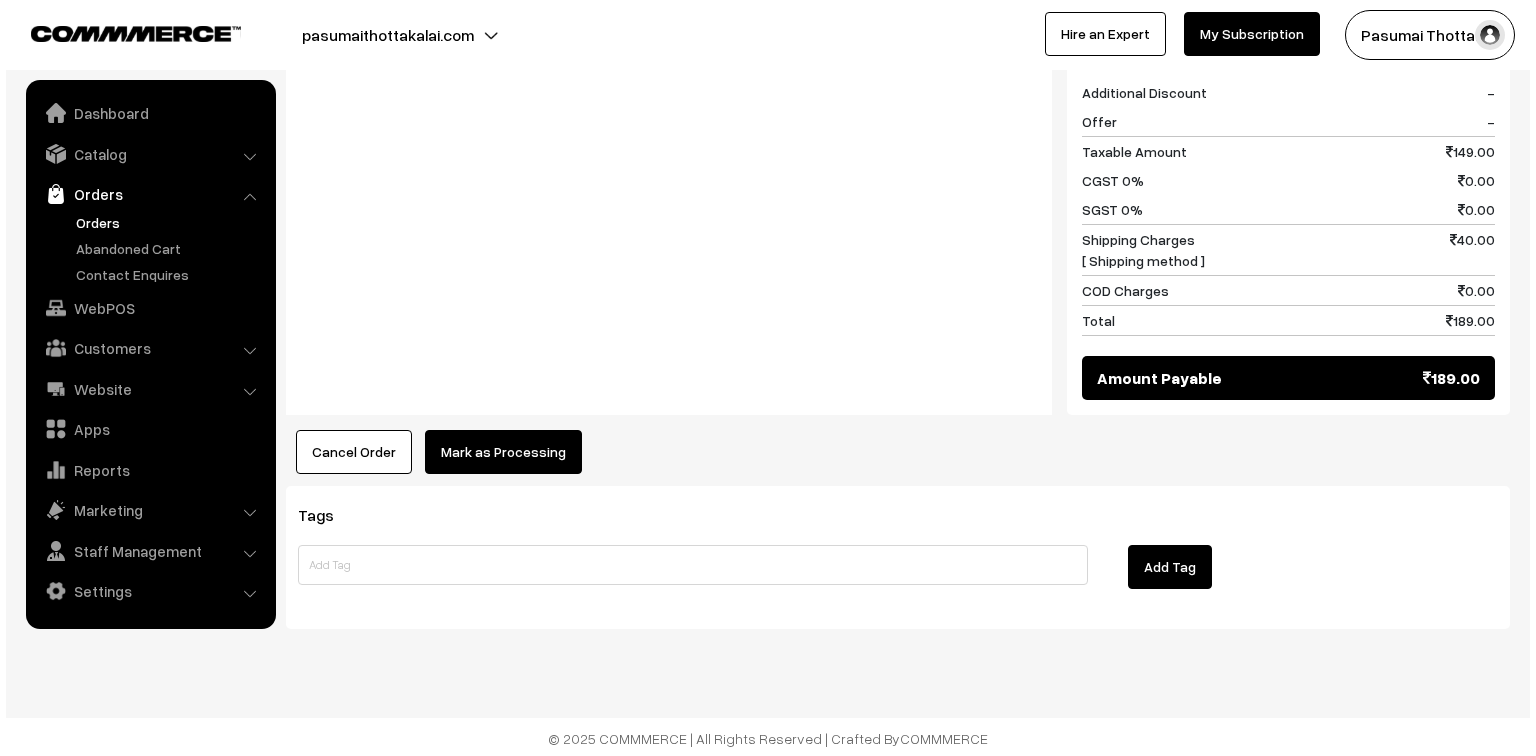 scroll, scrollTop: 894, scrollLeft: 0, axis: vertical 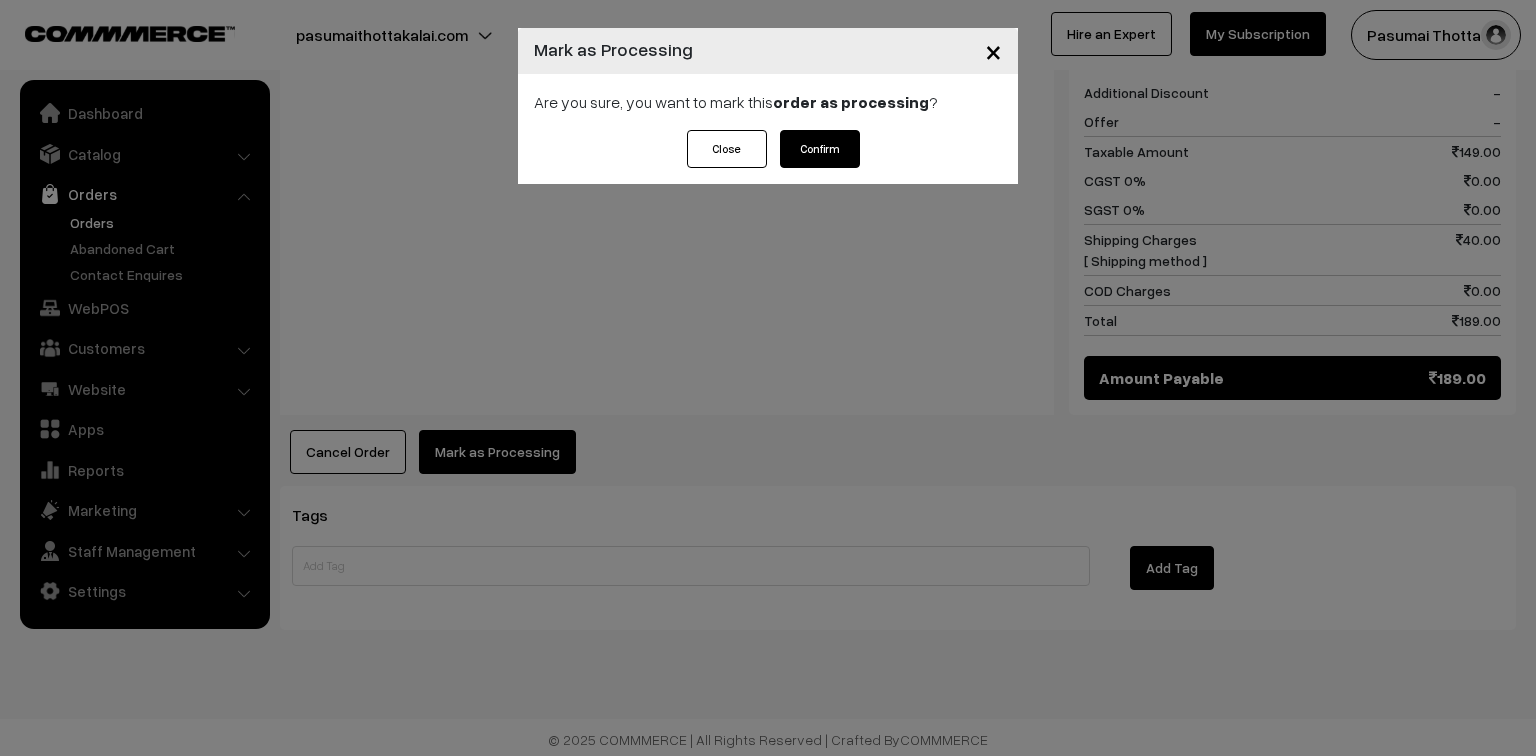 click on "Confirm" at bounding box center [820, 149] 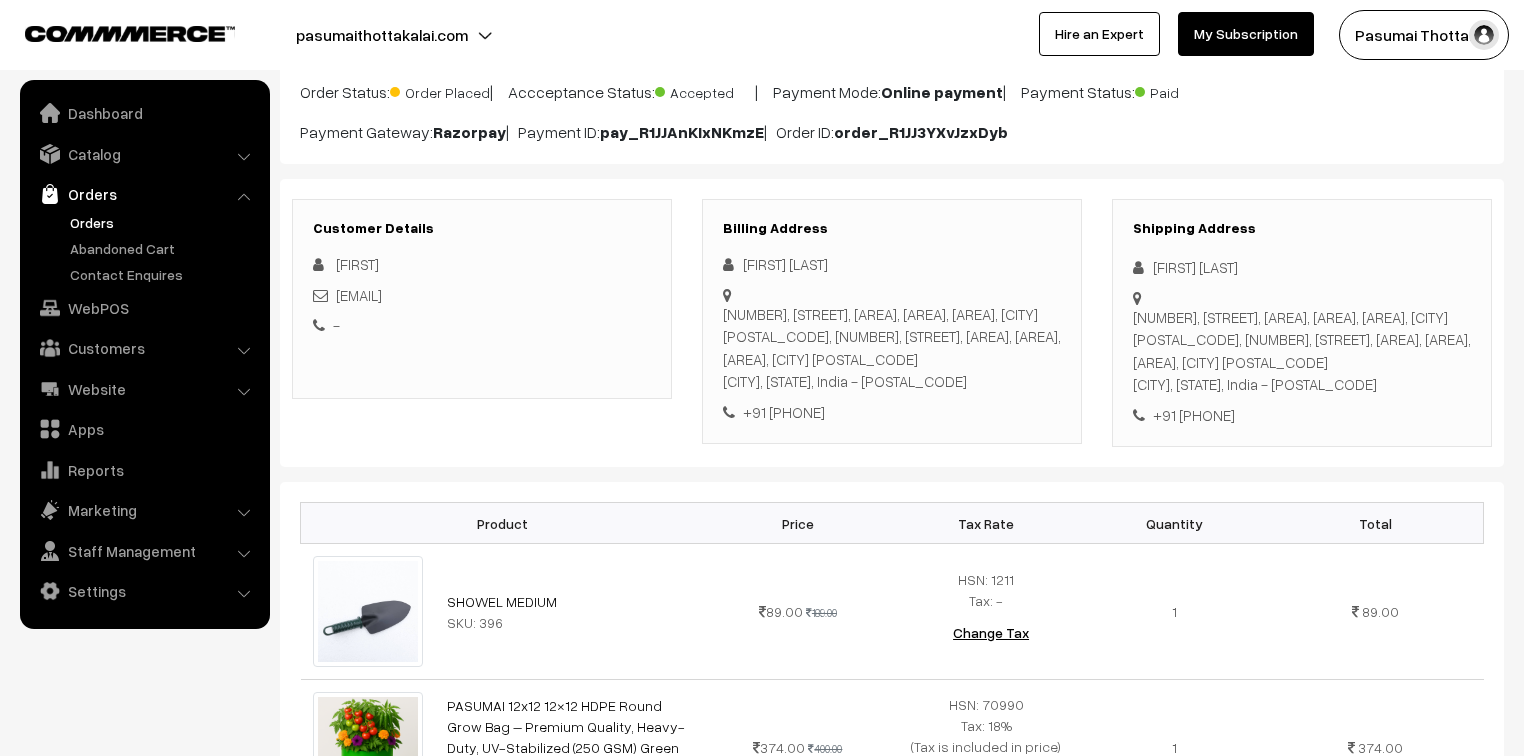scroll, scrollTop: 160, scrollLeft: 0, axis: vertical 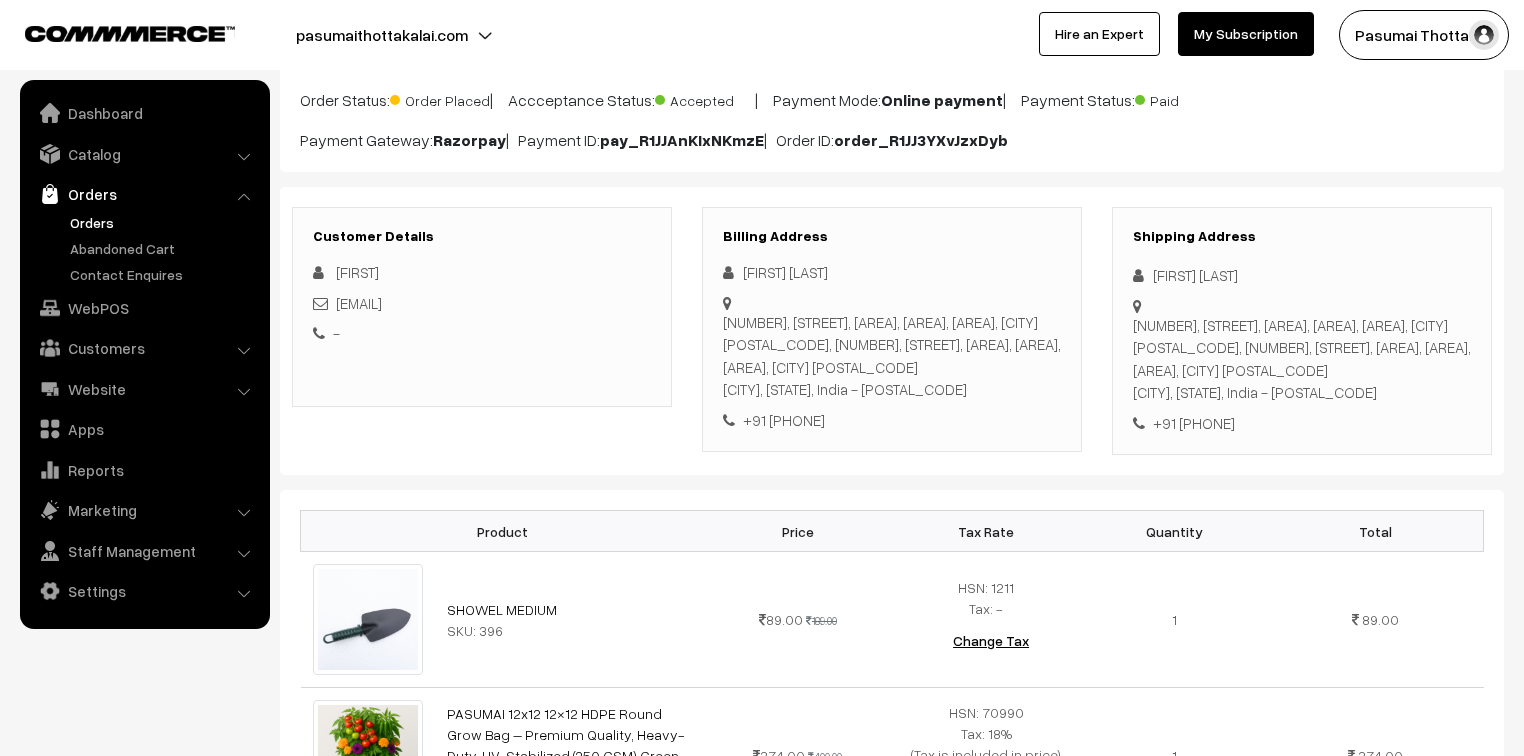 drag, startPoint x: 1153, startPoint y: 272, endPoint x: 1267, endPoint y: 438, distance: 201.37527 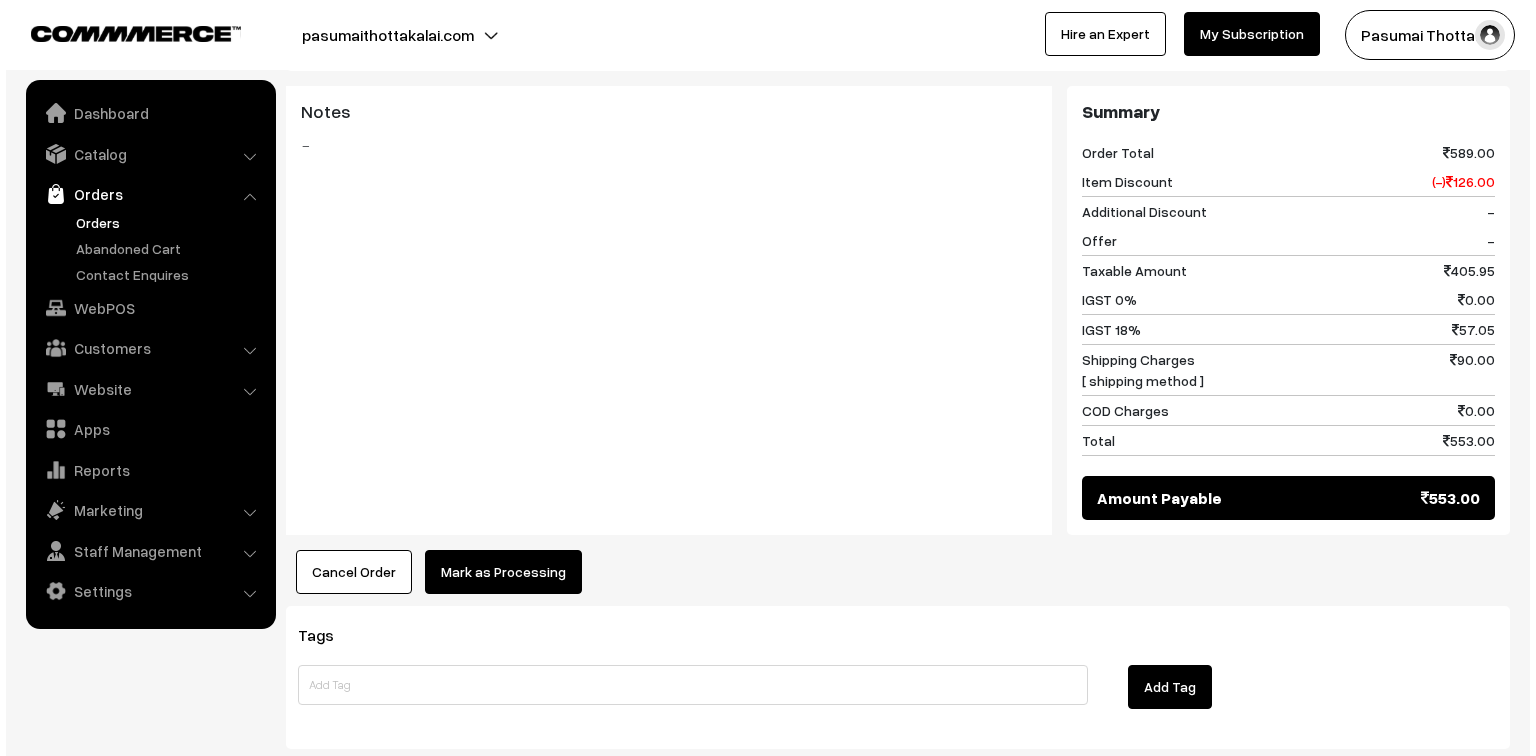 scroll, scrollTop: 1040, scrollLeft: 0, axis: vertical 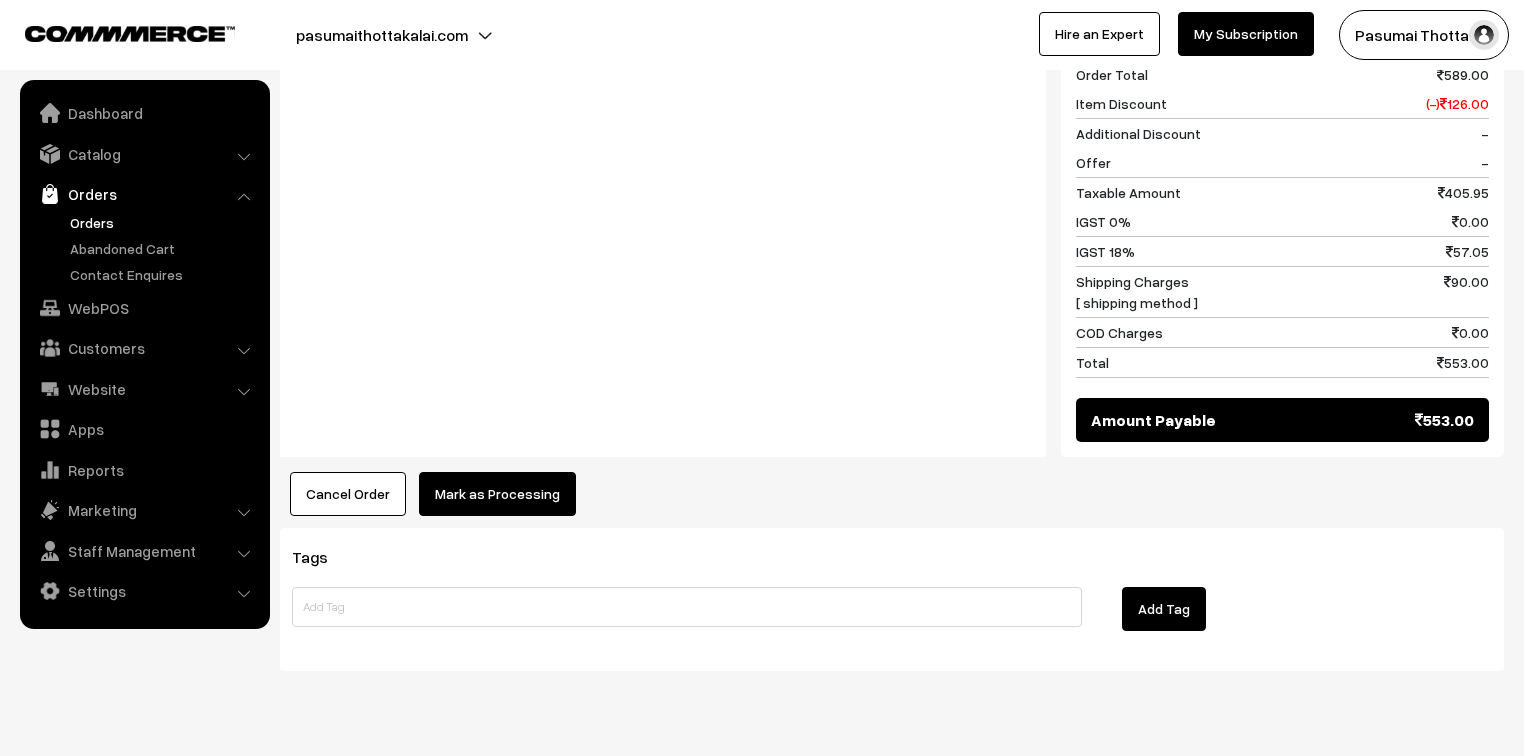 click on "Mark as Processing" at bounding box center [497, 494] 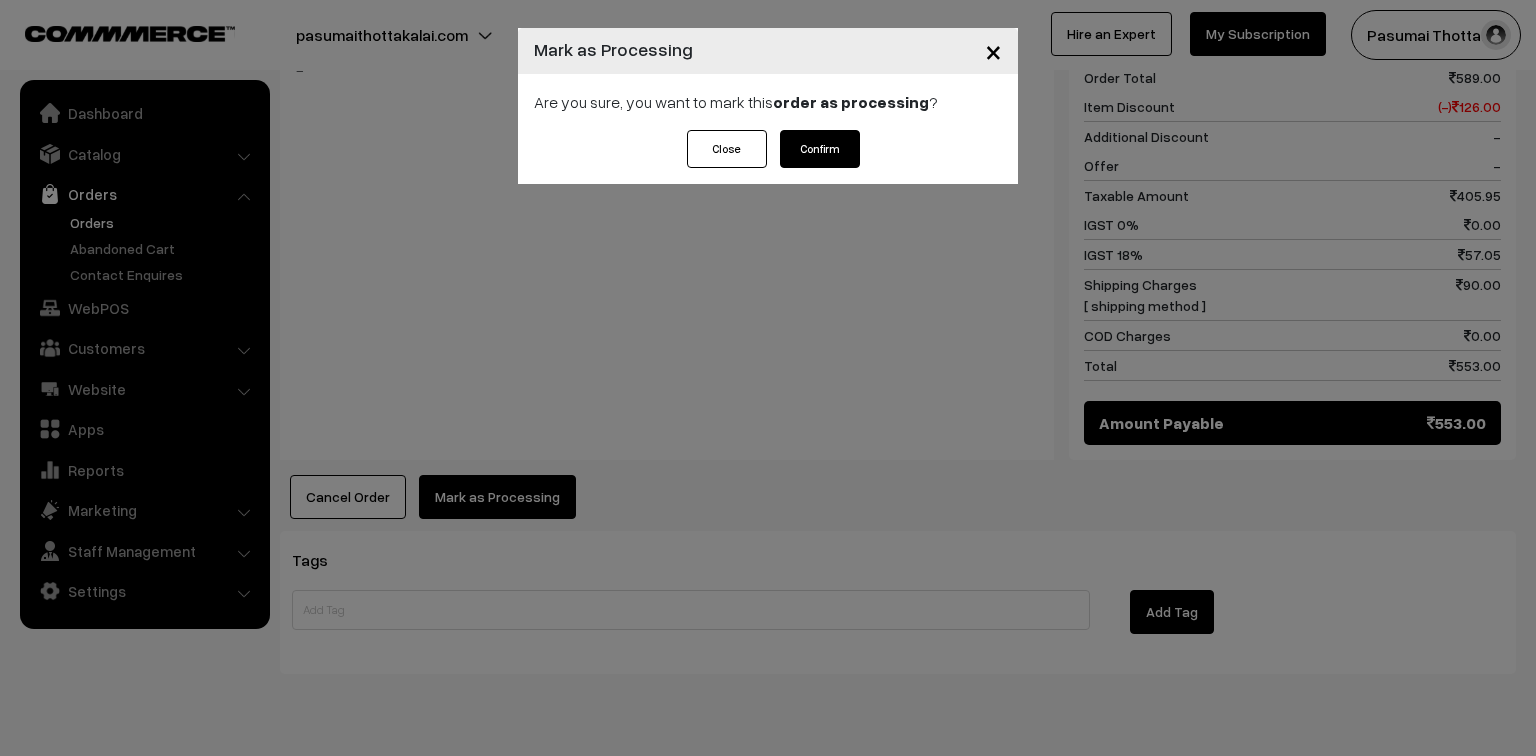 click on "Confirm" at bounding box center (820, 149) 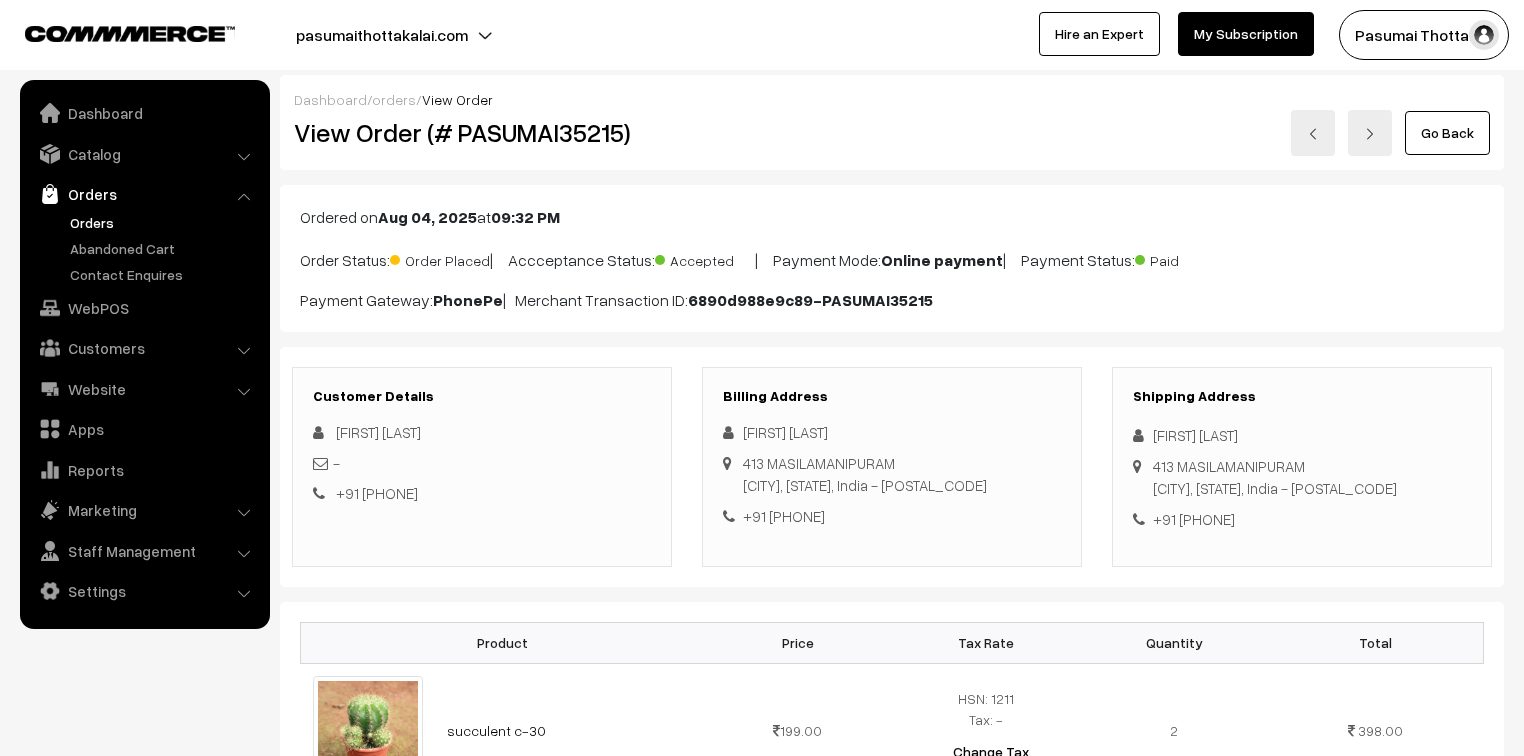 scroll, scrollTop: 240, scrollLeft: 0, axis: vertical 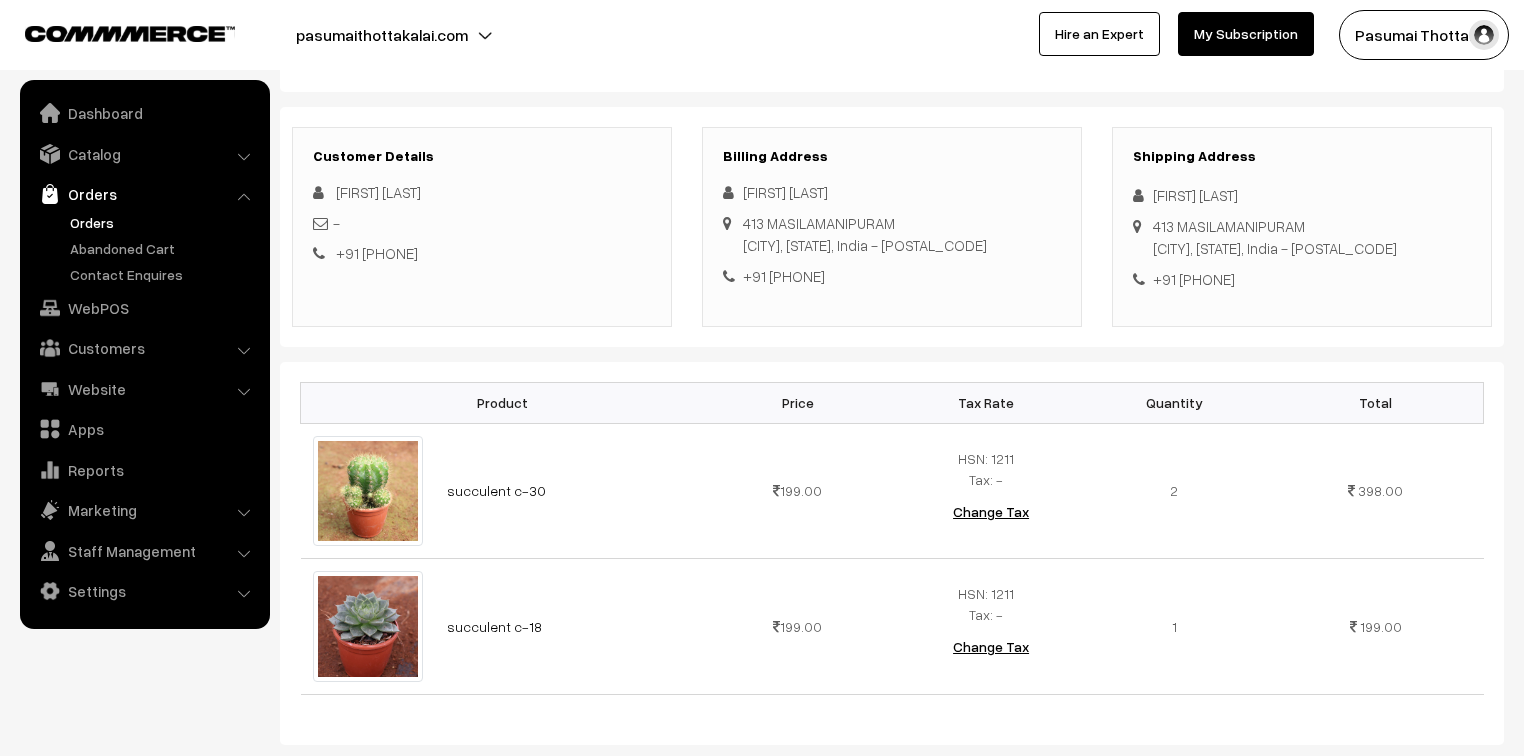 drag, startPoint x: 1151, startPoint y: 196, endPoint x: 1264, endPoint y: 280, distance: 140.80128 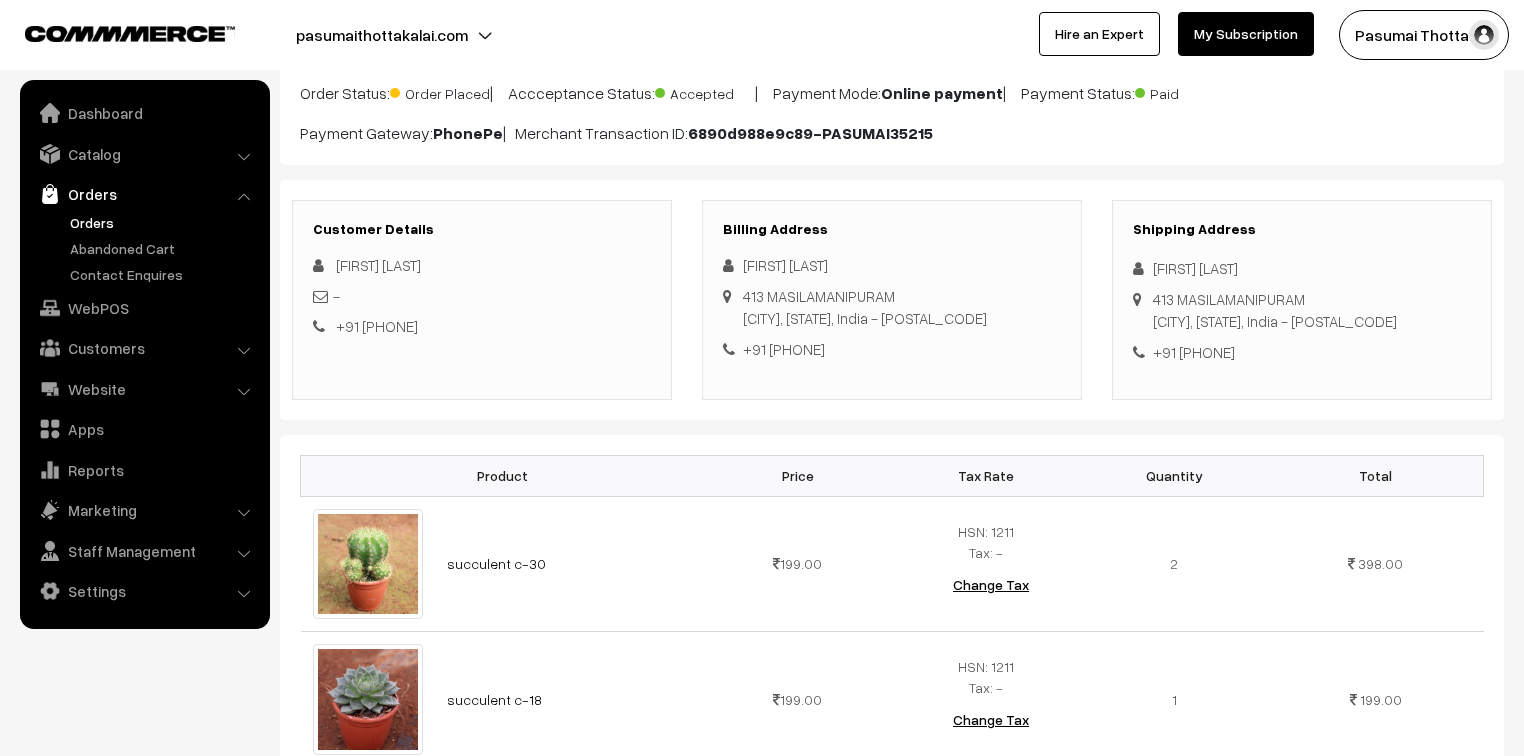 scroll, scrollTop: 160, scrollLeft: 0, axis: vertical 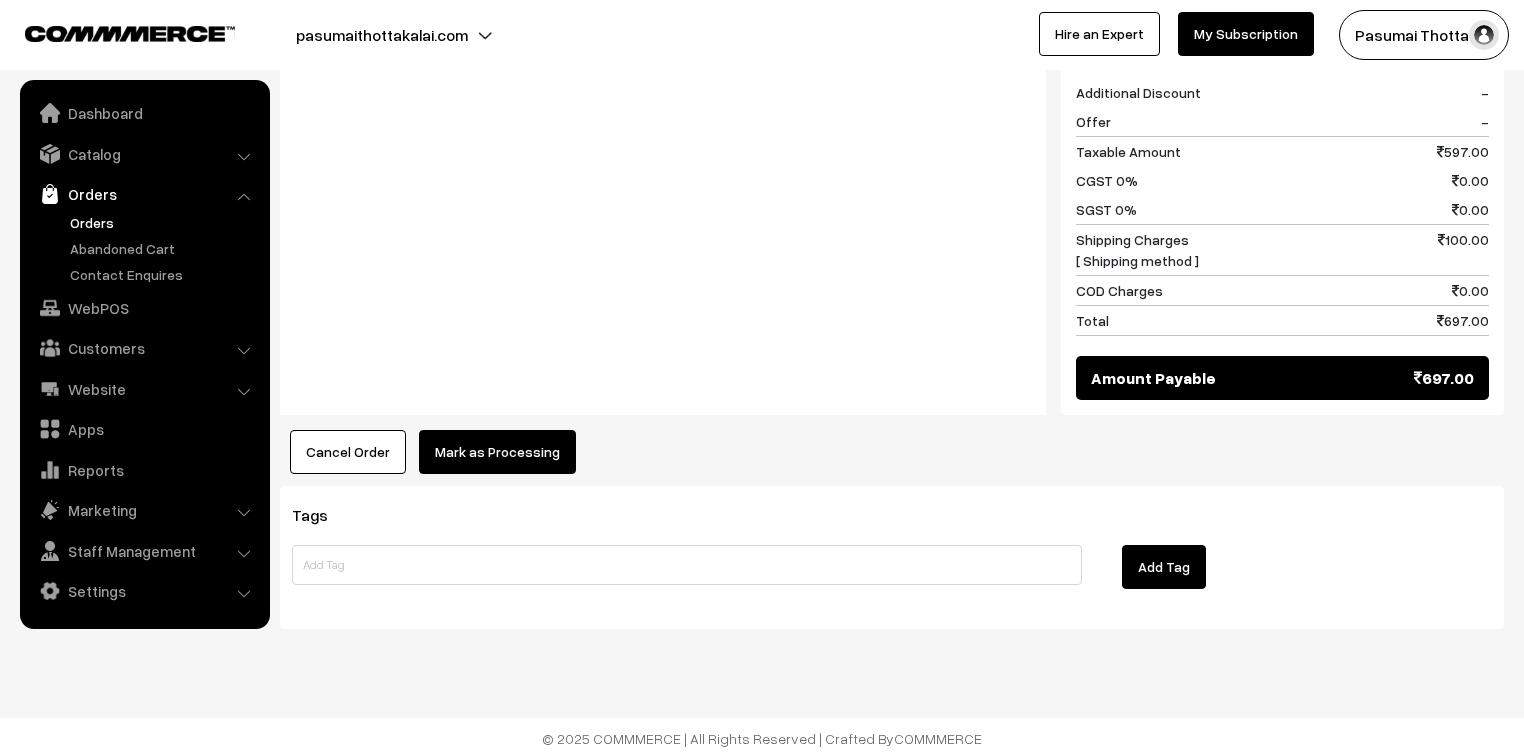 click on "Mark as Processing" at bounding box center (497, 452) 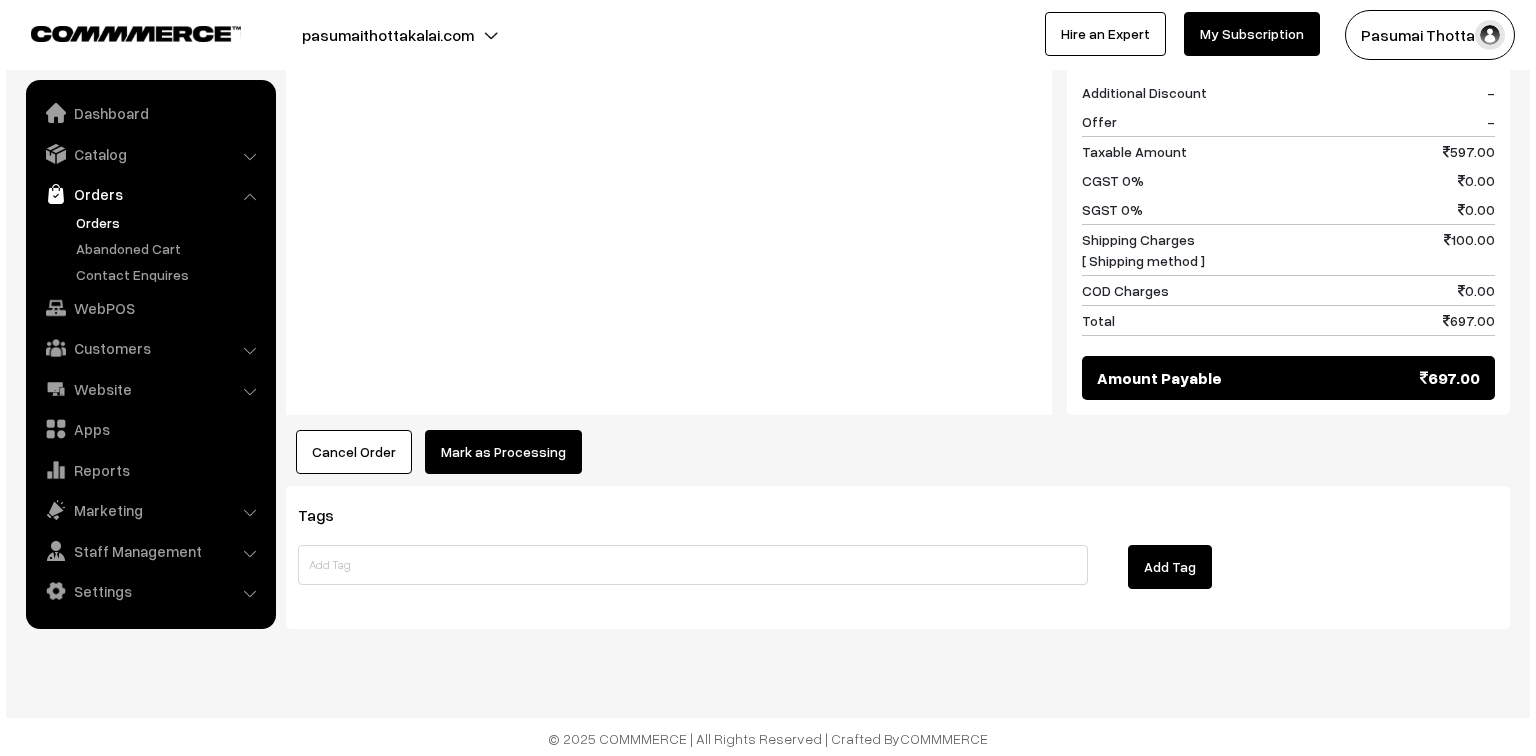 scroll, scrollTop: 1004, scrollLeft: 0, axis: vertical 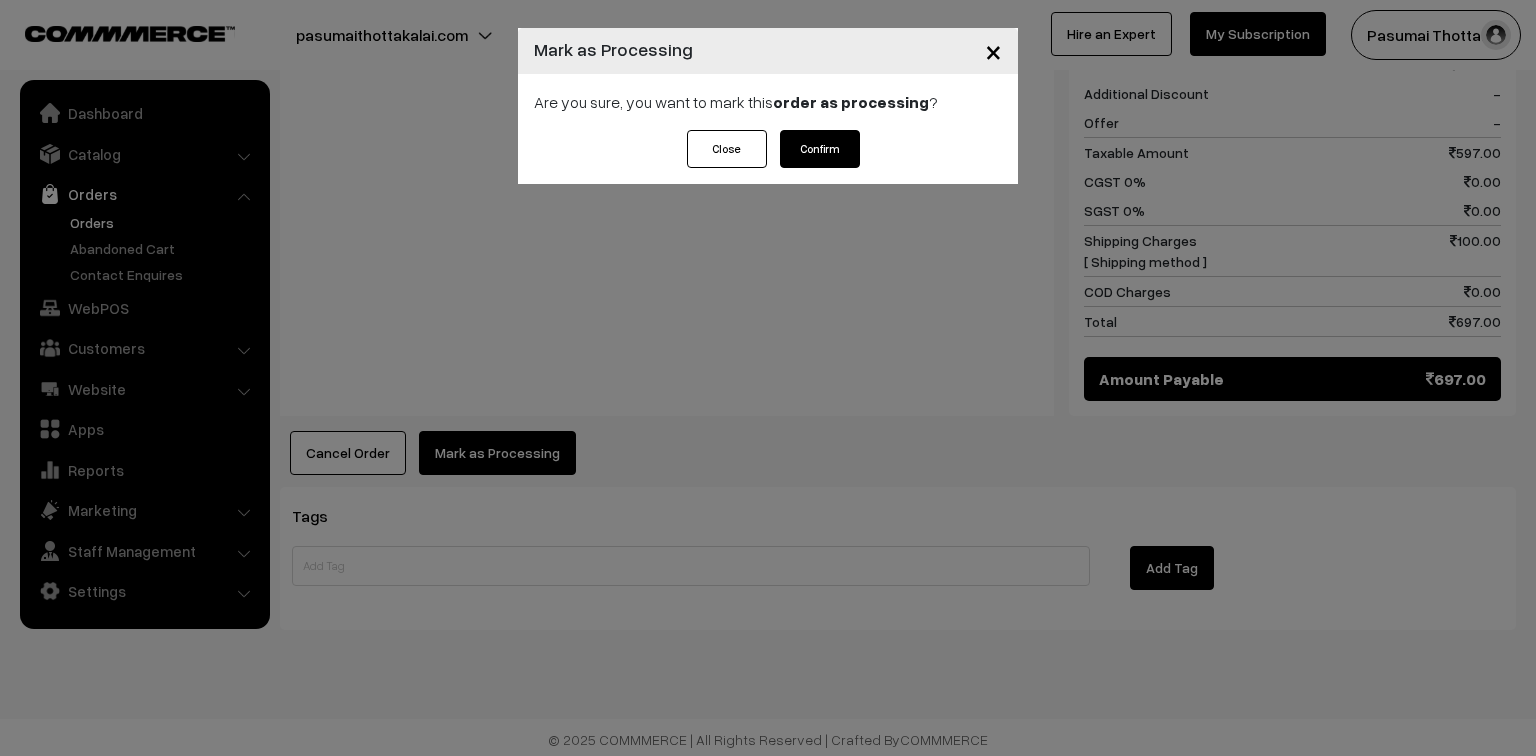click on "Close
Confirm" at bounding box center [768, 149] 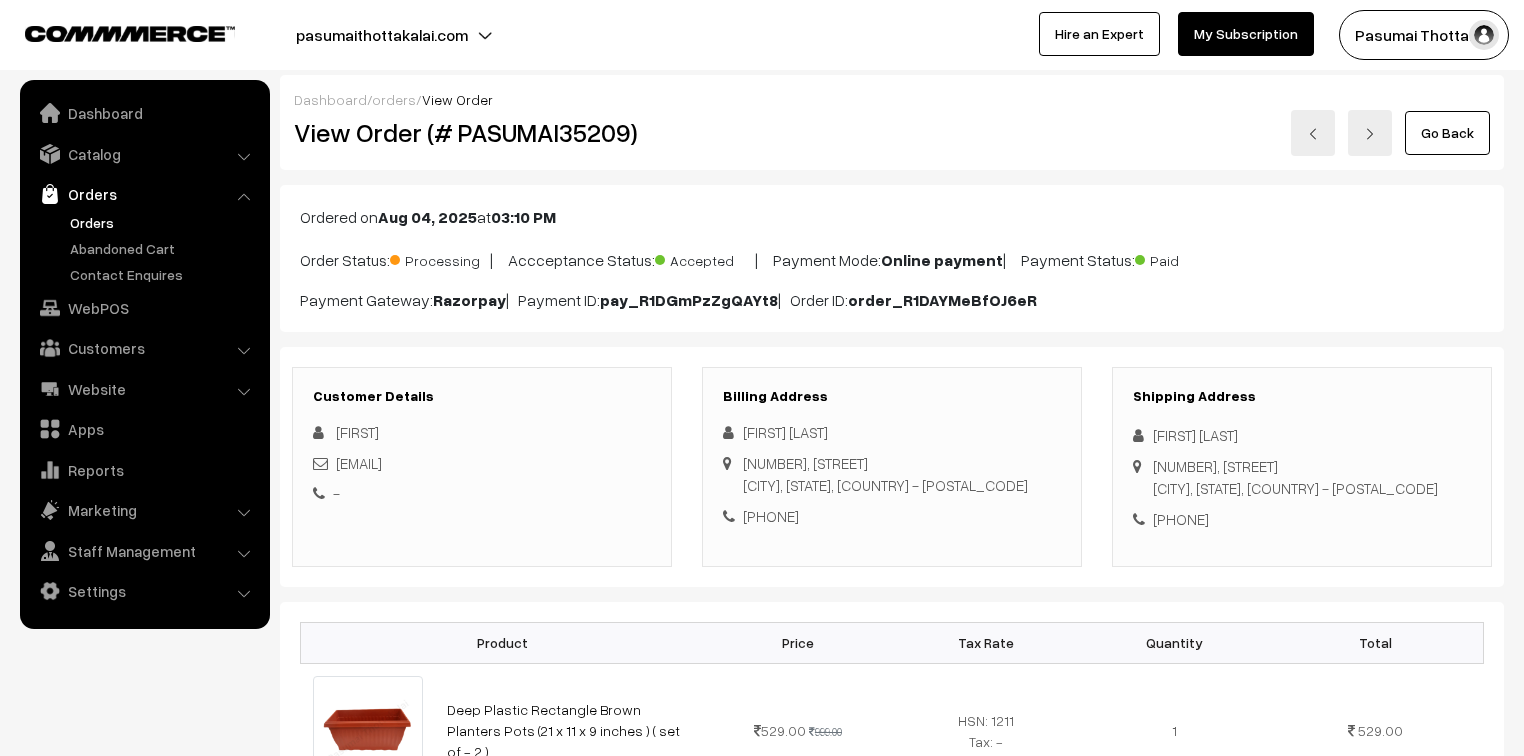scroll, scrollTop: 0, scrollLeft: 0, axis: both 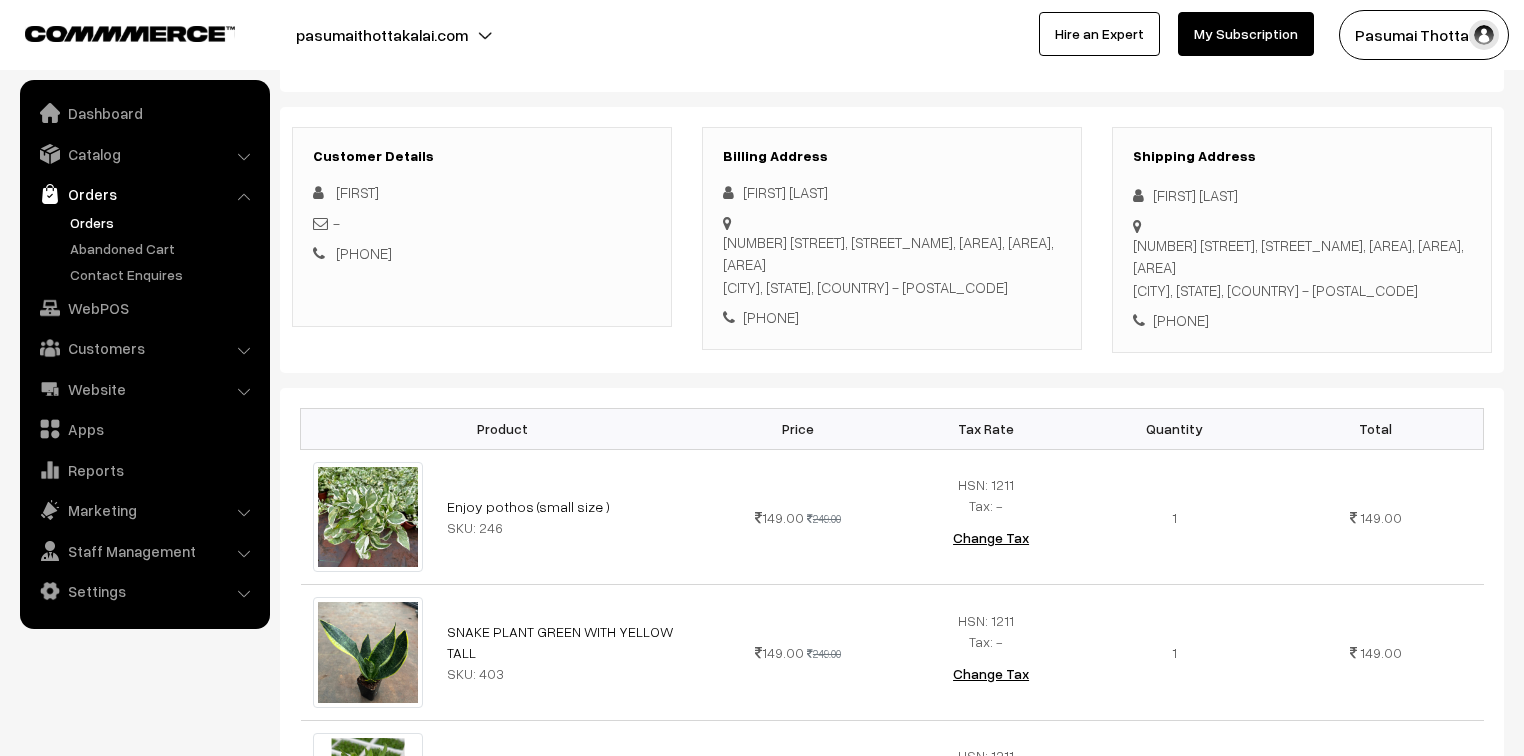 drag, startPoint x: 1150, startPoint y: 195, endPoint x: 1276, endPoint y: 345, distance: 195.89793 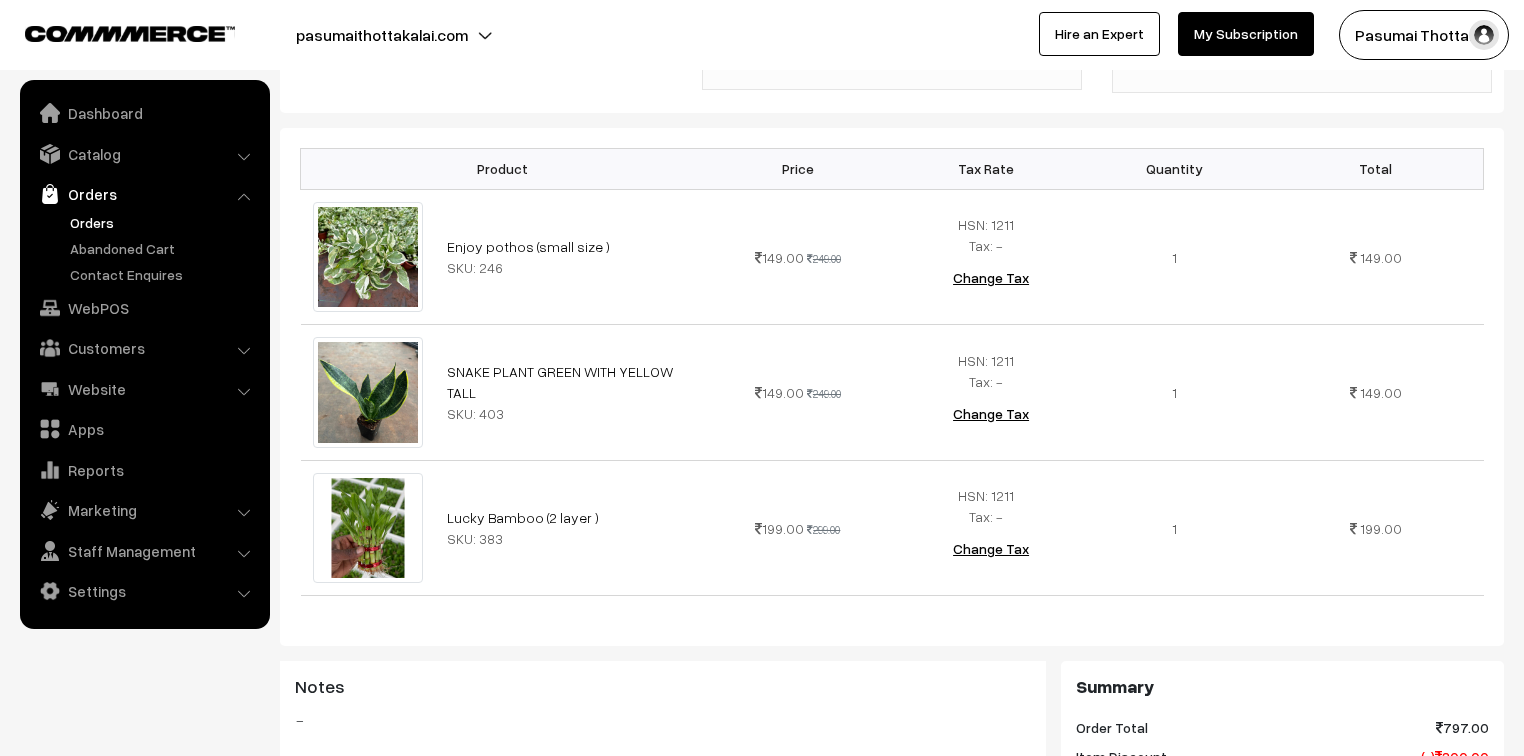 scroll, scrollTop: 560, scrollLeft: 0, axis: vertical 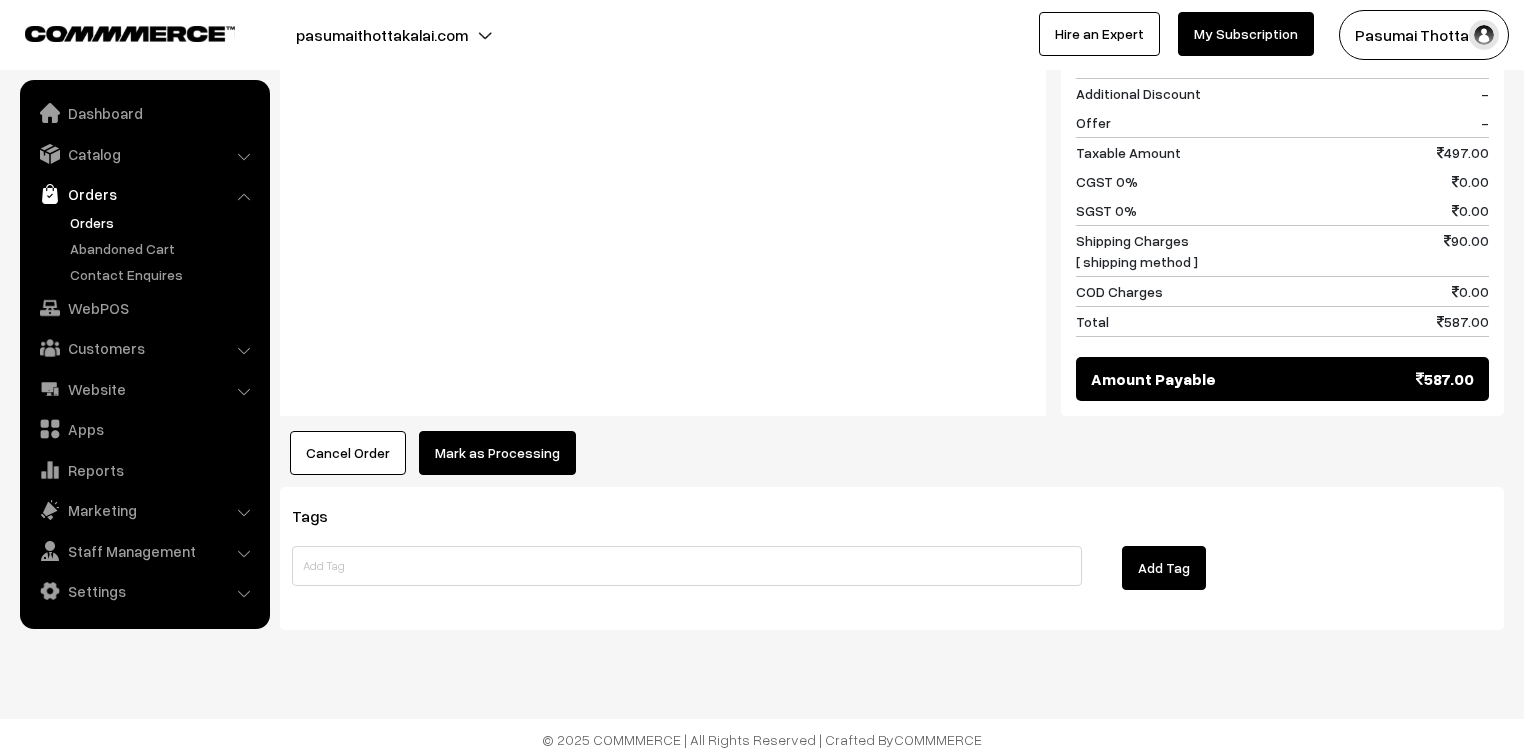 click on "Dashboard  /
orders  /
View Order
View Order (# PASUMAI35216)
Go Back
Ordered on  Aug 04, 2025  at  10:02 PM
Order Status:
Order Placed
|
Accceptance Status:
Accepted
|
Payment Mode:
Online payment
|
Payment Status:
Paid
Razorpay  pay_R1KB8Rf3ElRS6g order_R1KB3XgcypJReJ" at bounding box center (892, -244) 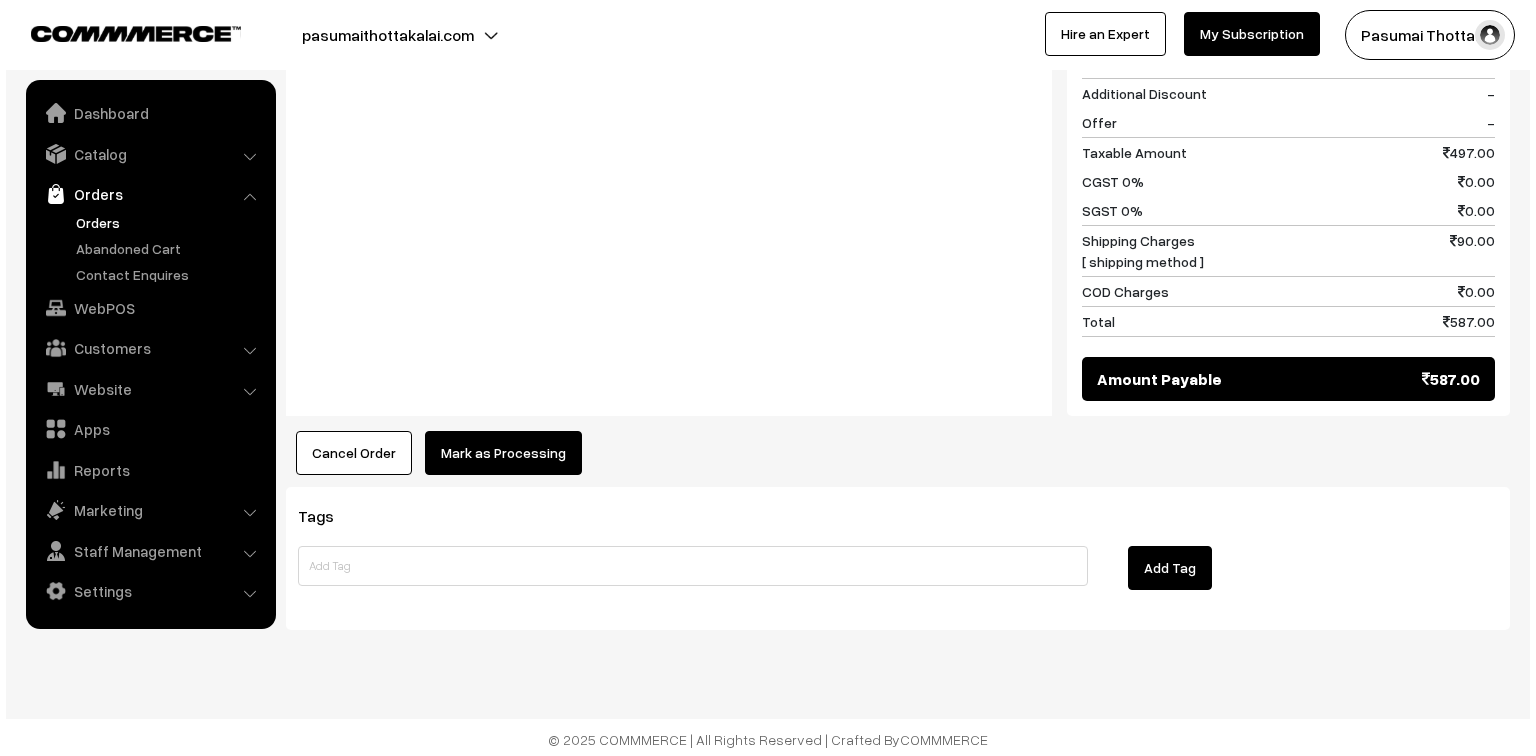 scroll, scrollTop: 1197, scrollLeft: 0, axis: vertical 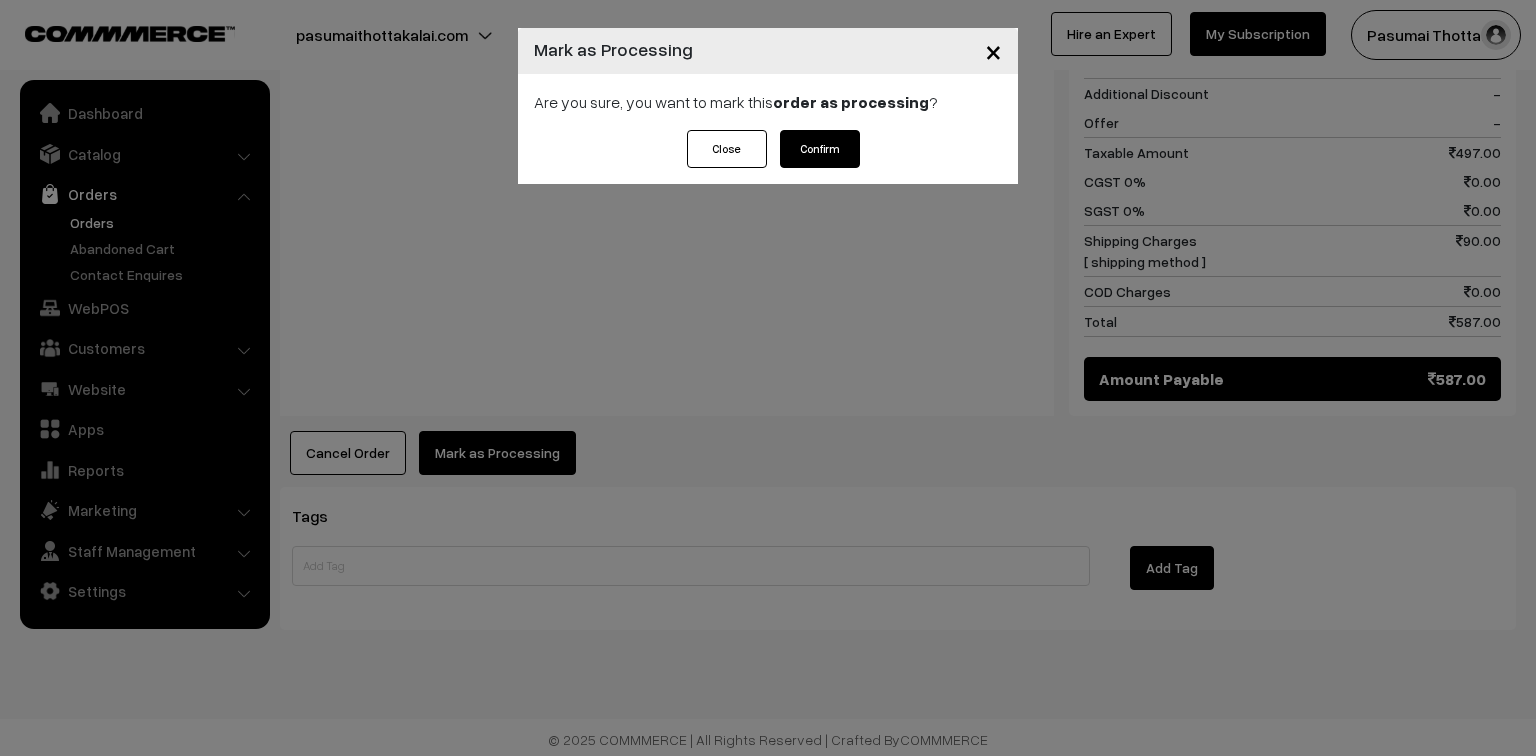 click on "Confirm" at bounding box center (820, 149) 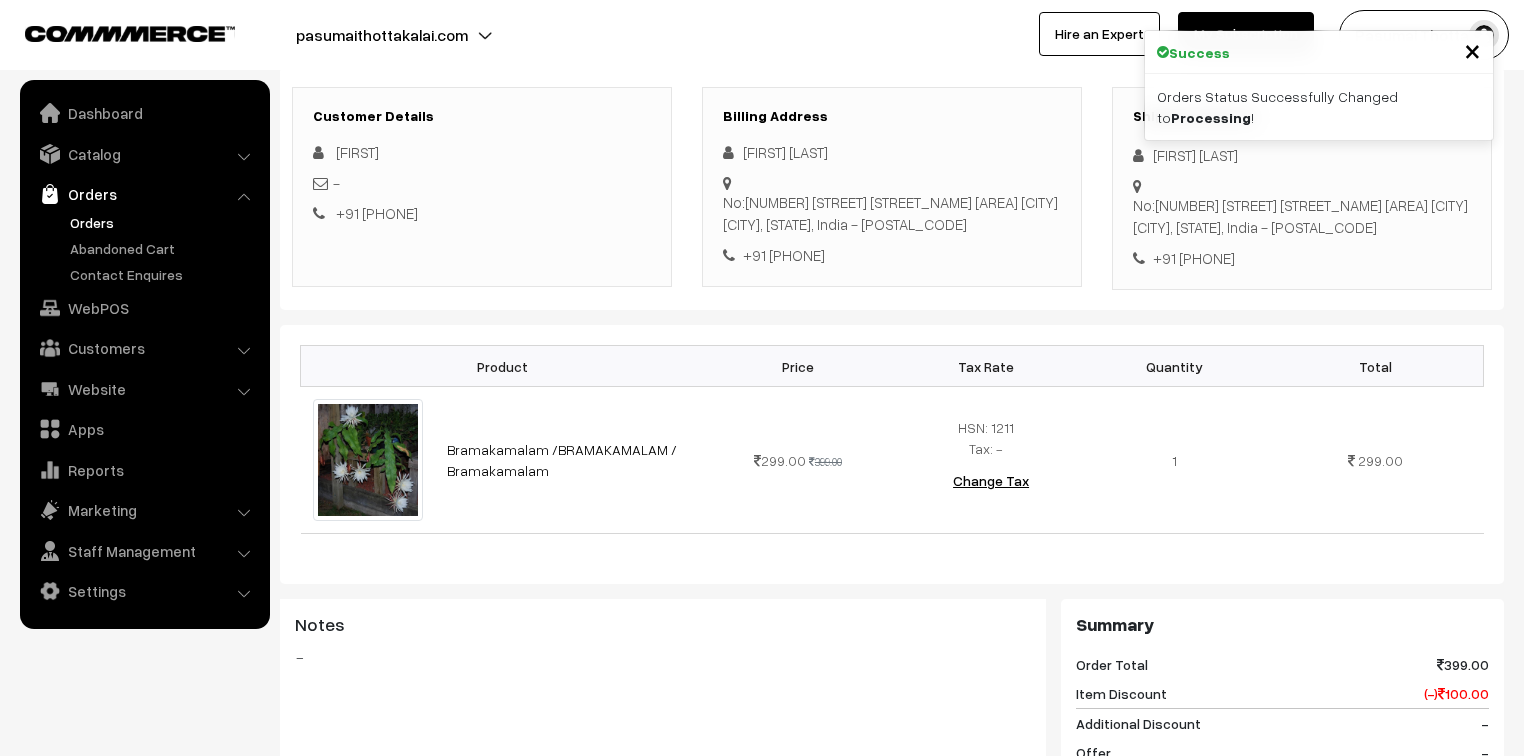 scroll, scrollTop: 240, scrollLeft: 0, axis: vertical 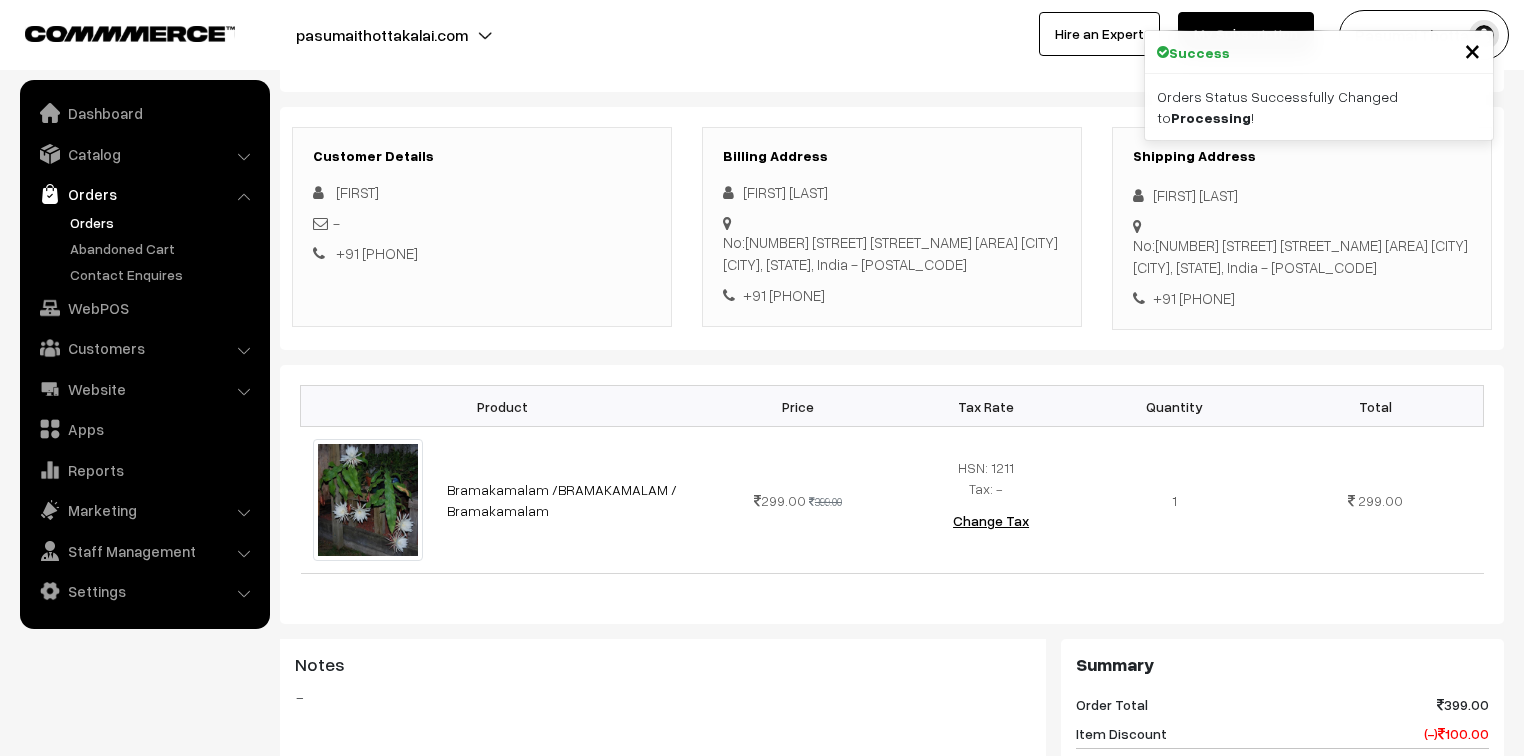 drag, startPoint x: 1153, startPoint y: 194, endPoint x: 1301, endPoint y: 272, distance: 167.29614 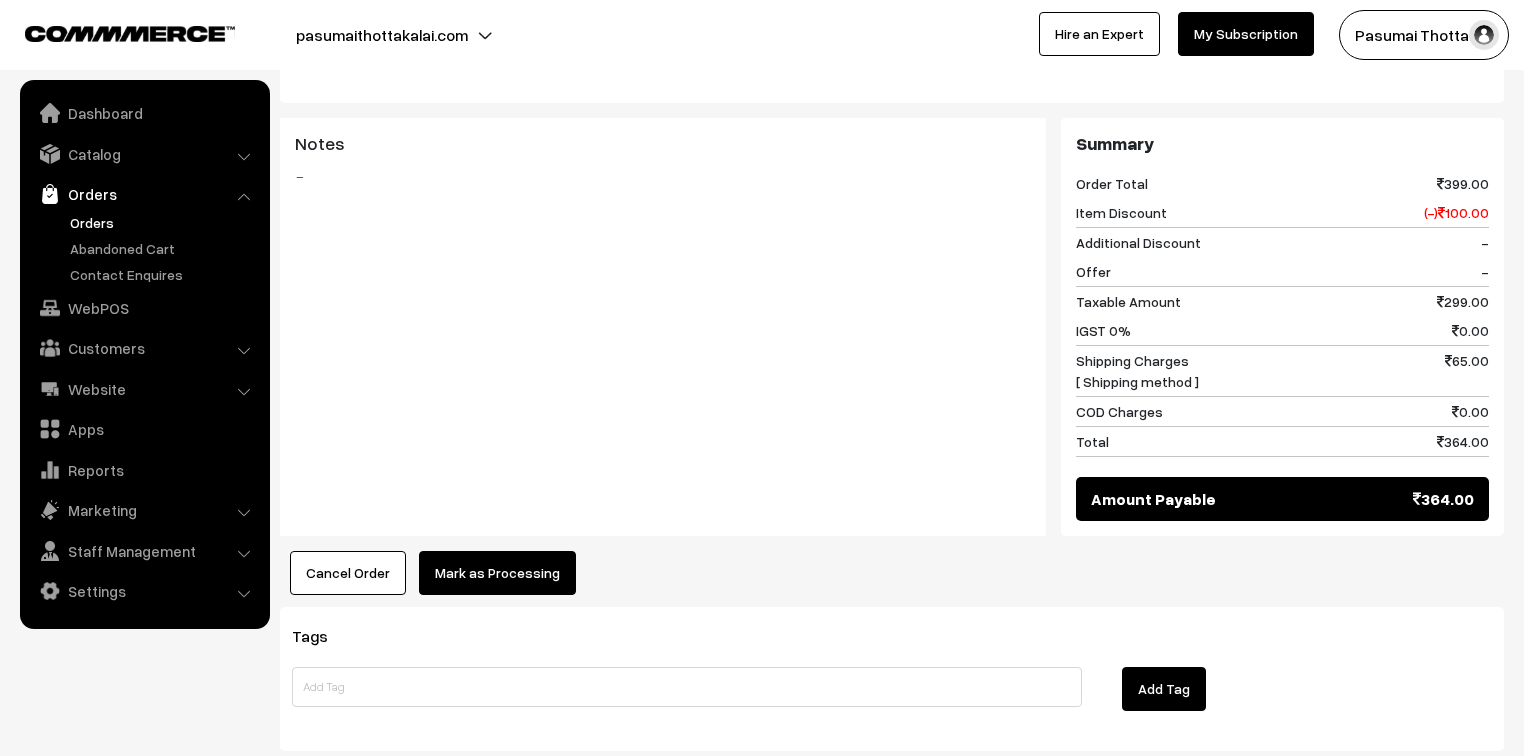 scroll, scrollTop: 879, scrollLeft: 0, axis: vertical 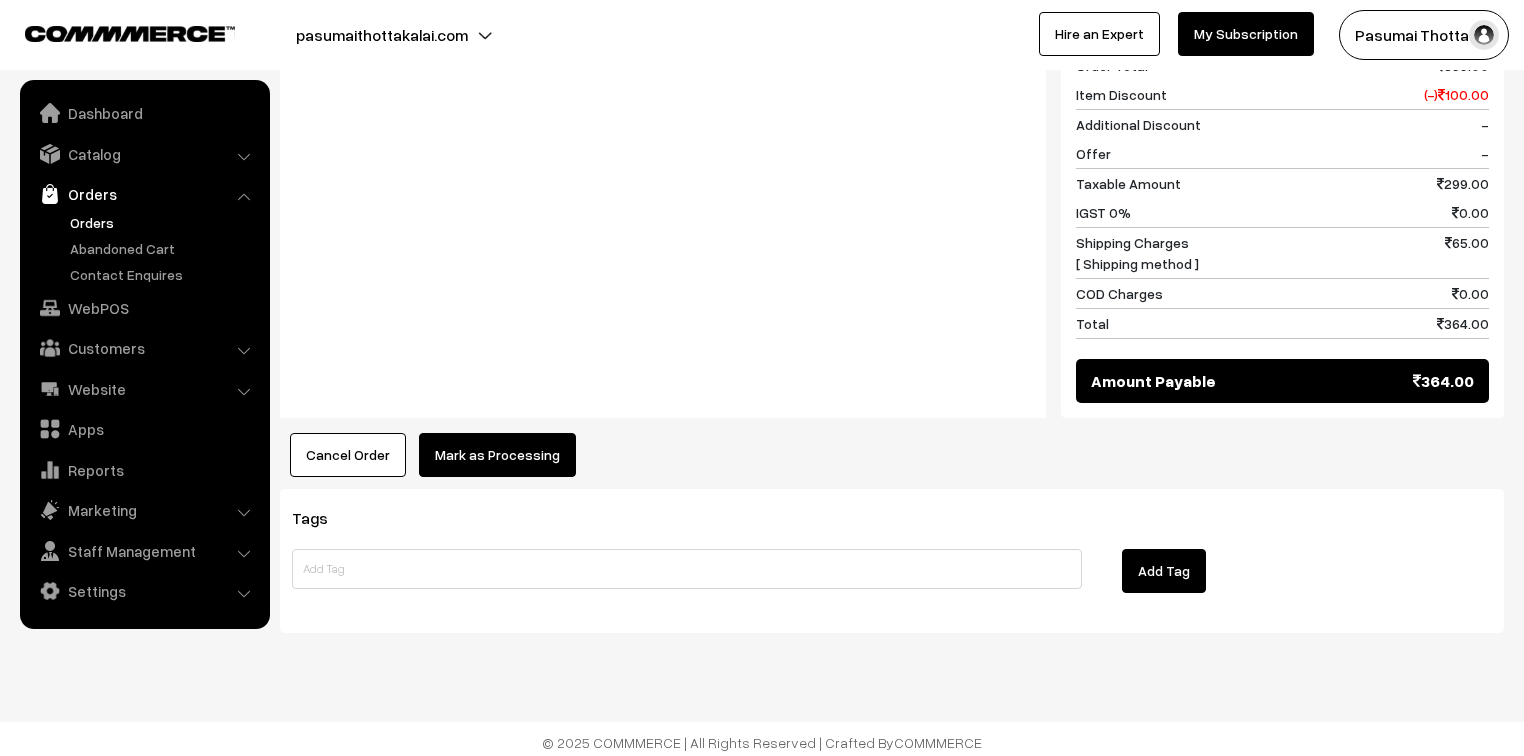 click on "Mark as Processing" at bounding box center [497, 455] 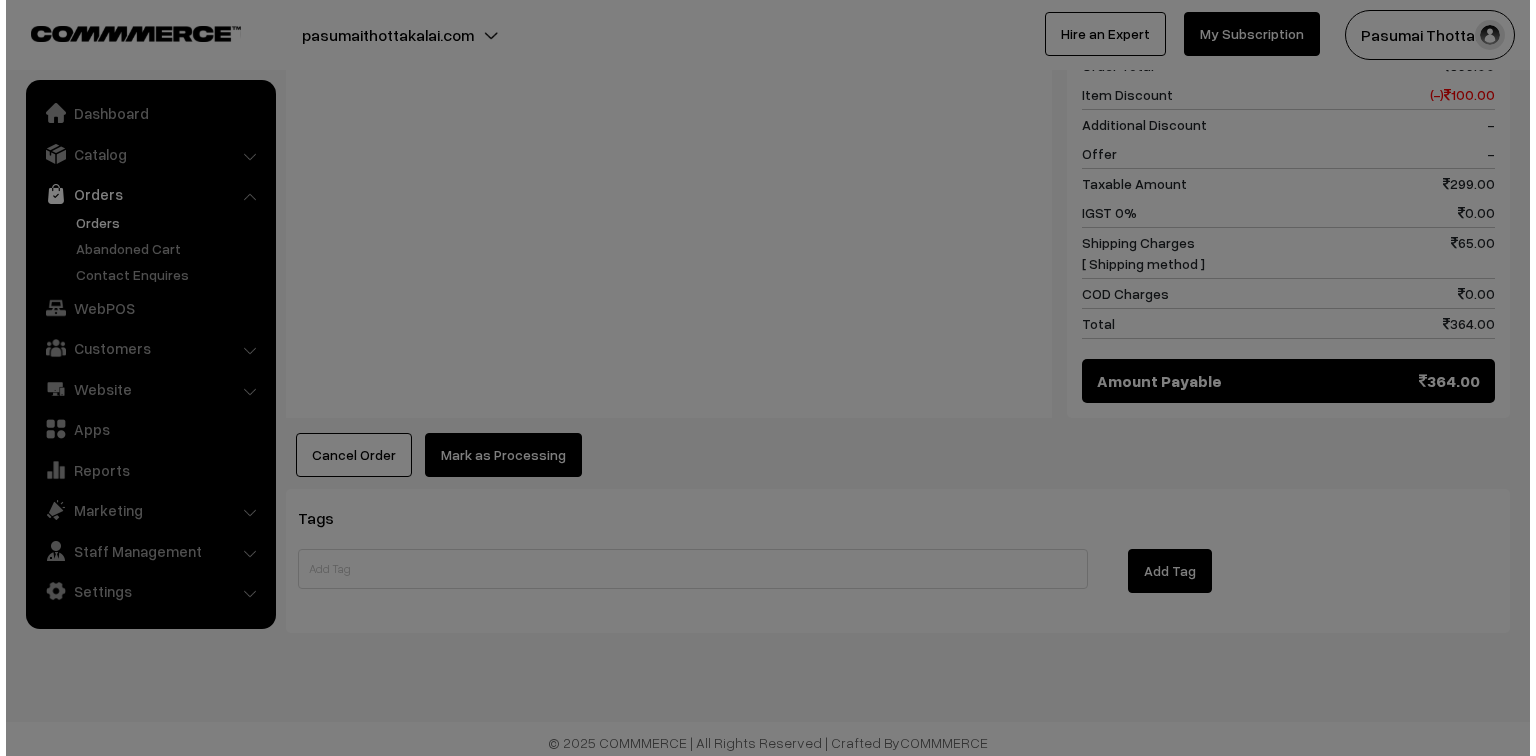 scroll, scrollTop: 880, scrollLeft: 0, axis: vertical 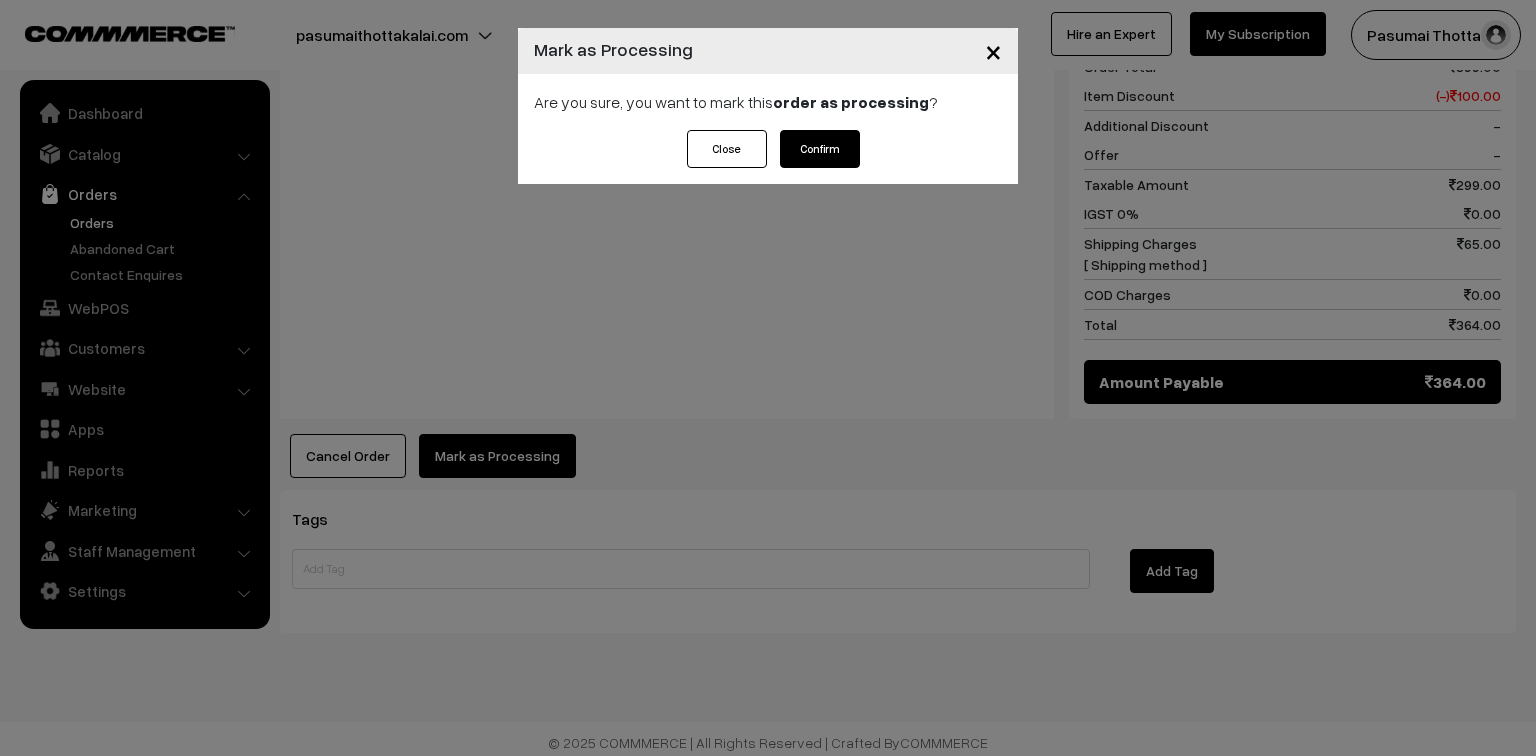 drag, startPoint x: 805, startPoint y: 148, endPoint x: 812, endPoint y: 61, distance: 87.28116 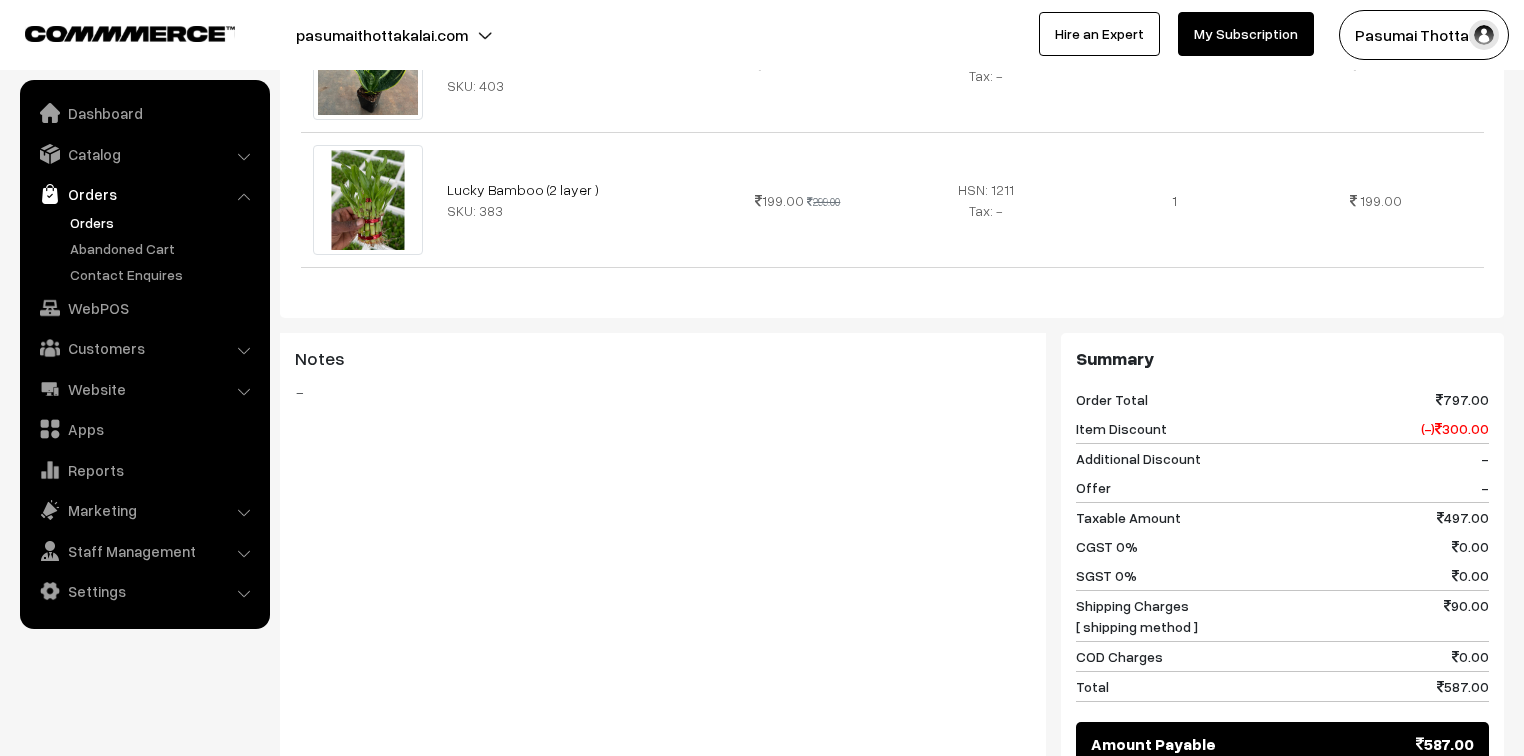 scroll, scrollTop: 1040, scrollLeft: 0, axis: vertical 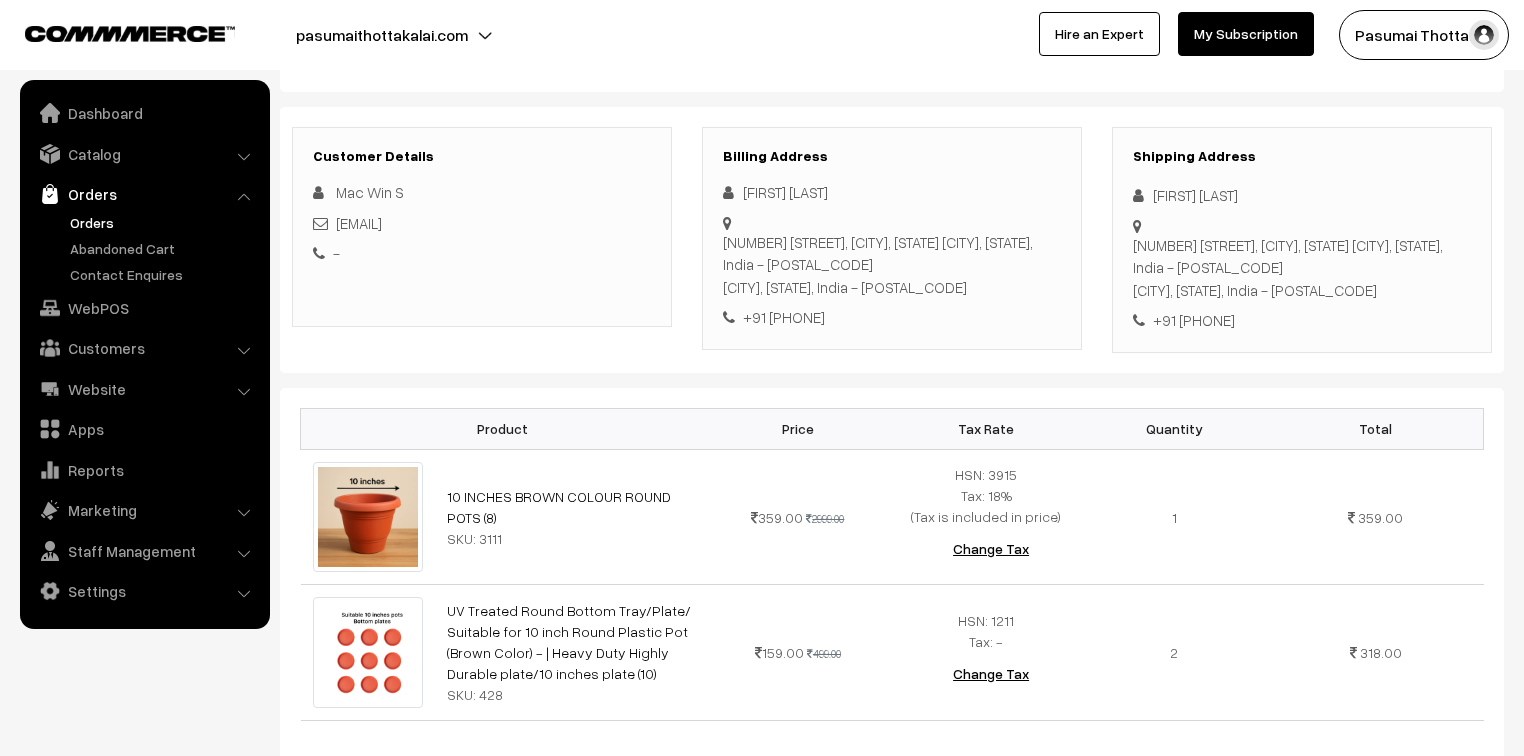 drag, startPoint x: 1150, startPoint y: 198, endPoint x: 1277, endPoint y: 348, distance: 196.54262 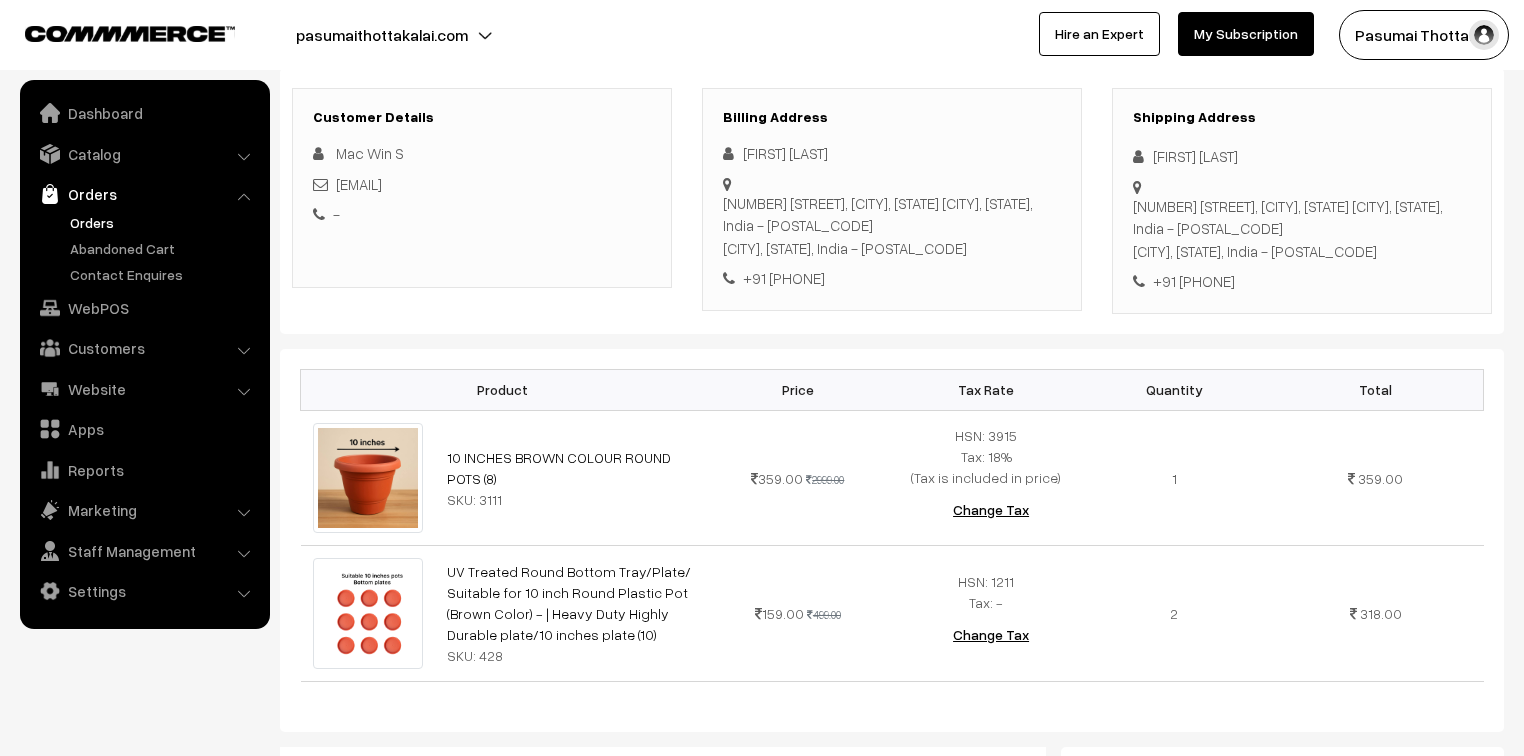 scroll, scrollTop: 320, scrollLeft: 0, axis: vertical 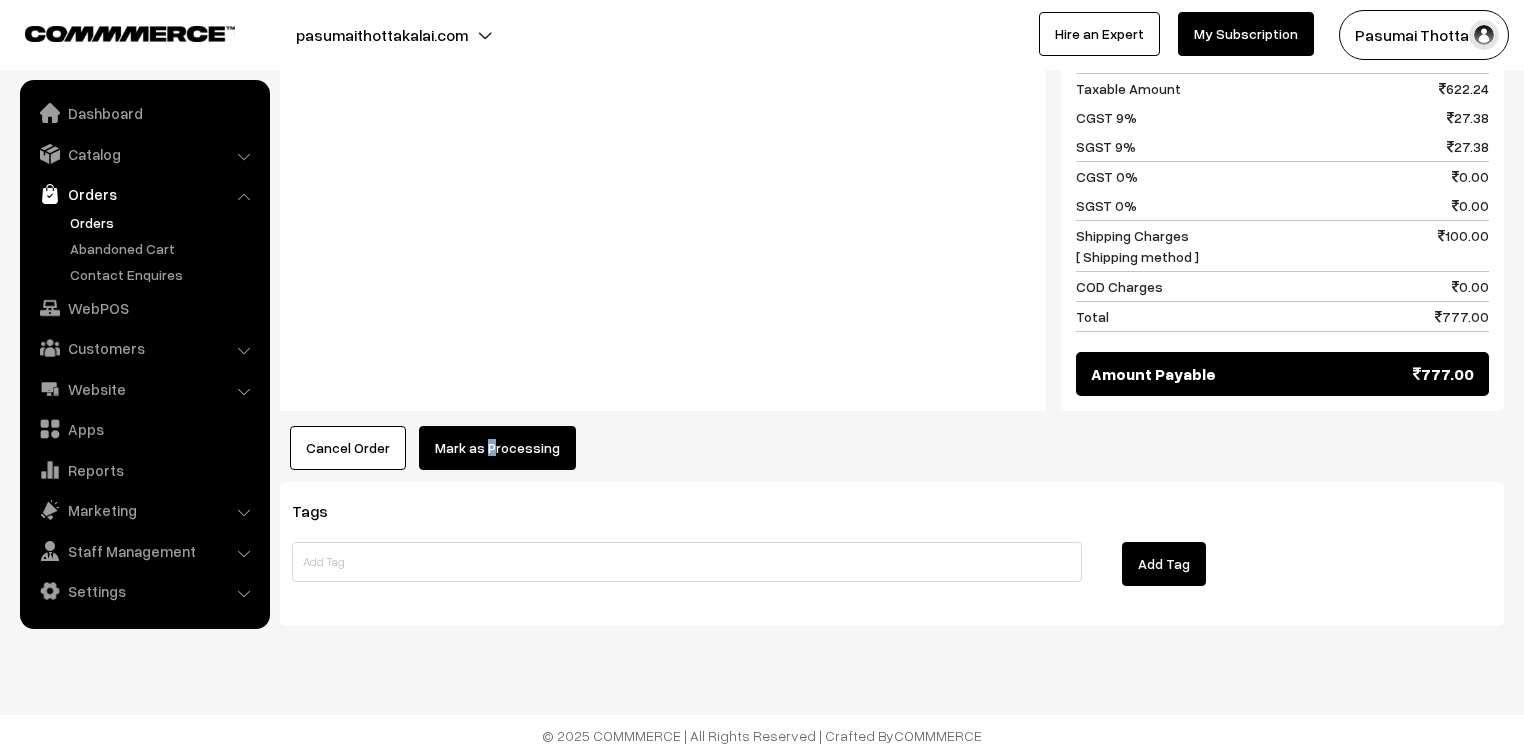 click on "Mark as Processing" at bounding box center (497, 448) 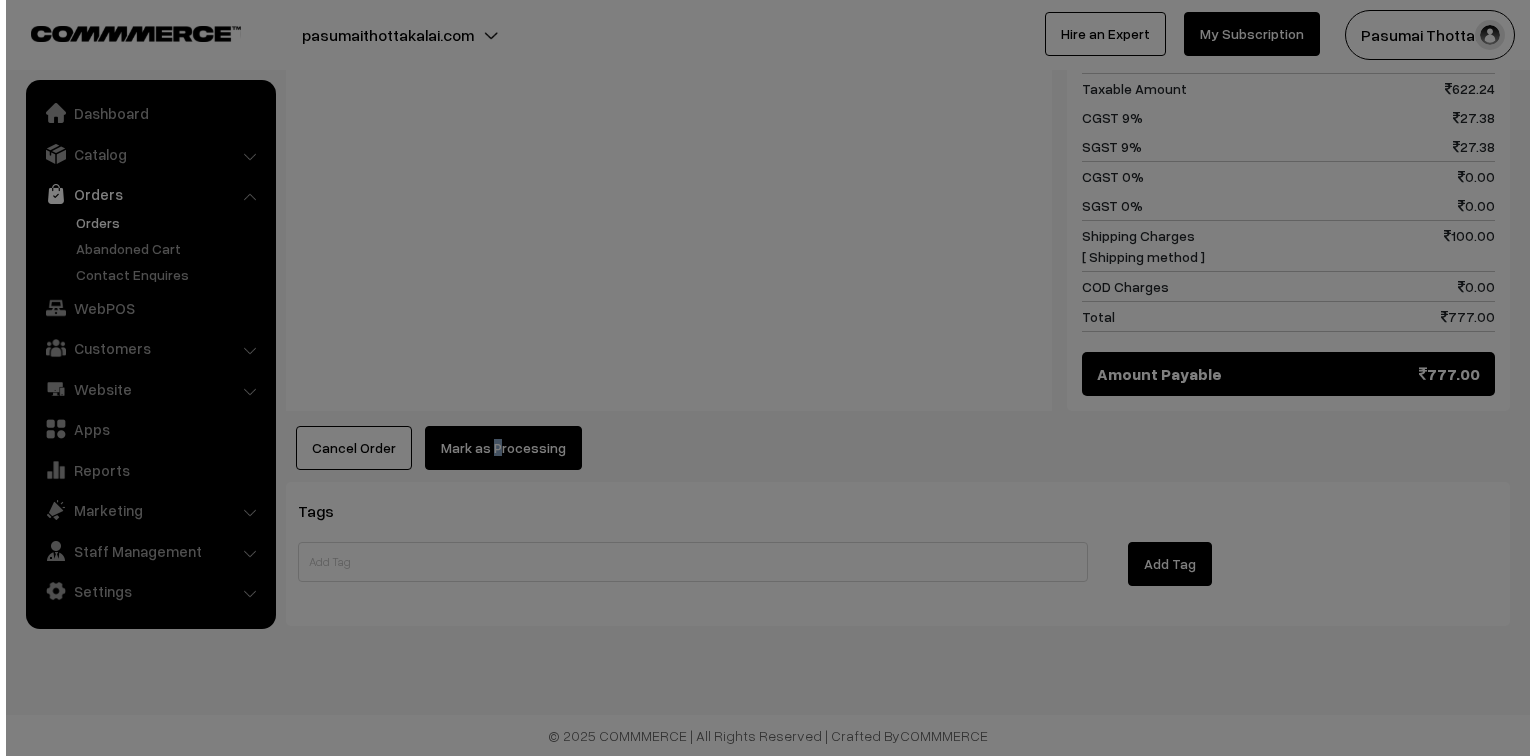scroll, scrollTop: 1142, scrollLeft: 0, axis: vertical 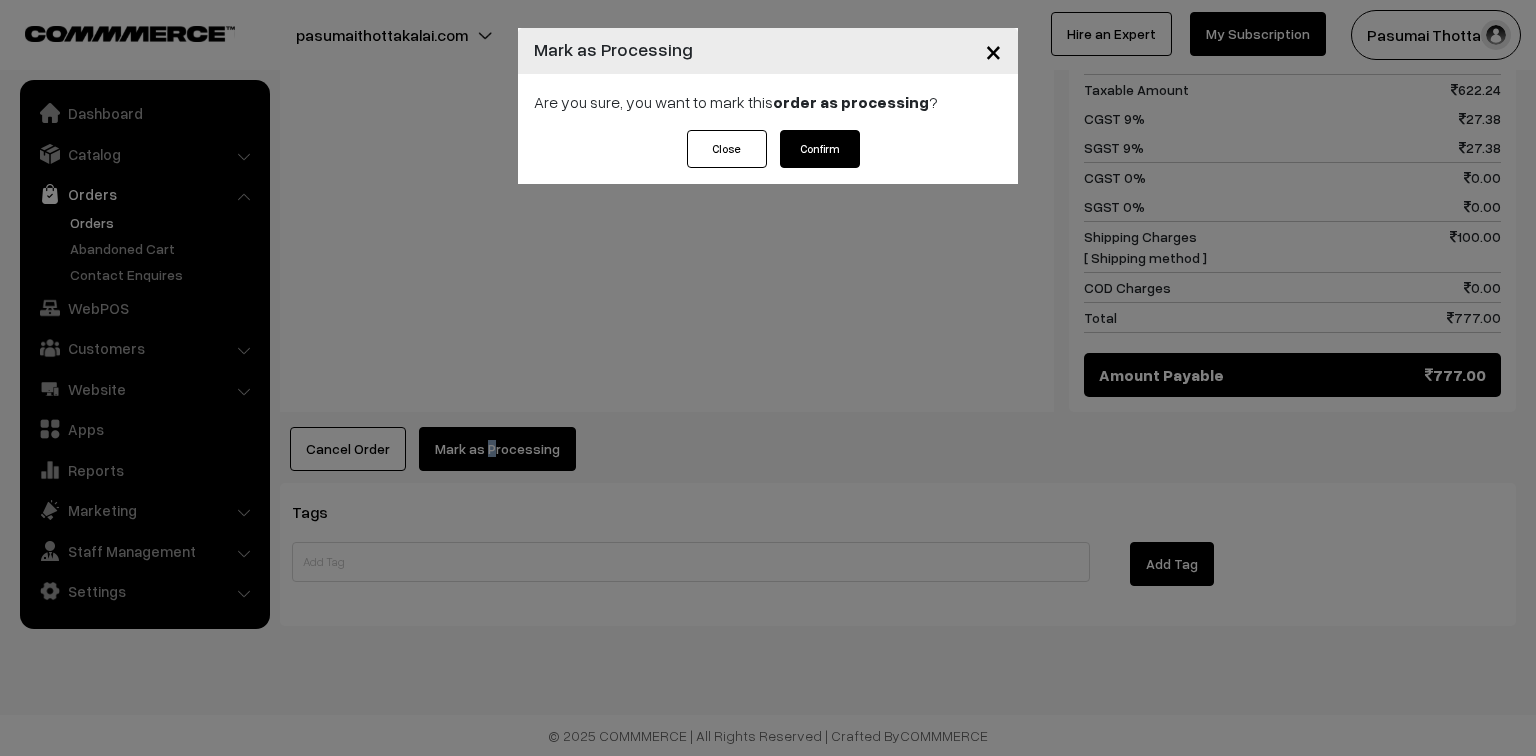 click on "Confirm" at bounding box center [820, 149] 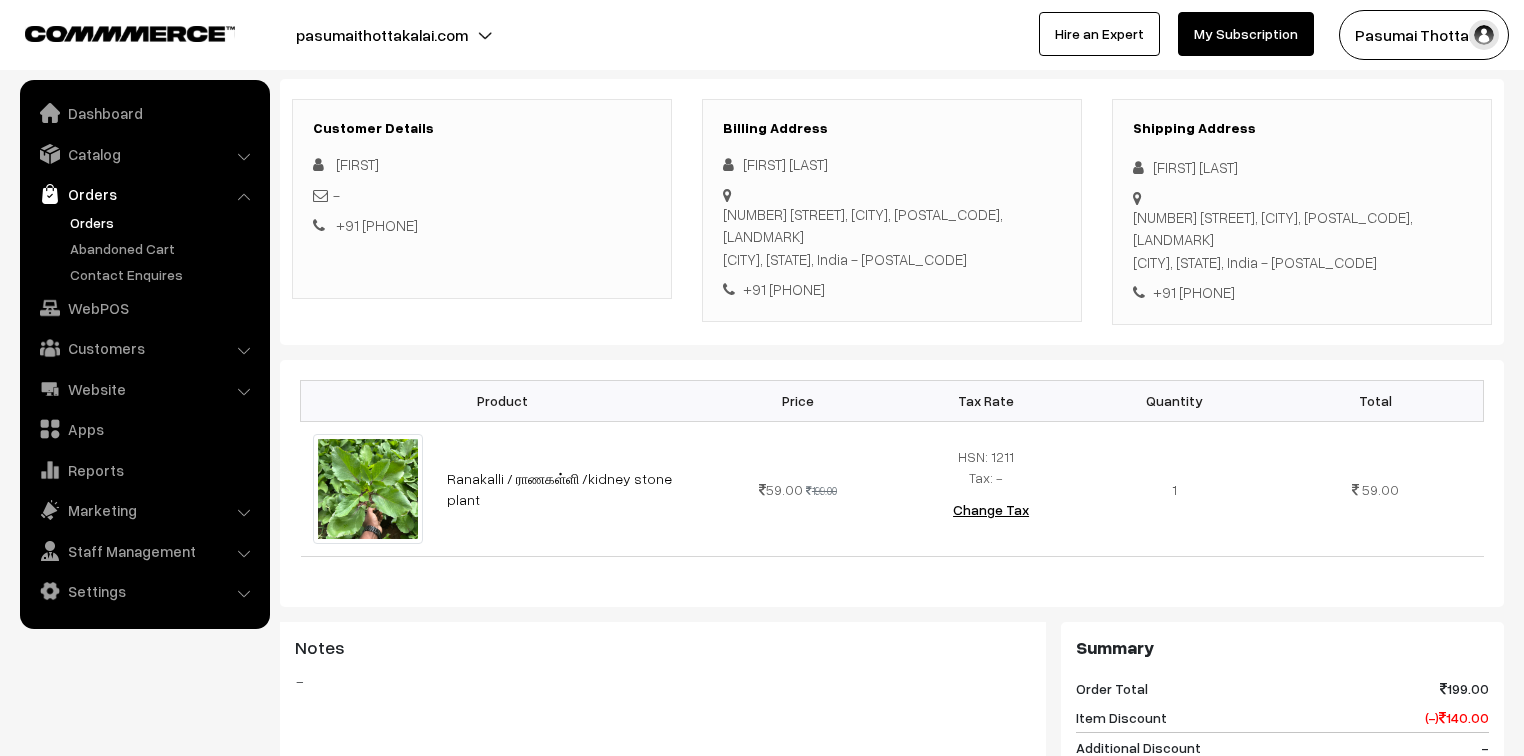 scroll, scrollTop: 240, scrollLeft: 0, axis: vertical 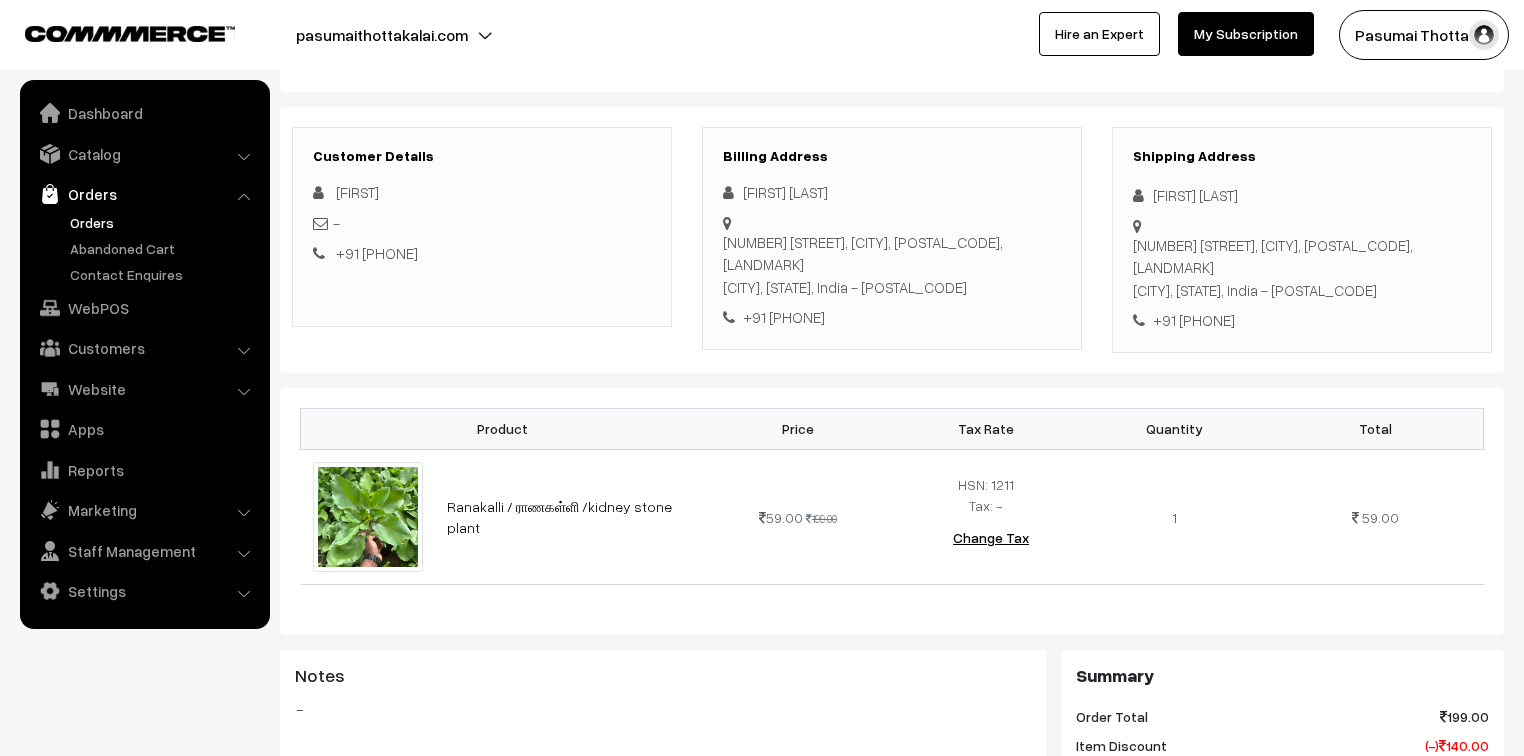 drag, startPoint x: 1150, startPoint y: 199, endPoint x: 1292, endPoint y: 321, distance: 187.2111 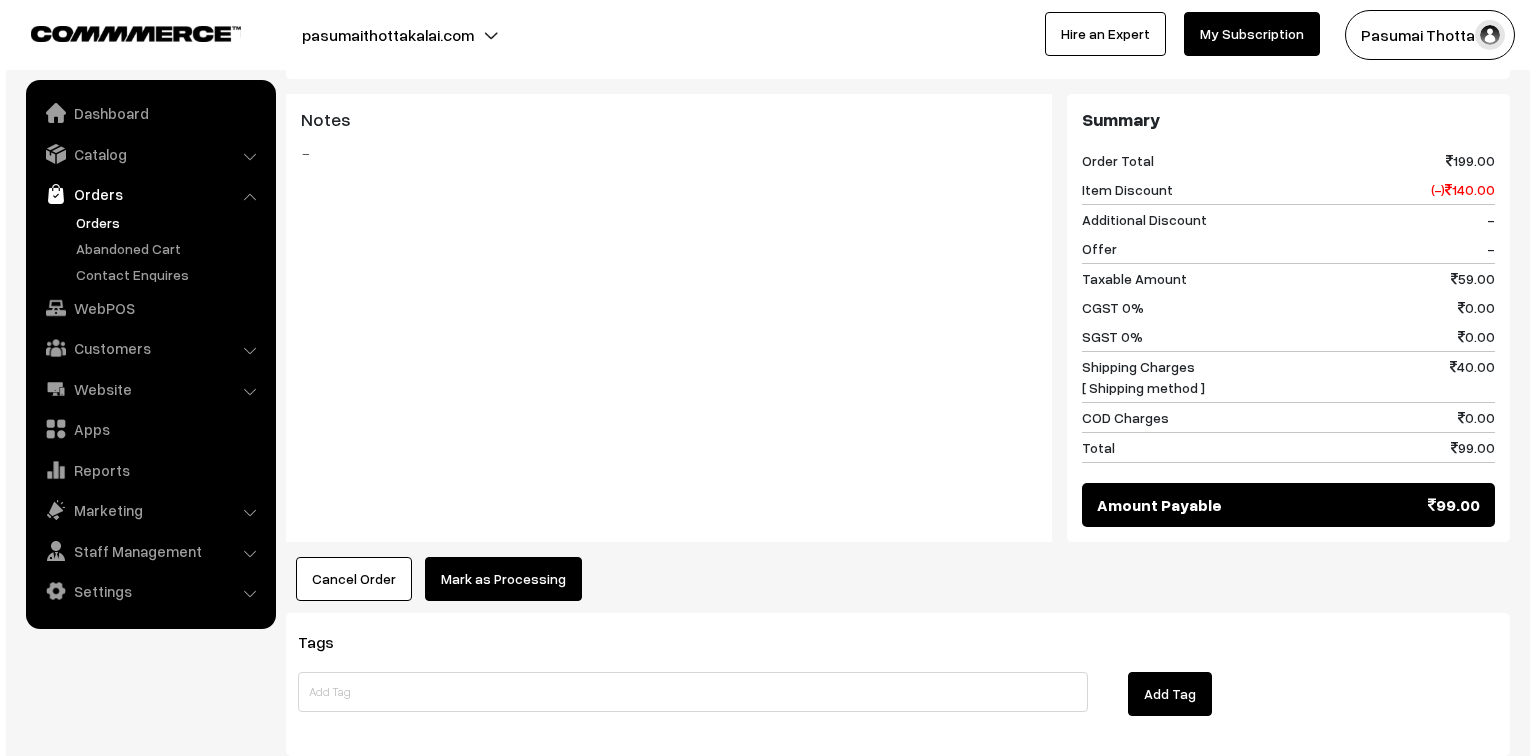 scroll, scrollTop: 800, scrollLeft: 0, axis: vertical 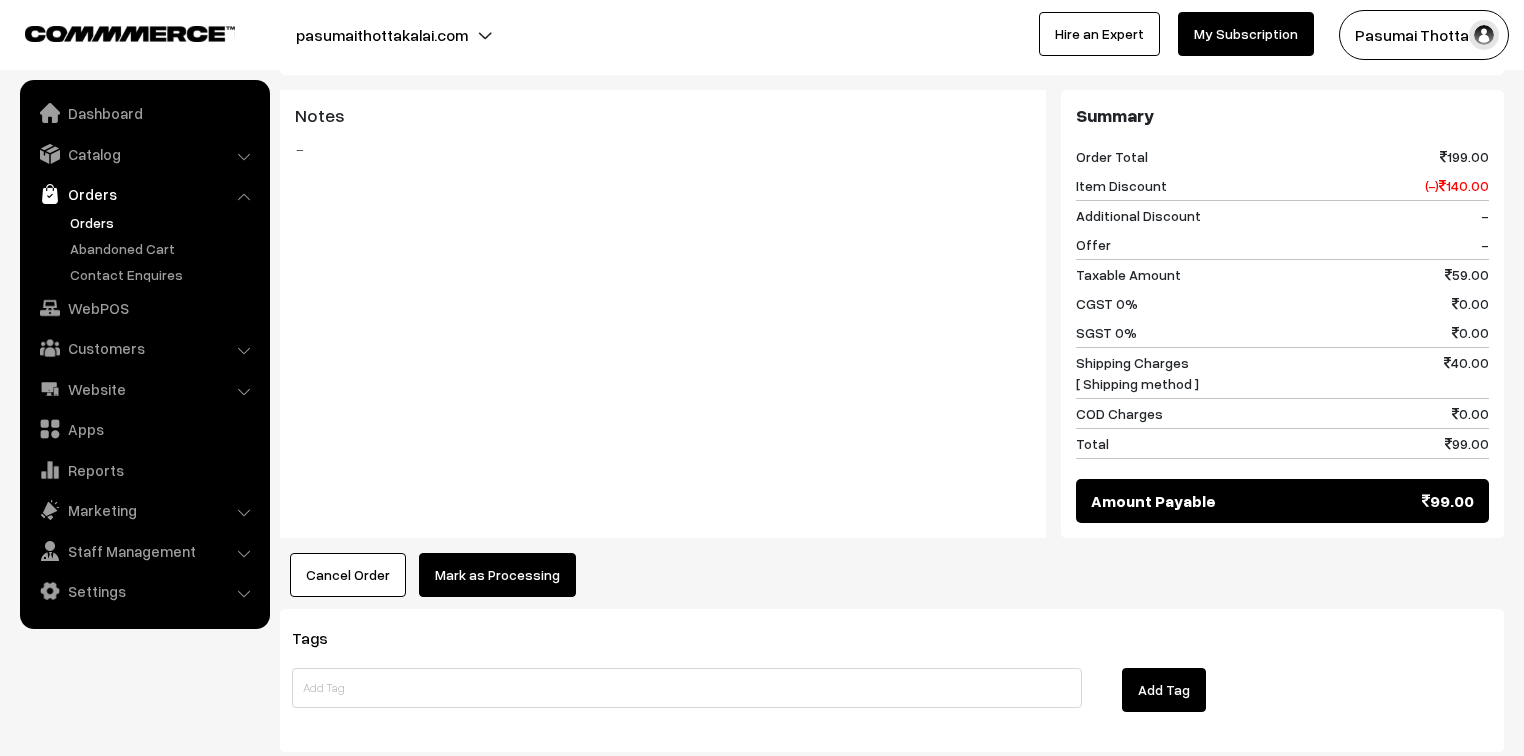 click on "Mark as Processing" at bounding box center [497, 575] 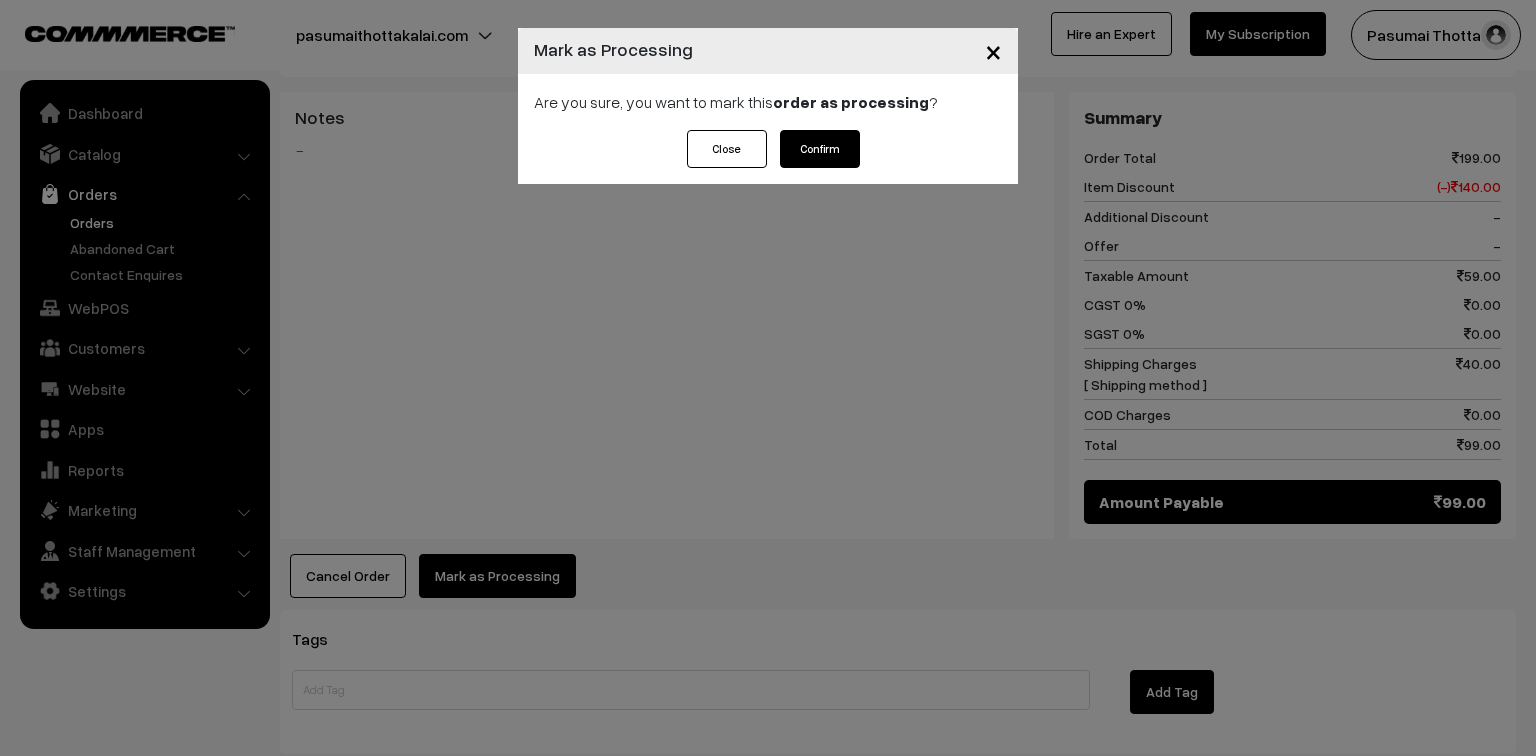 click on "Confirm" at bounding box center [820, 149] 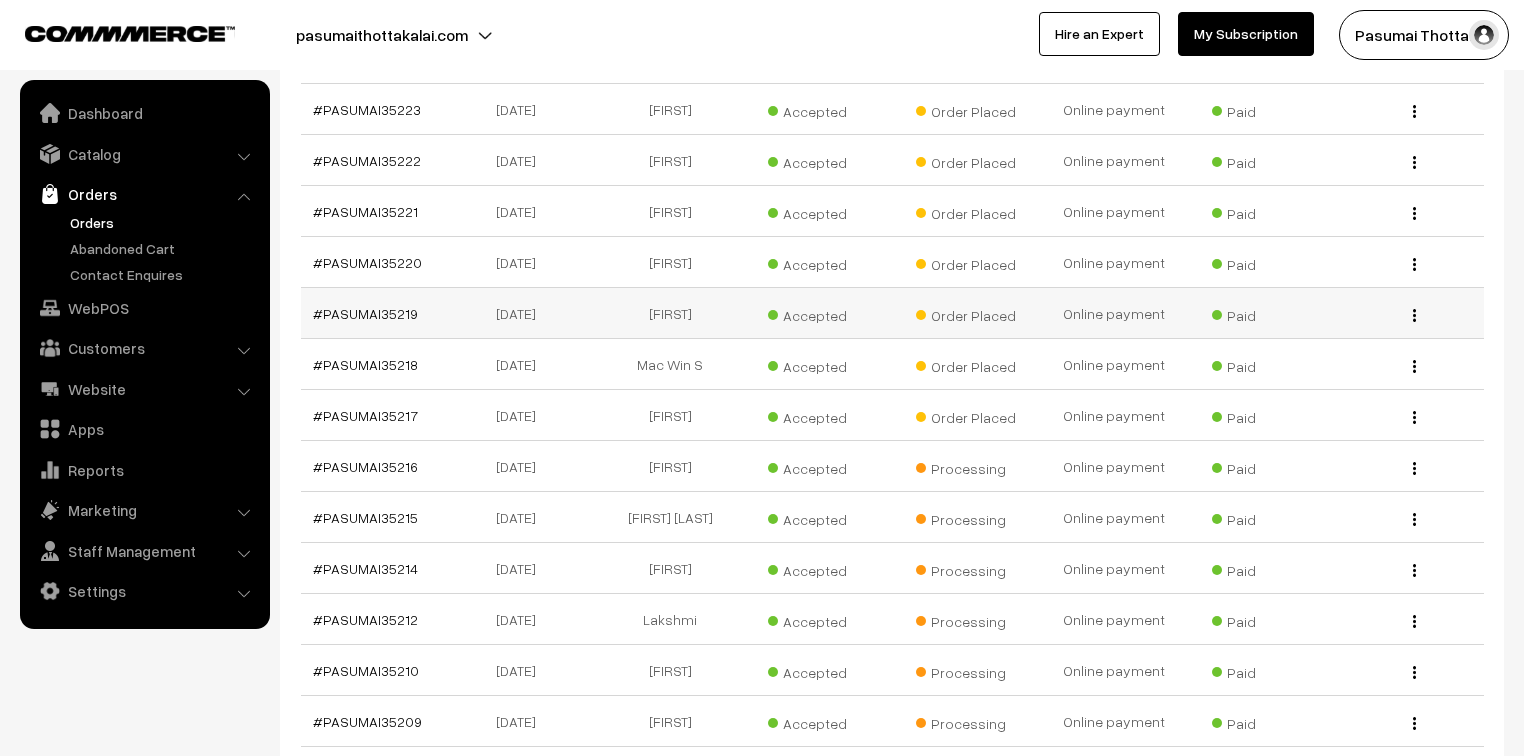 scroll, scrollTop: 560, scrollLeft: 0, axis: vertical 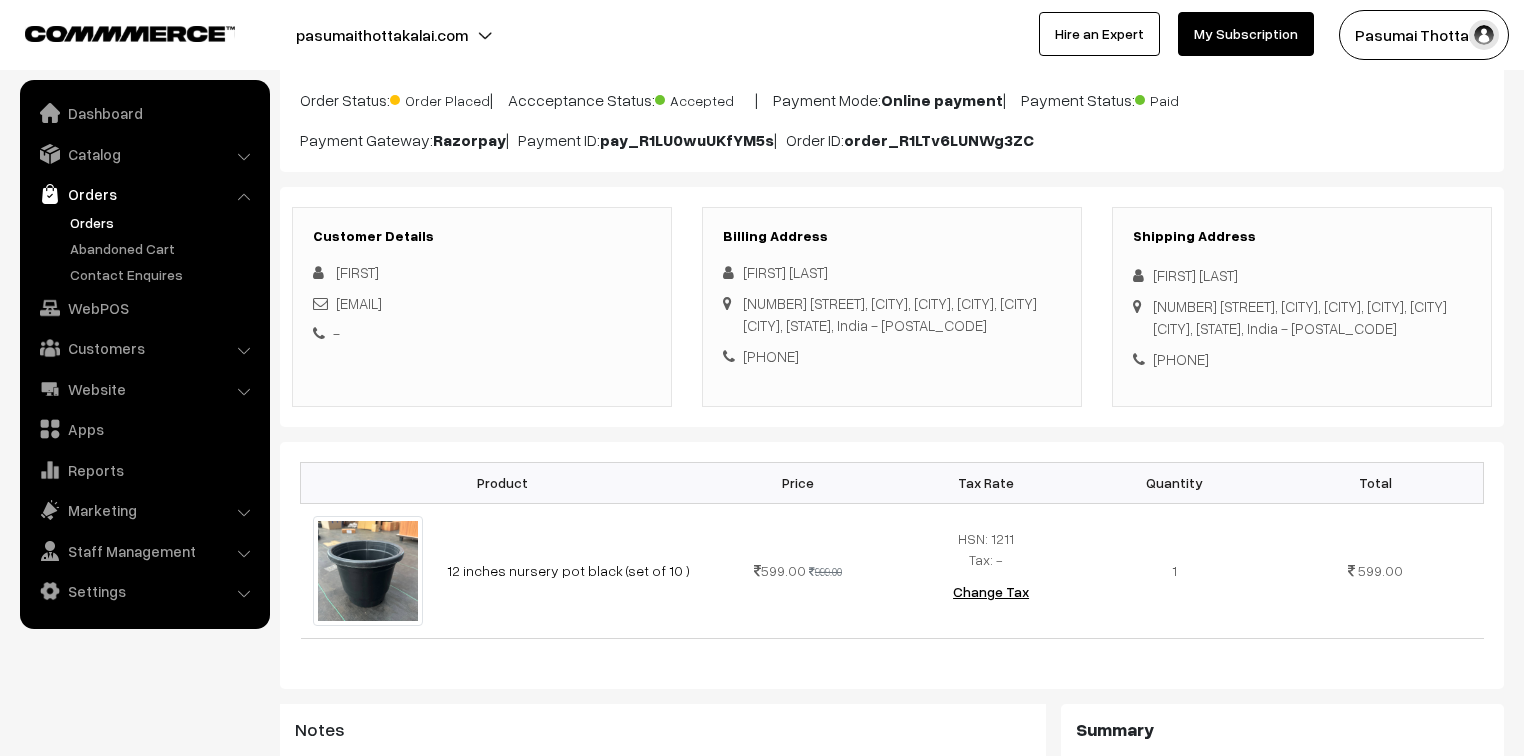drag, startPoint x: 1153, startPoint y: 270, endPoint x: 1268, endPoint y: 400, distance: 173.56555 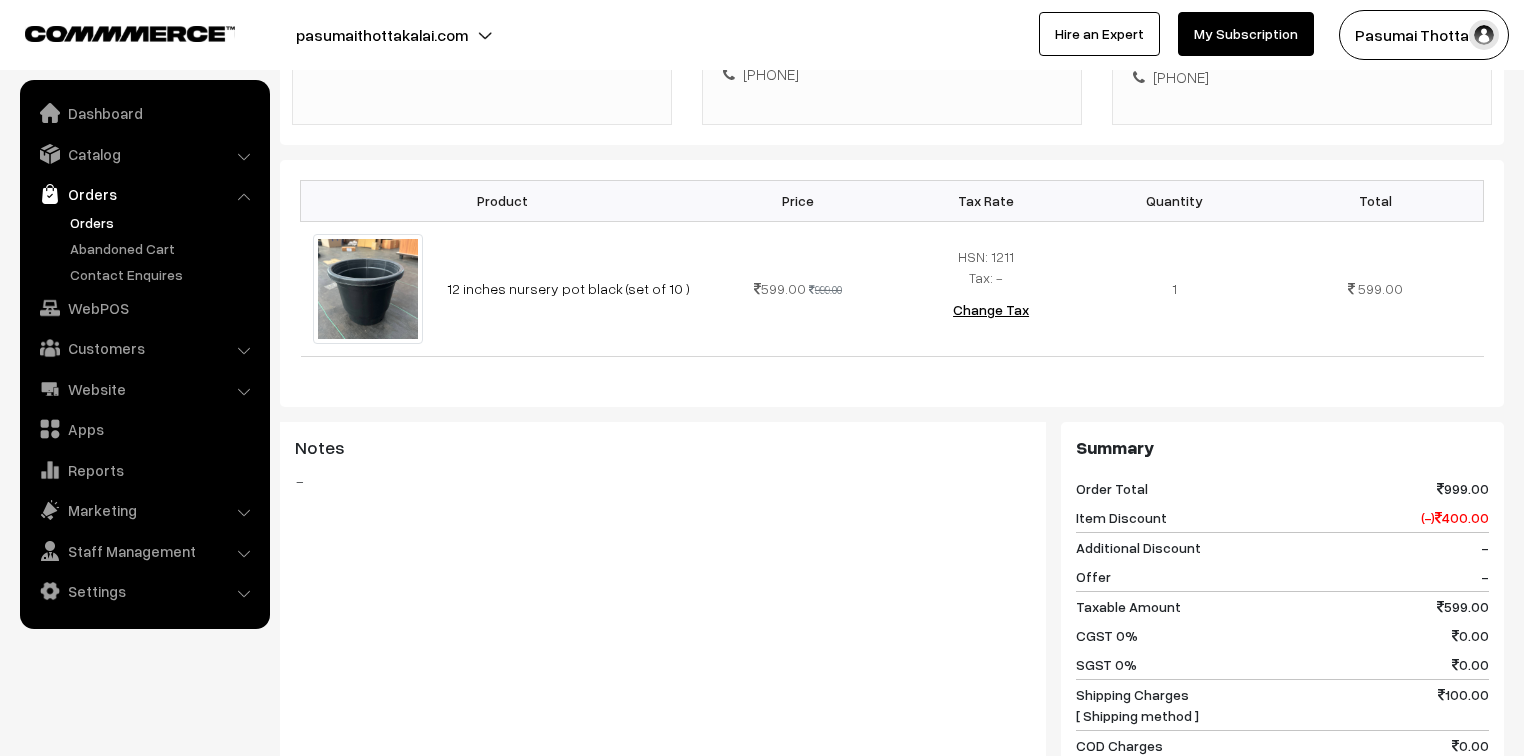 scroll, scrollTop: 480, scrollLeft: 0, axis: vertical 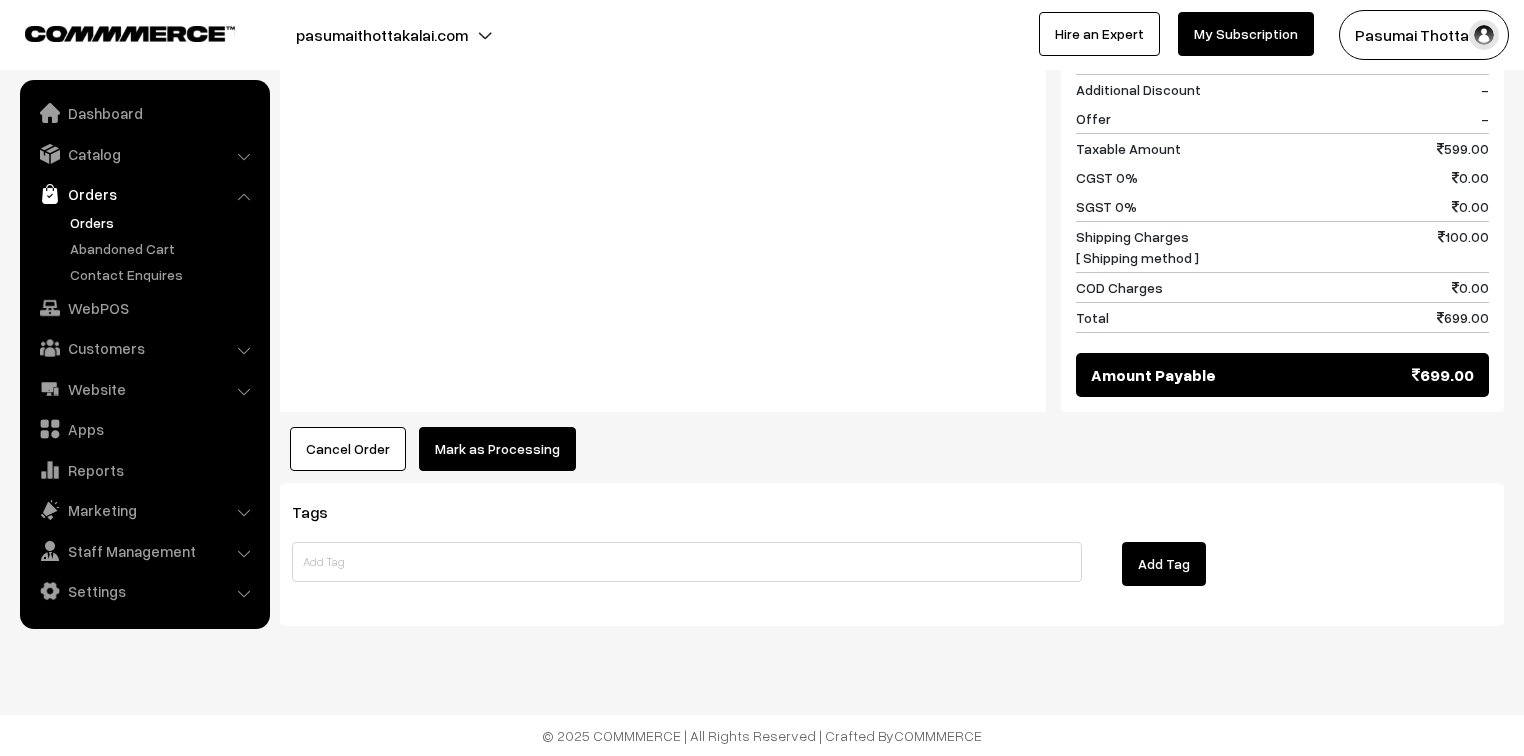 click on "Mark as Processing" at bounding box center (497, 449) 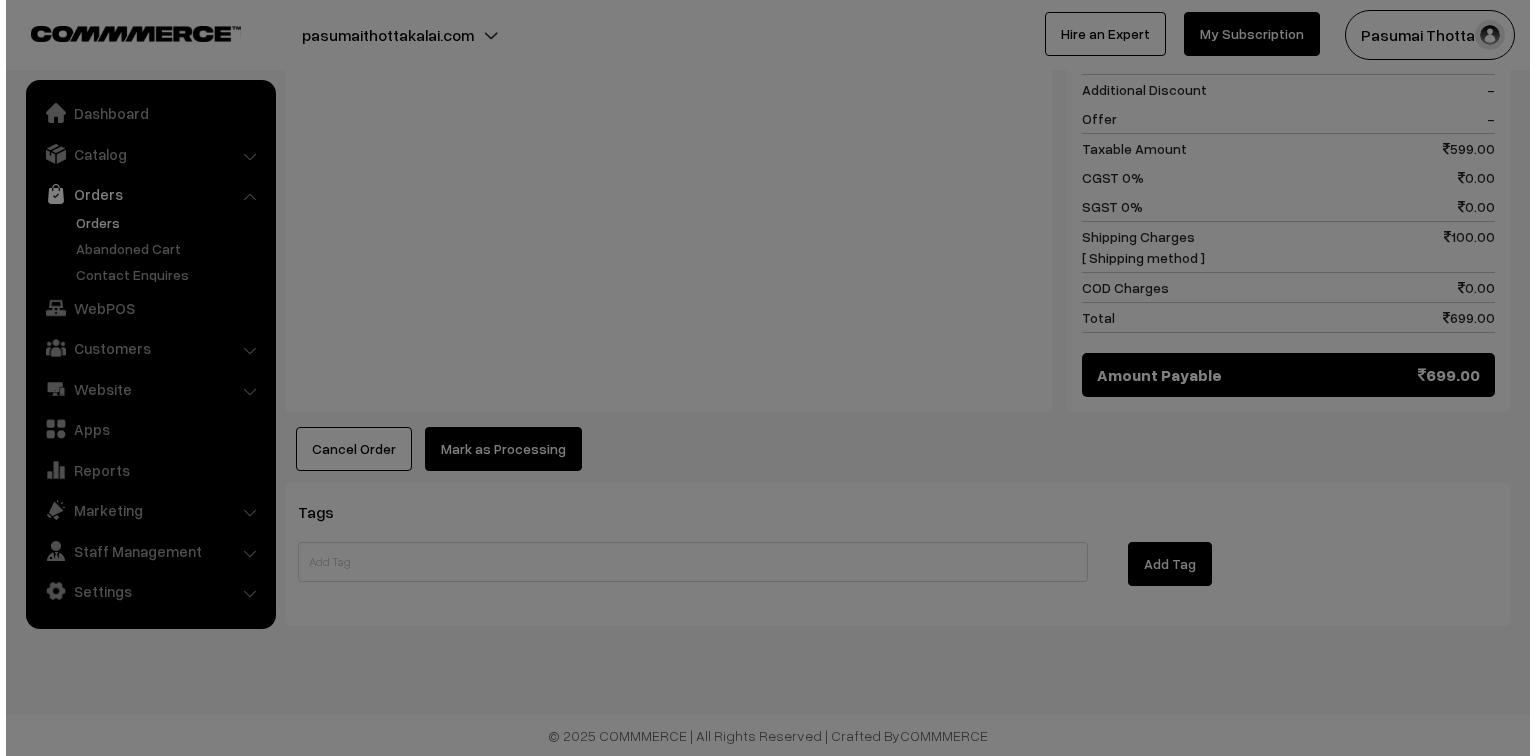scroll, scrollTop: 924, scrollLeft: 0, axis: vertical 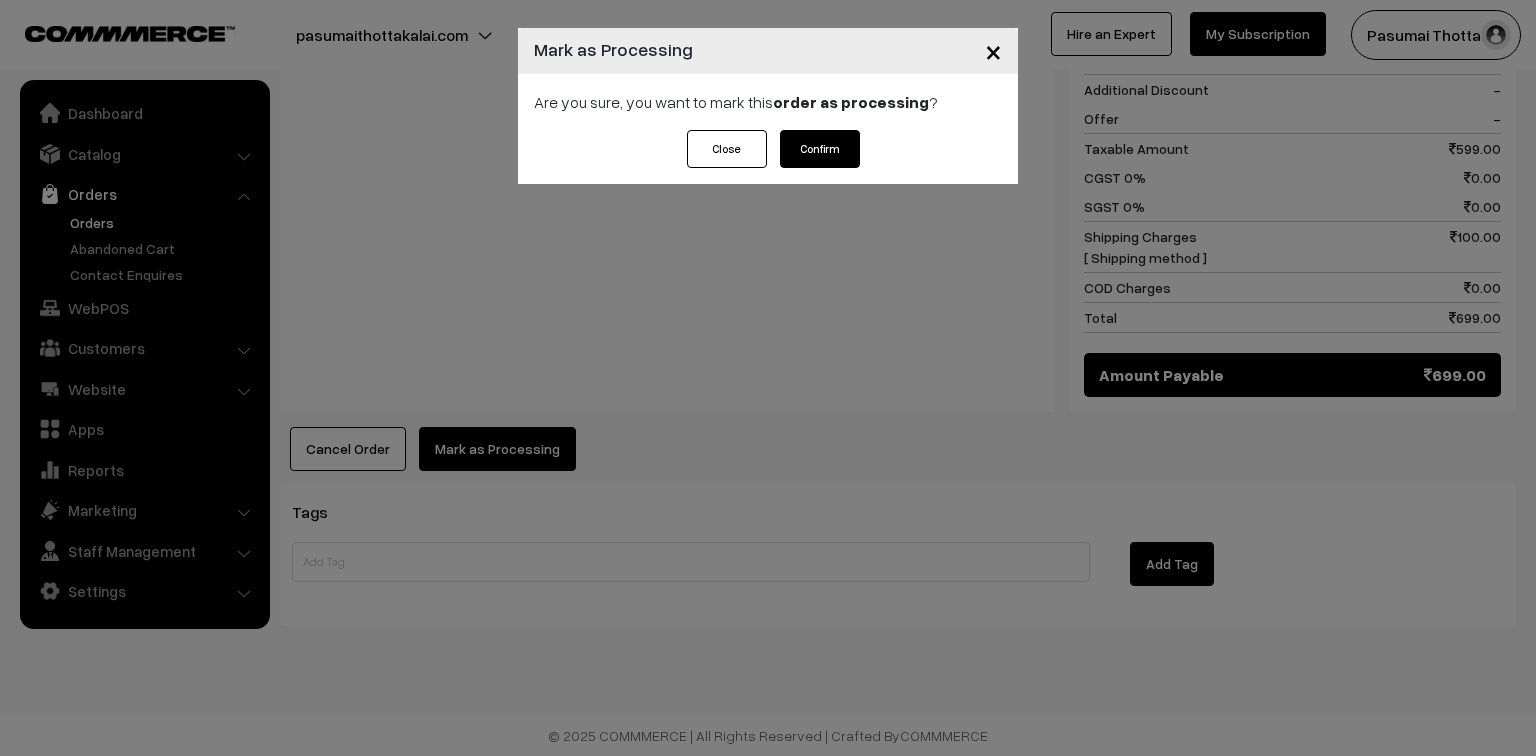 click on "Confirm" at bounding box center (820, 149) 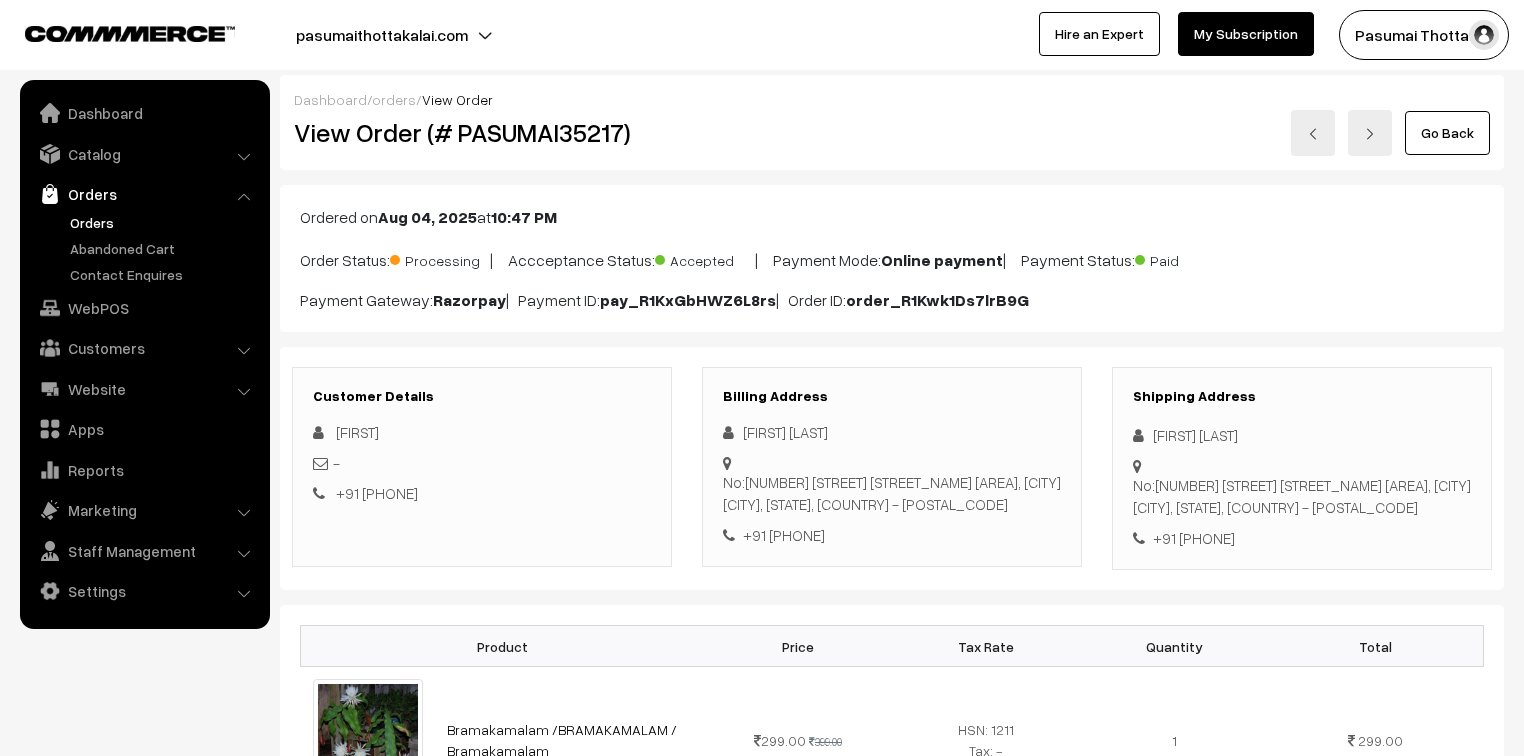 scroll, scrollTop: 0, scrollLeft: 0, axis: both 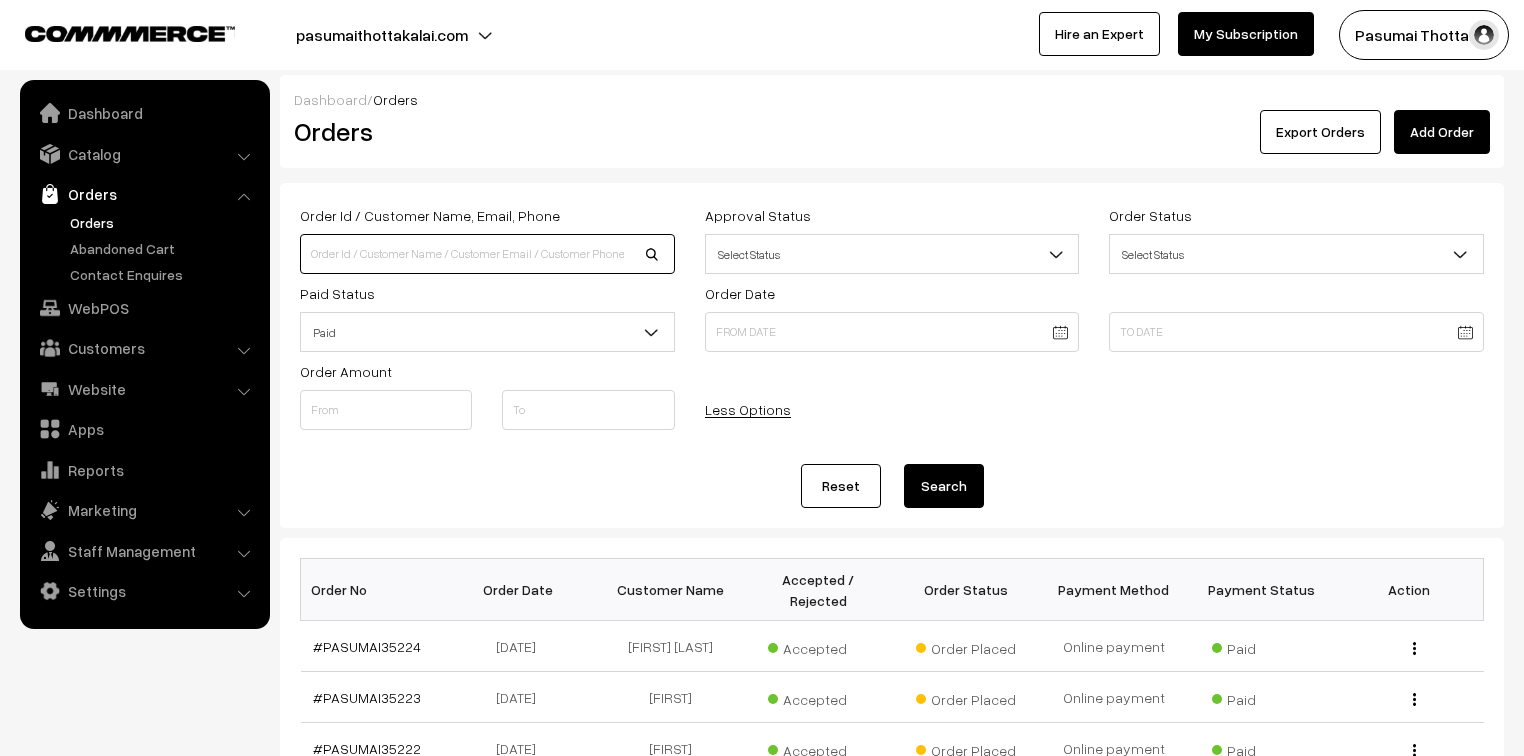 click at bounding box center (487, 254) 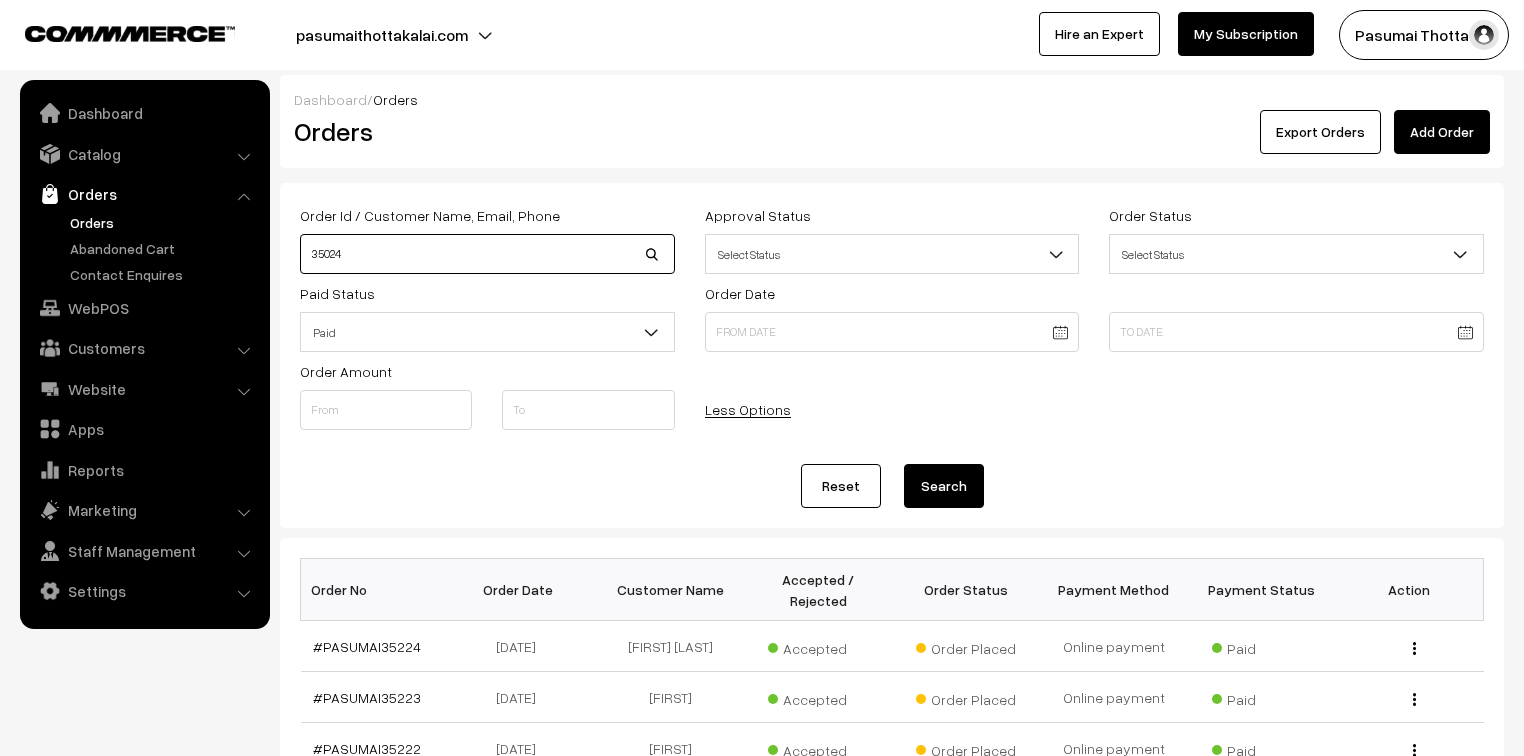 type on "35024" 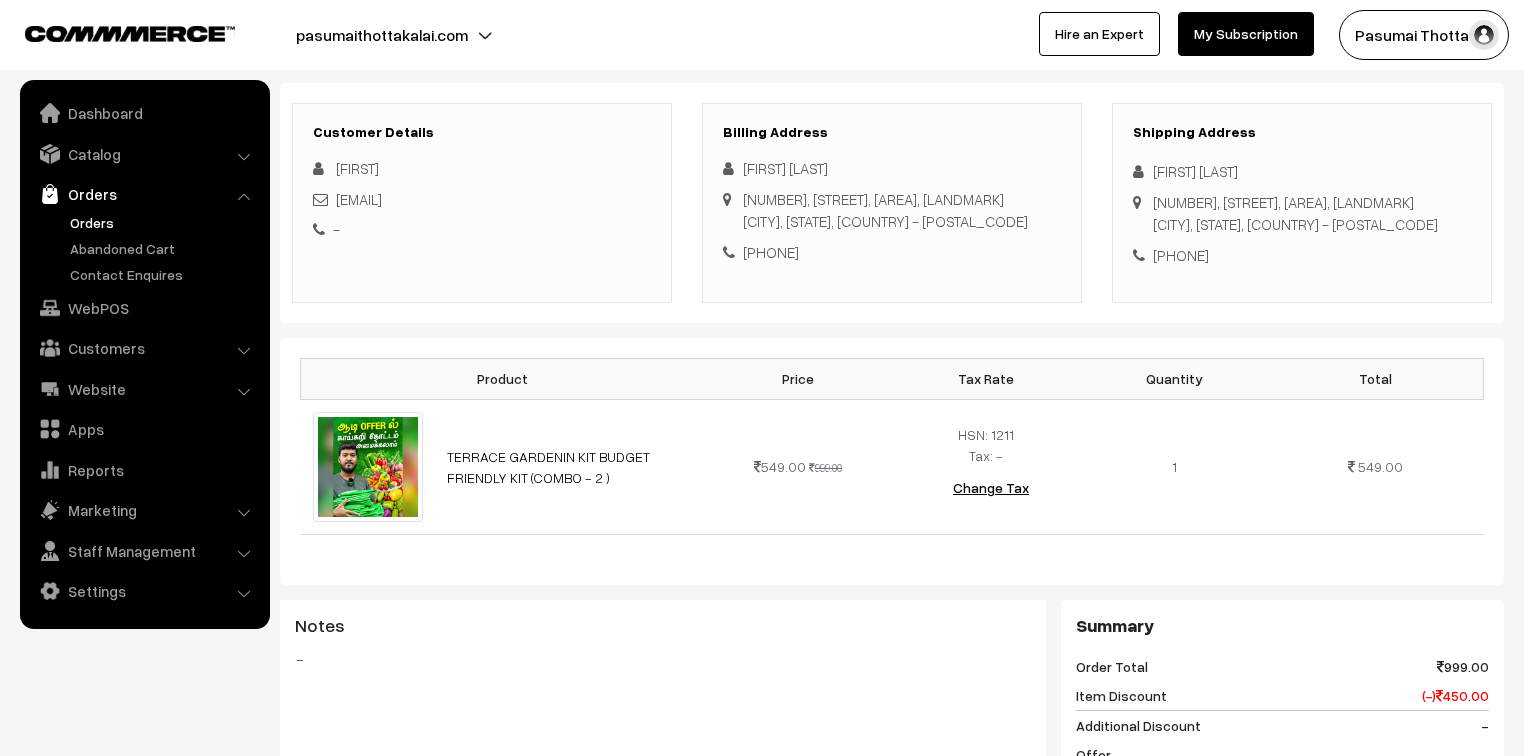 scroll, scrollTop: 240, scrollLeft: 0, axis: vertical 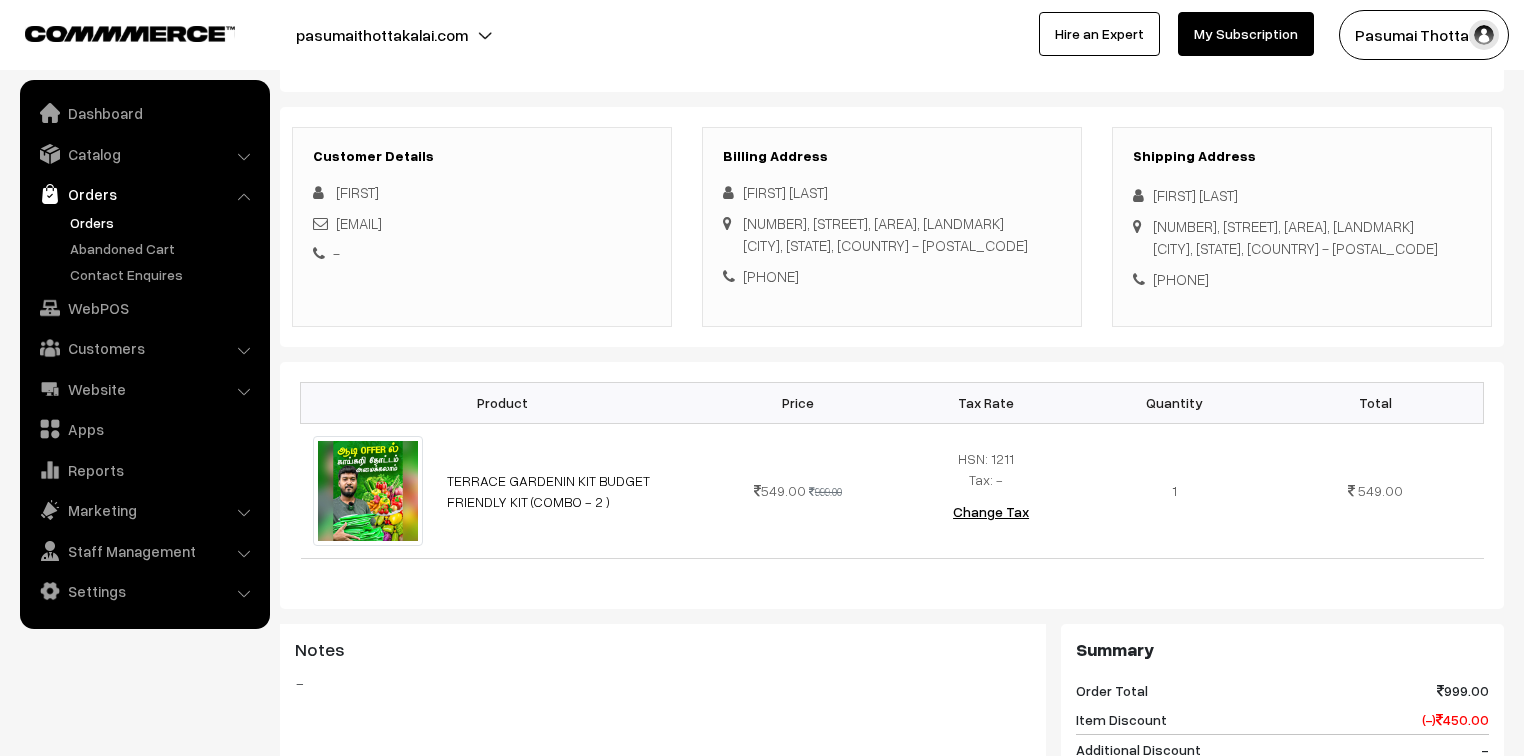 drag, startPoint x: 1148, startPoint y: 193, endPoint x: 1264, endPoint y: 320, distance: 172.00291 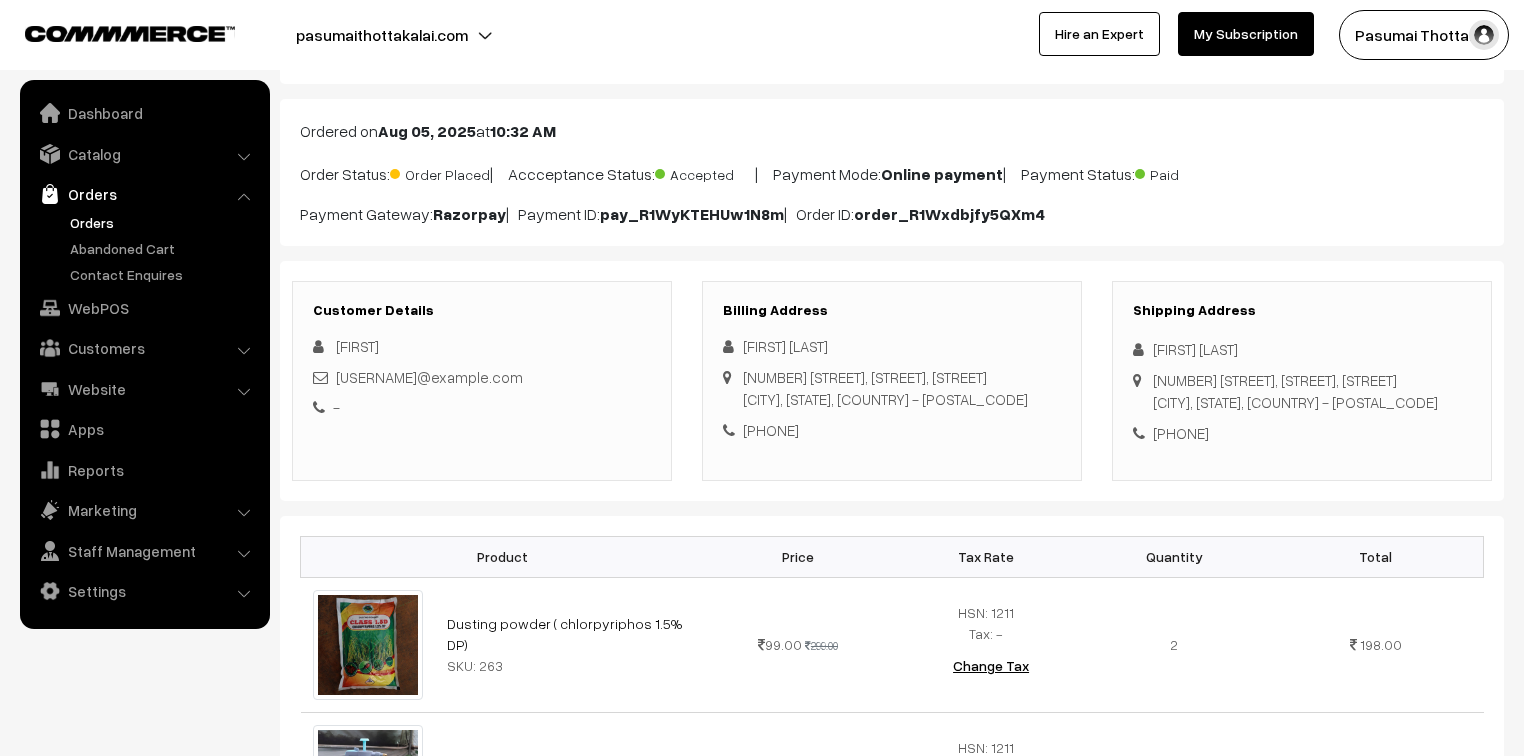 scroll, scrollTop: 80, scrollLeft: 0, axis: vertical 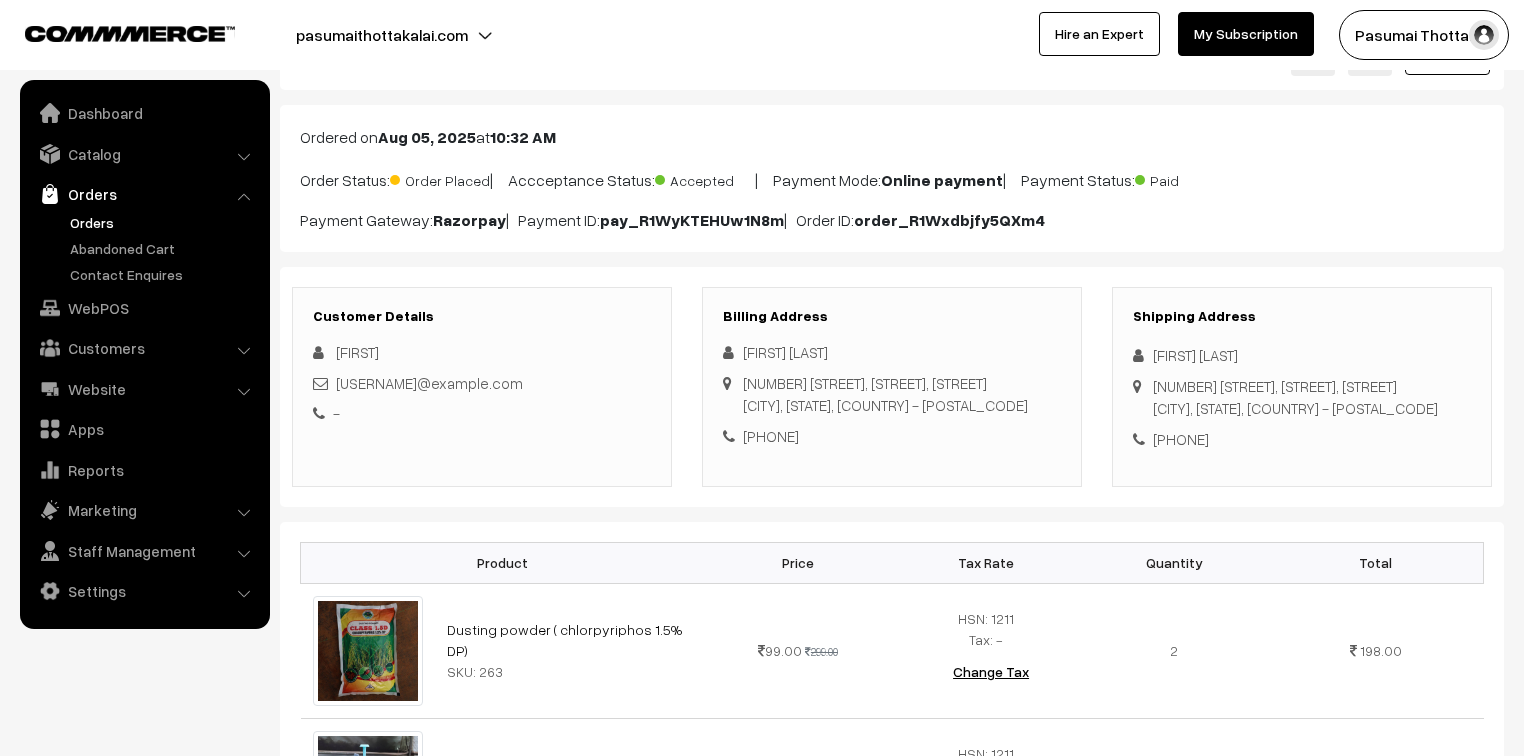 drag, startPoint x: 1148, startPoint y: 350, endPoint x: 1300, endPoint y: 436, distance: 174.64249 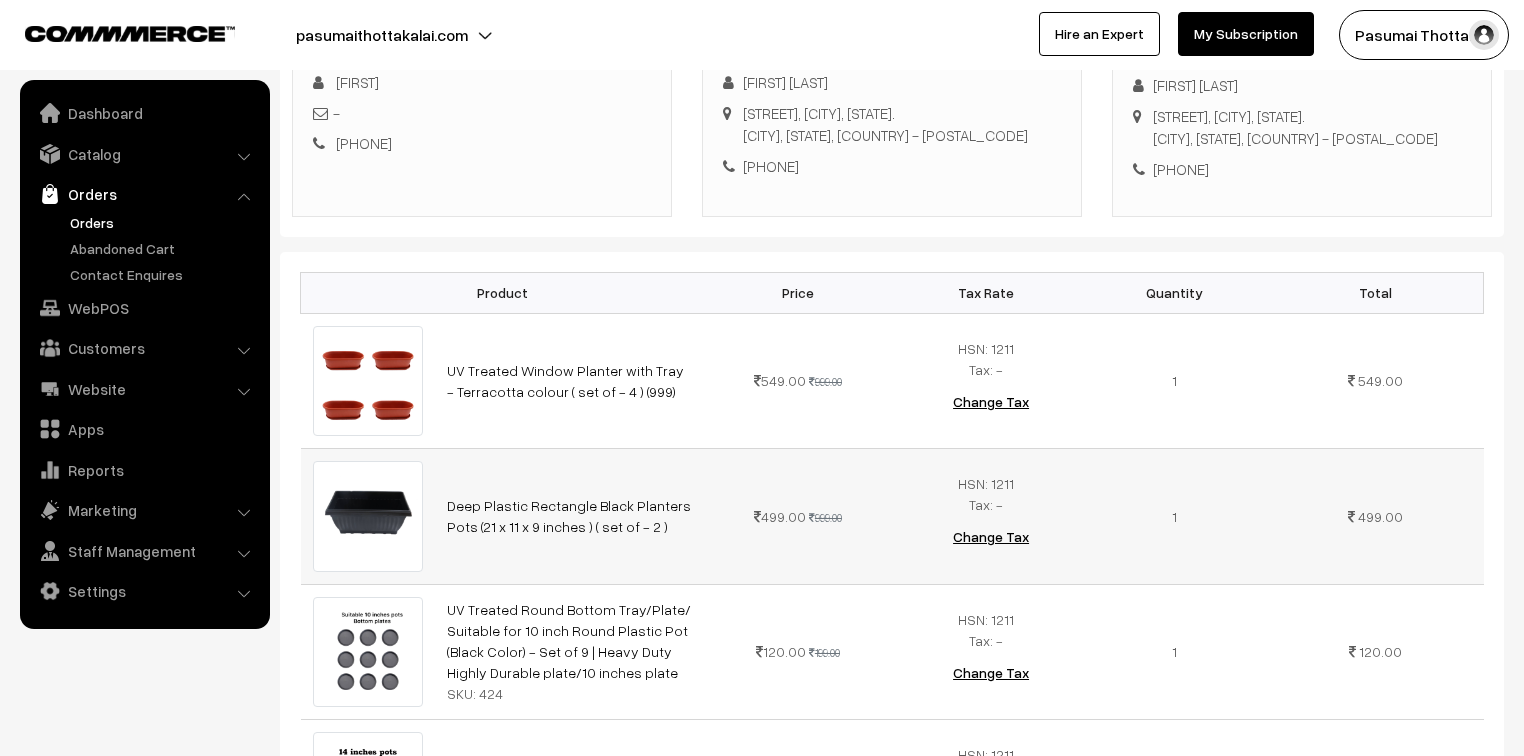 scroll, scrollTop: 320, scrollLeft: 0, axis: vertical 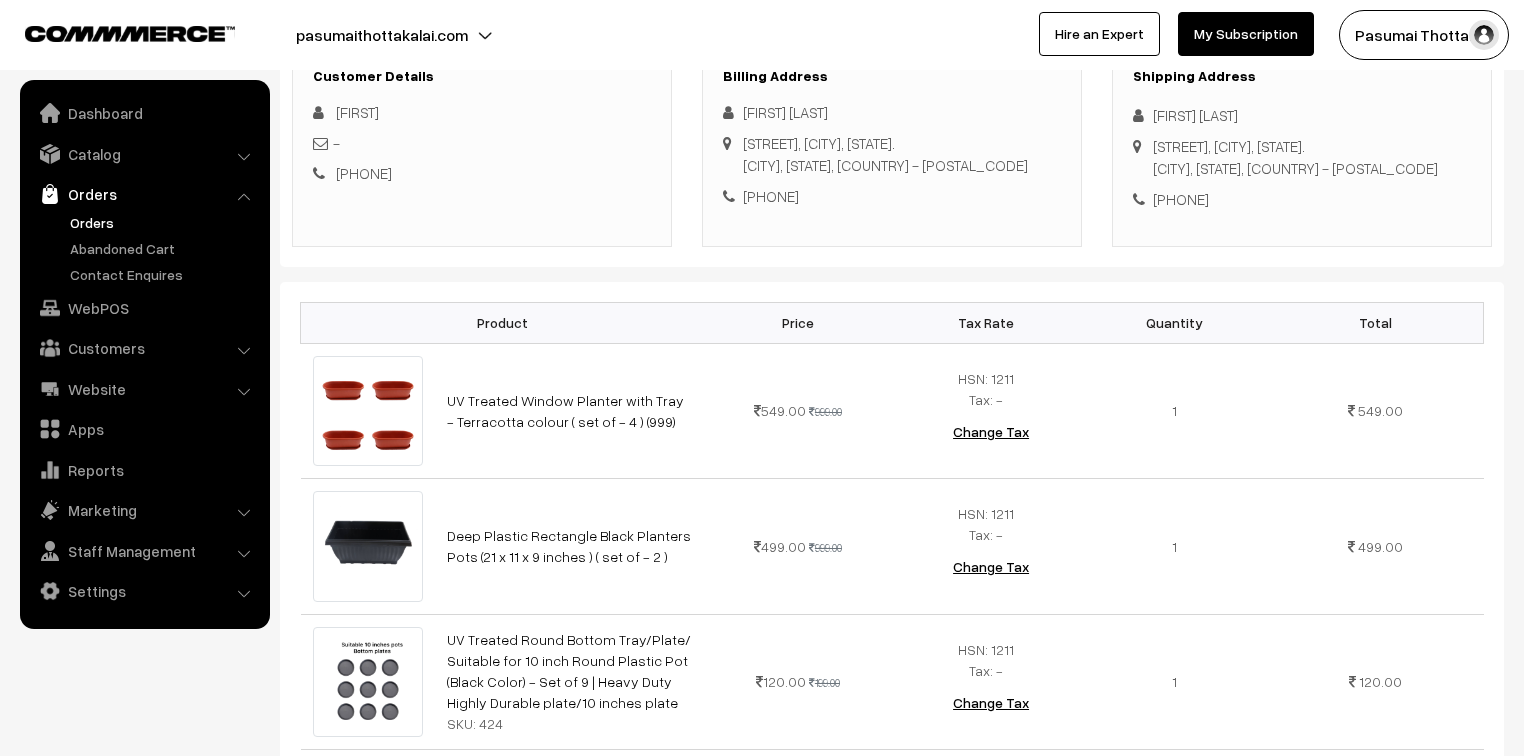 drag, startPoint x: 1152, startPoint y: 120, endPoint x: 1277, endPoint y: 201, distance: 148.94966 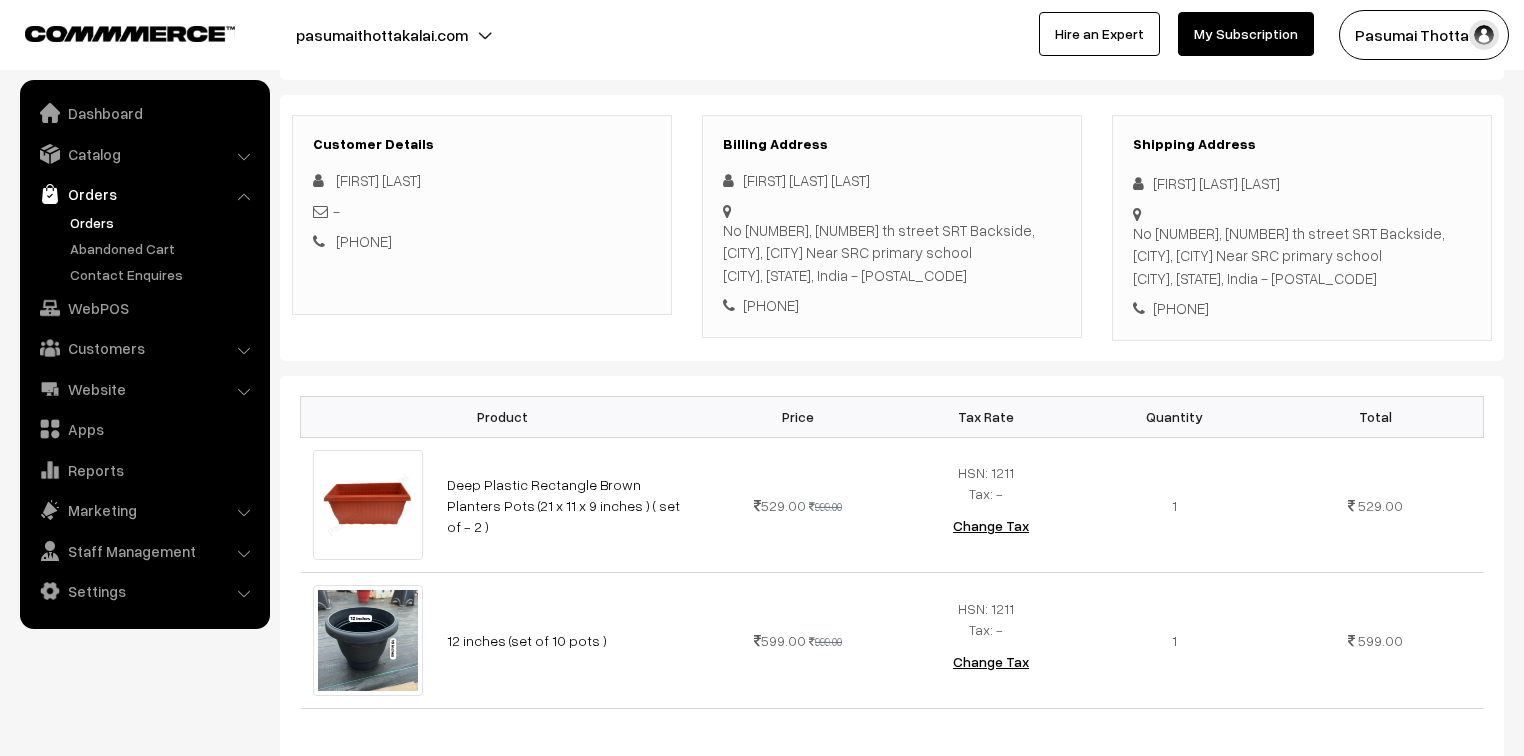 scroll, scrollTop: 240, scrollLeft: 0, axis: vertical 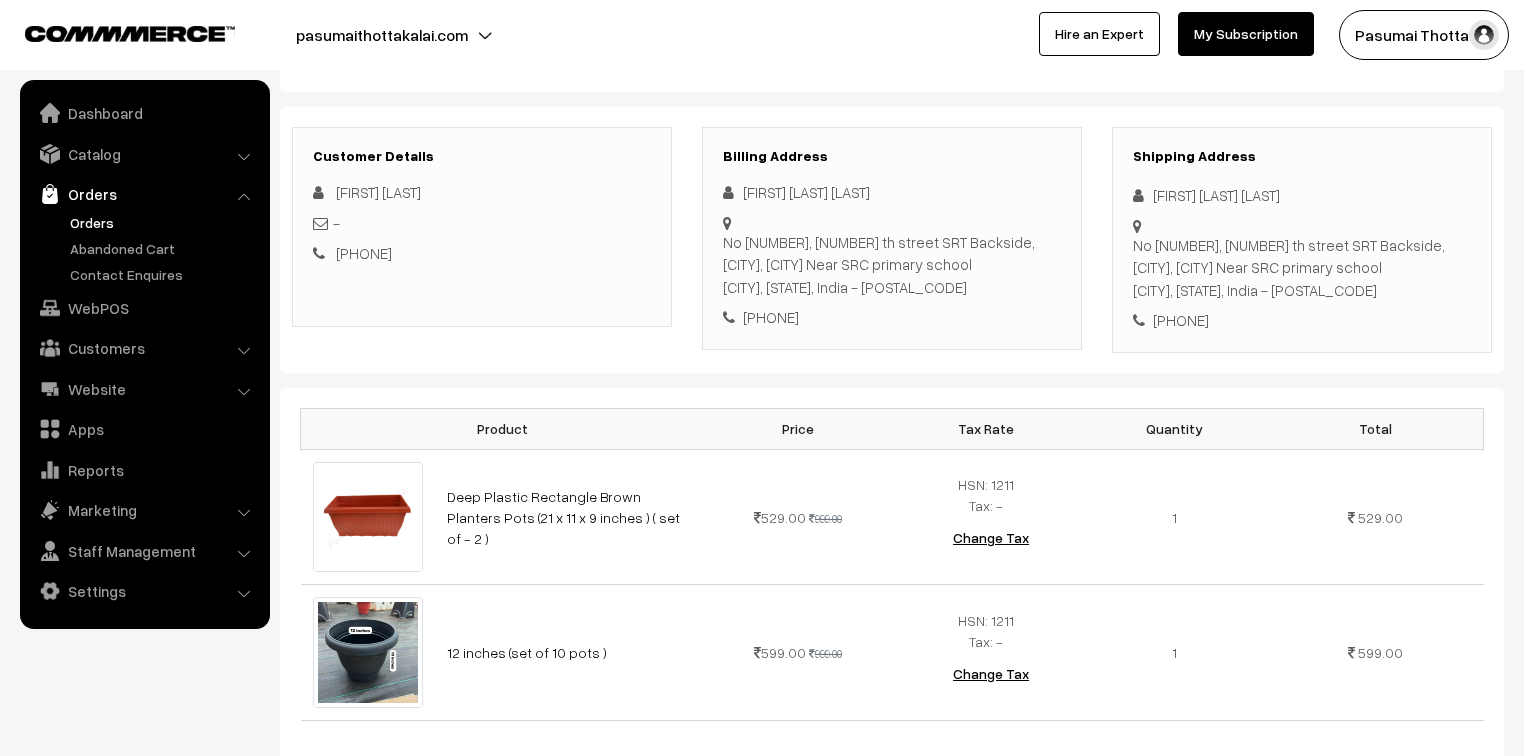 drag, startPoint x: 1148, startPoint y: 198, endPoint x: 1268, endPoint y: 321, distance: 171.84004 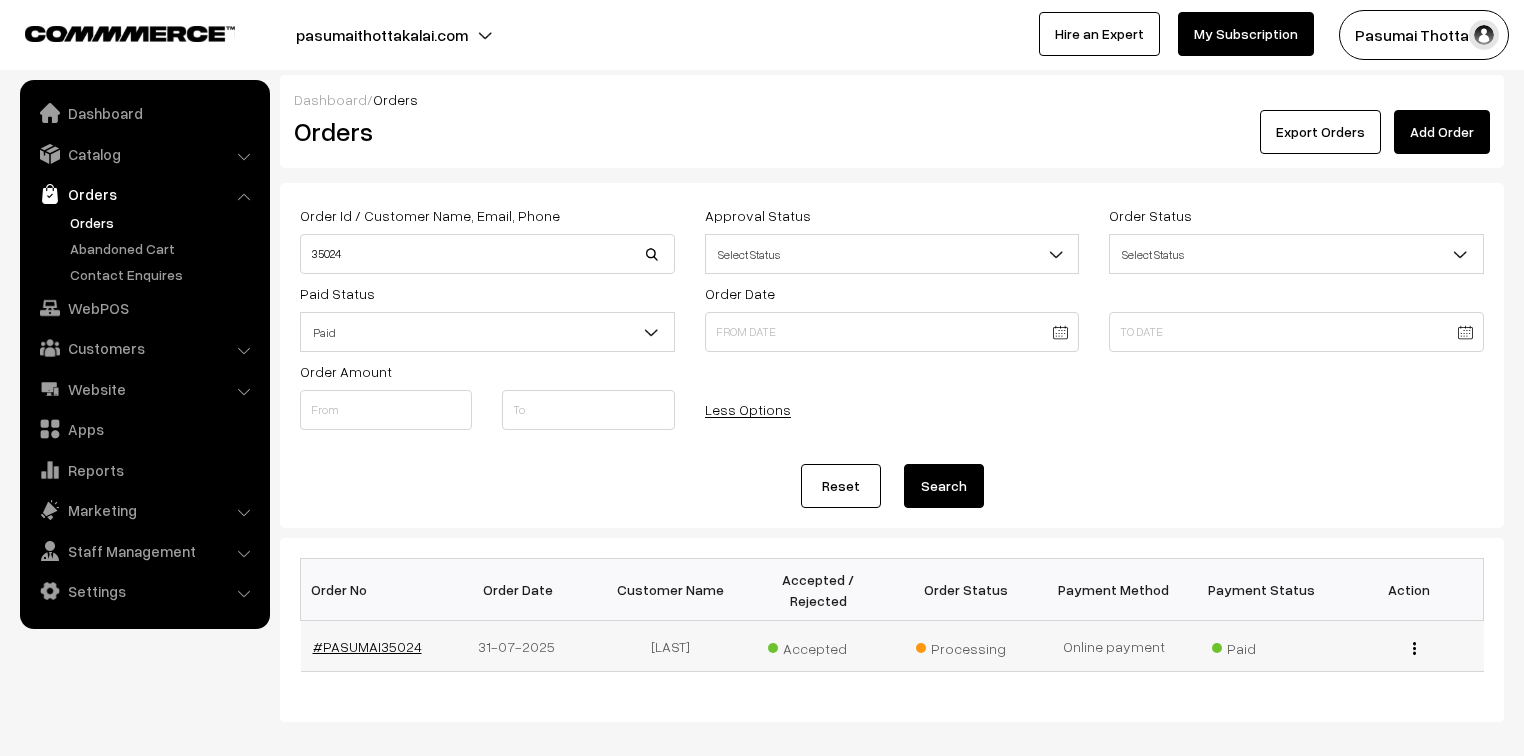 scroll, scrollTop: 0, scrollLeft: 0, axis: both 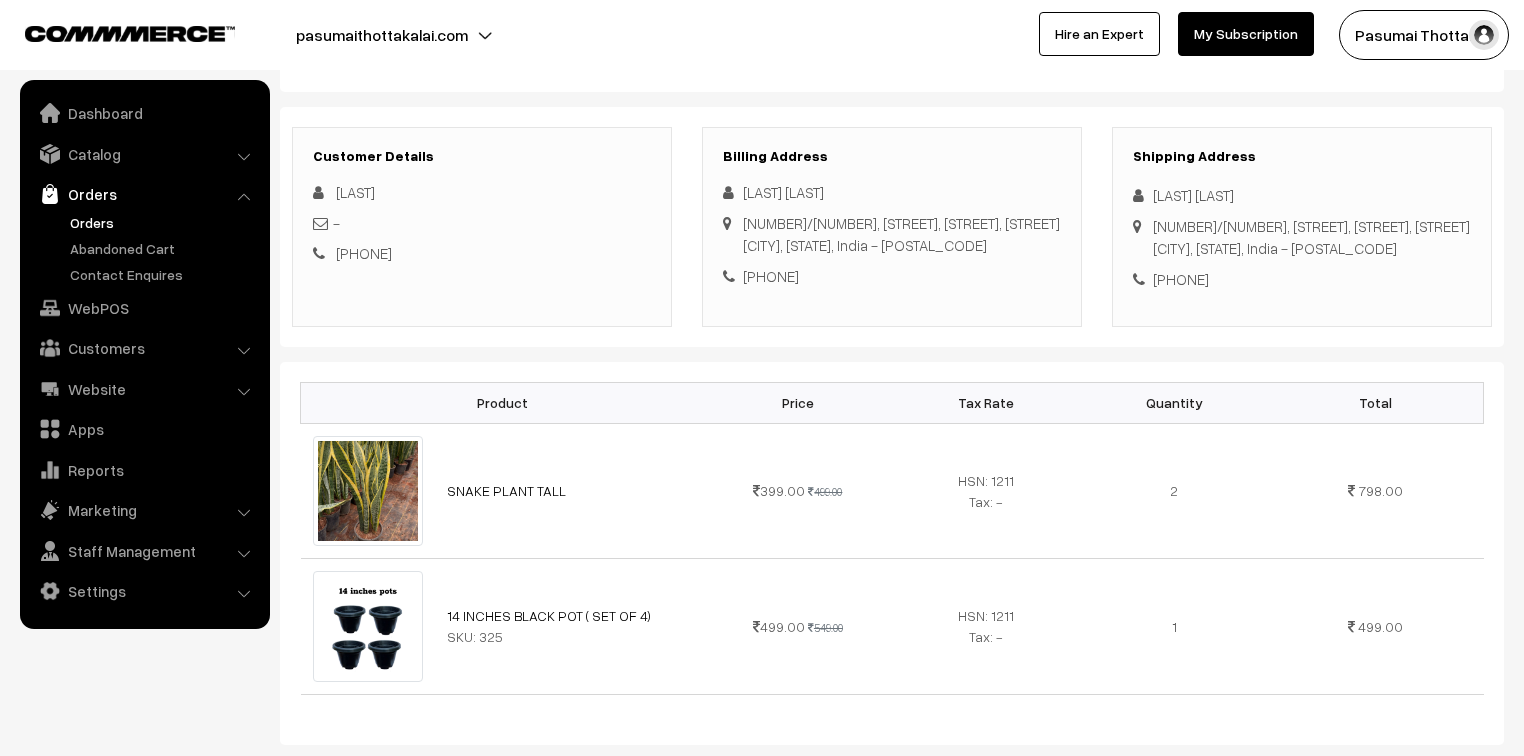 drag, startPoint x: 1180, startPoint y: 275, endPoint x: 1258, endPoint y: 279, distance: 78.10249 